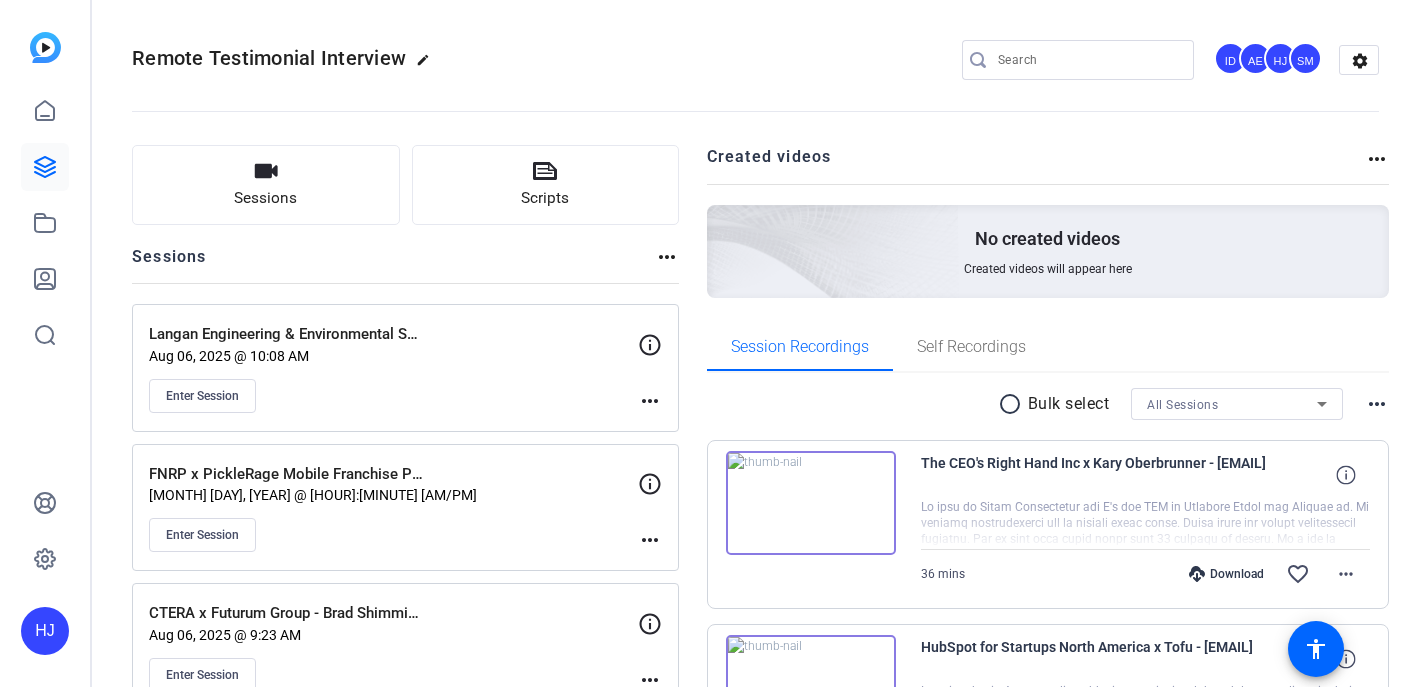 scroll, scrollTop: 0, scrollLeft: 0, axis: both 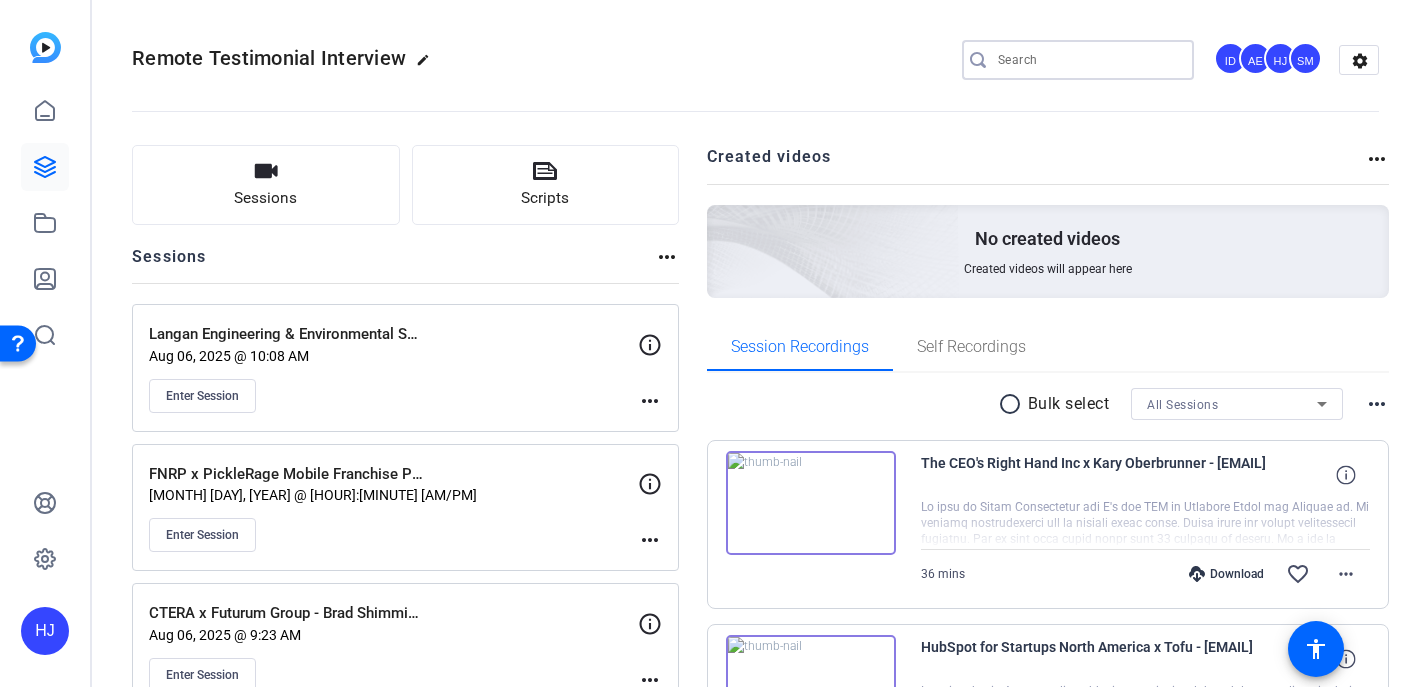 click at bounding box center [1088, 60] 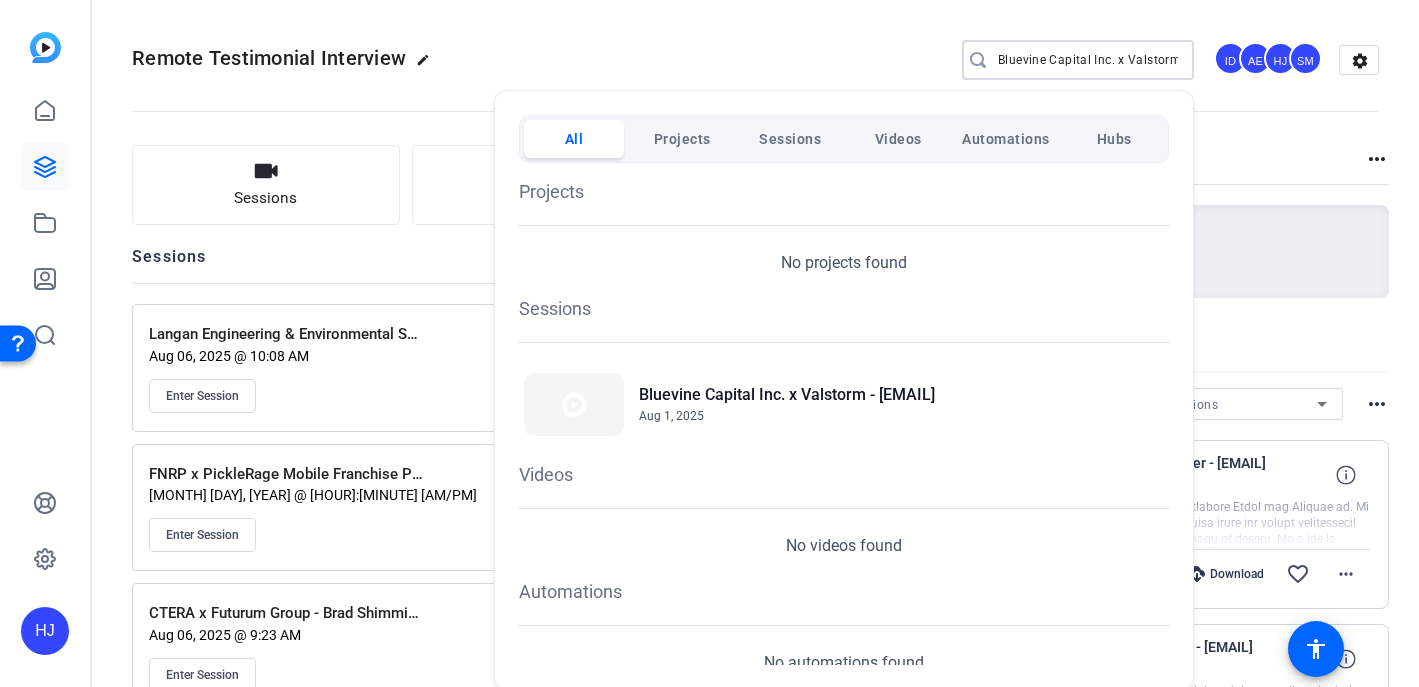 type on "Bluevine Capital Inc. x Valstorm" 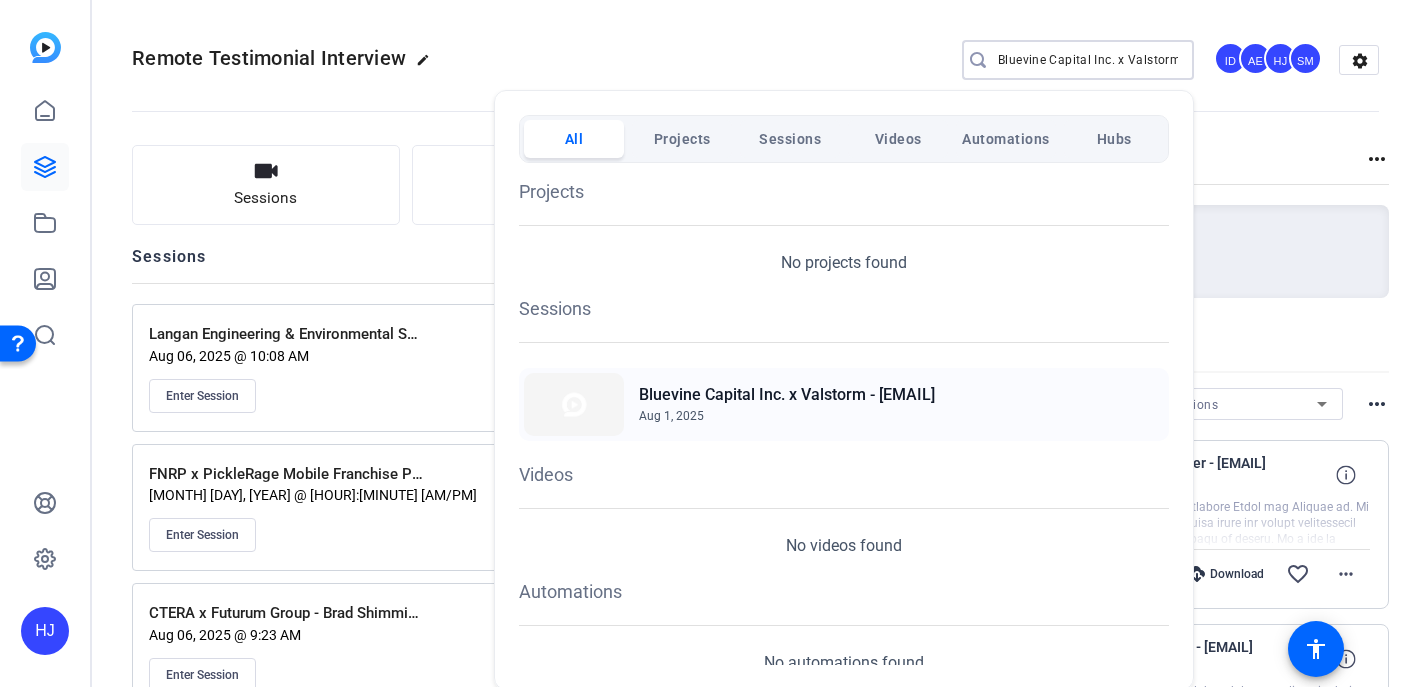 click on "Bluevine Capital Inc. x Valstorm - [EMAIL]" 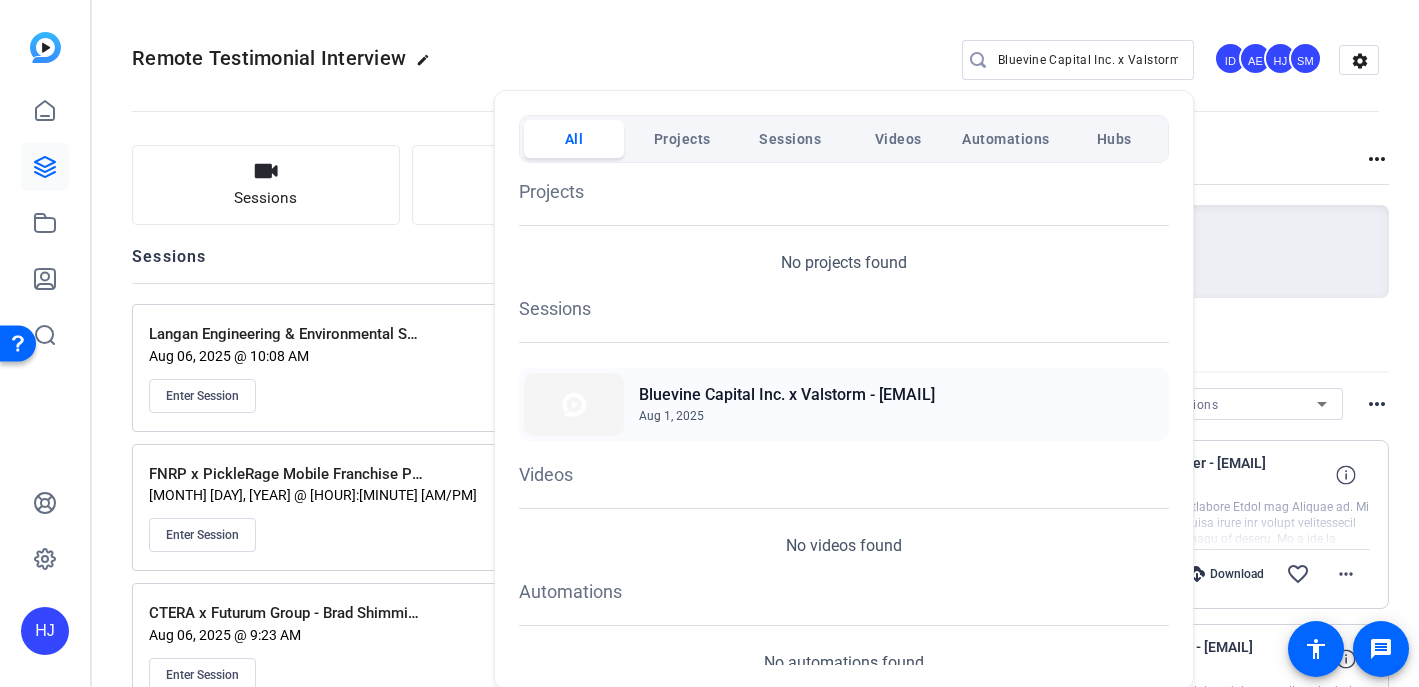 click on "Bluevine Capital Inc. x Valstorm - [EMAIL]" 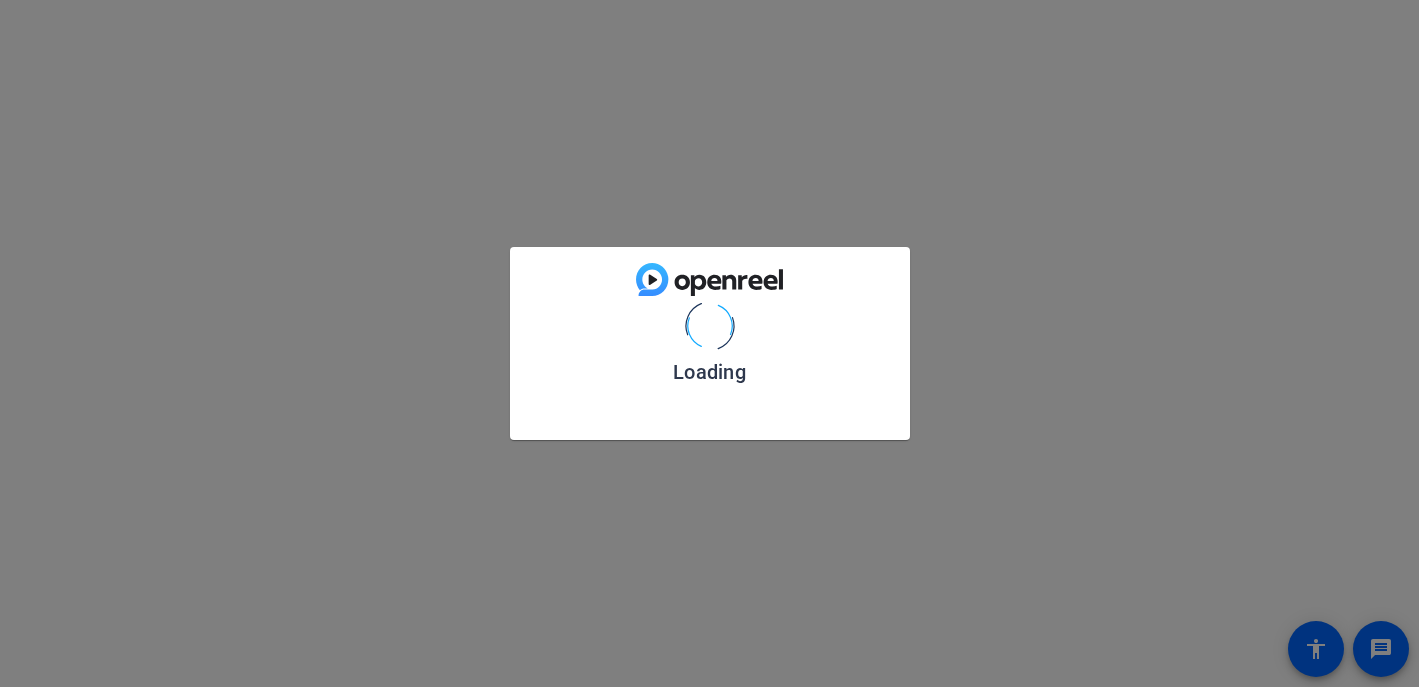 scroll, scrollTop: 0, scrollLeft: 0, axis: both 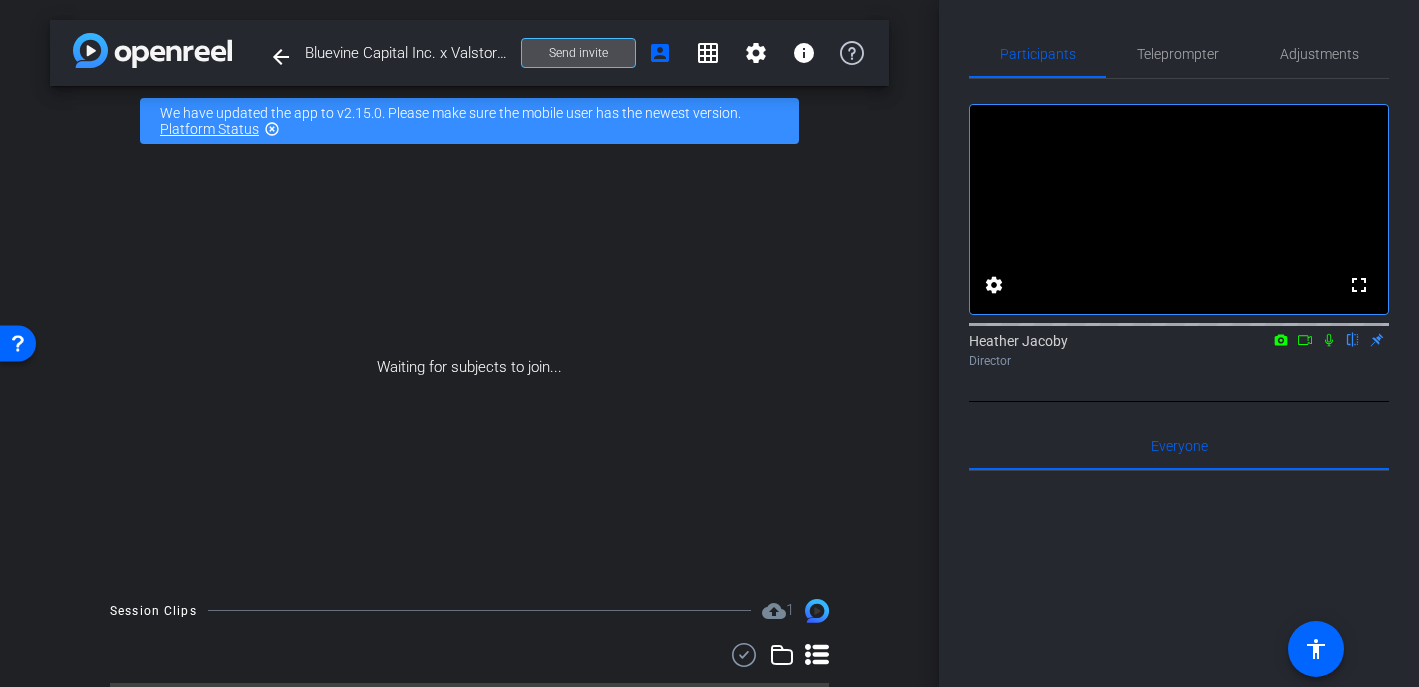 click on "Send invite" at bounding box center (578, 53) 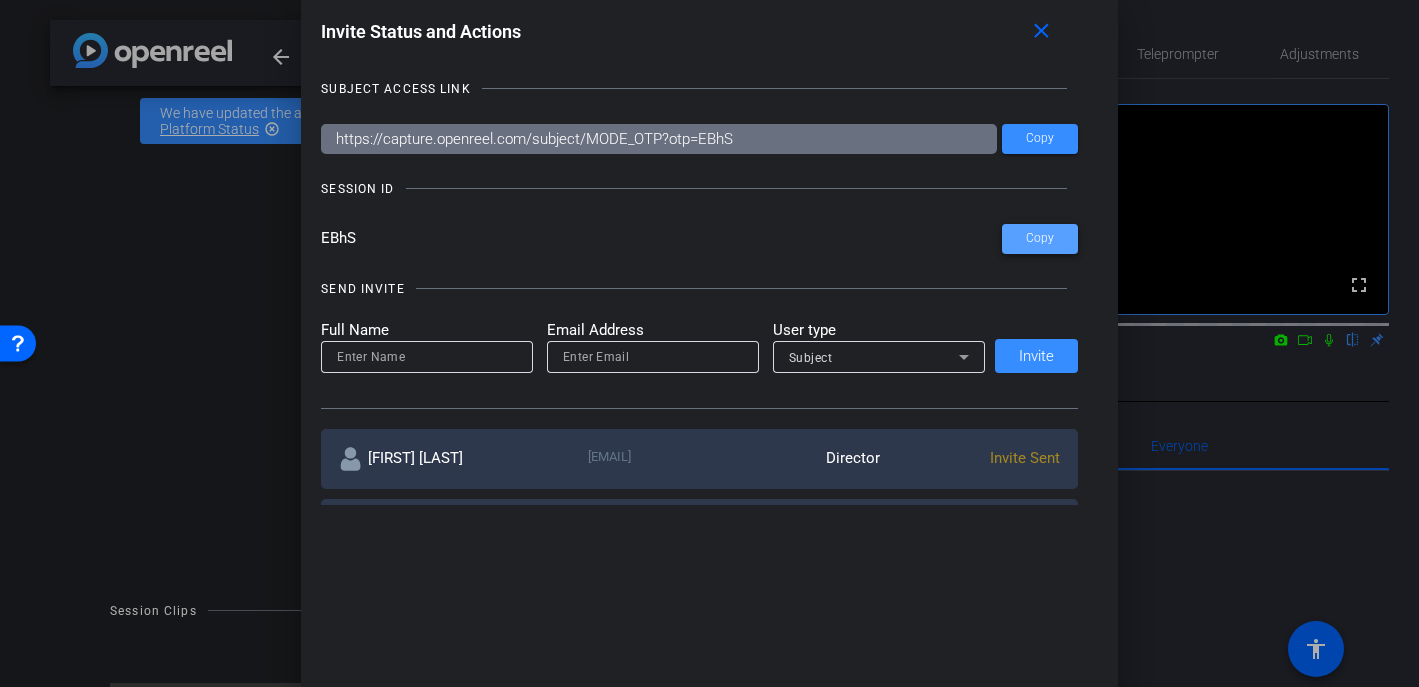 click at bounding box center [1040, 239] 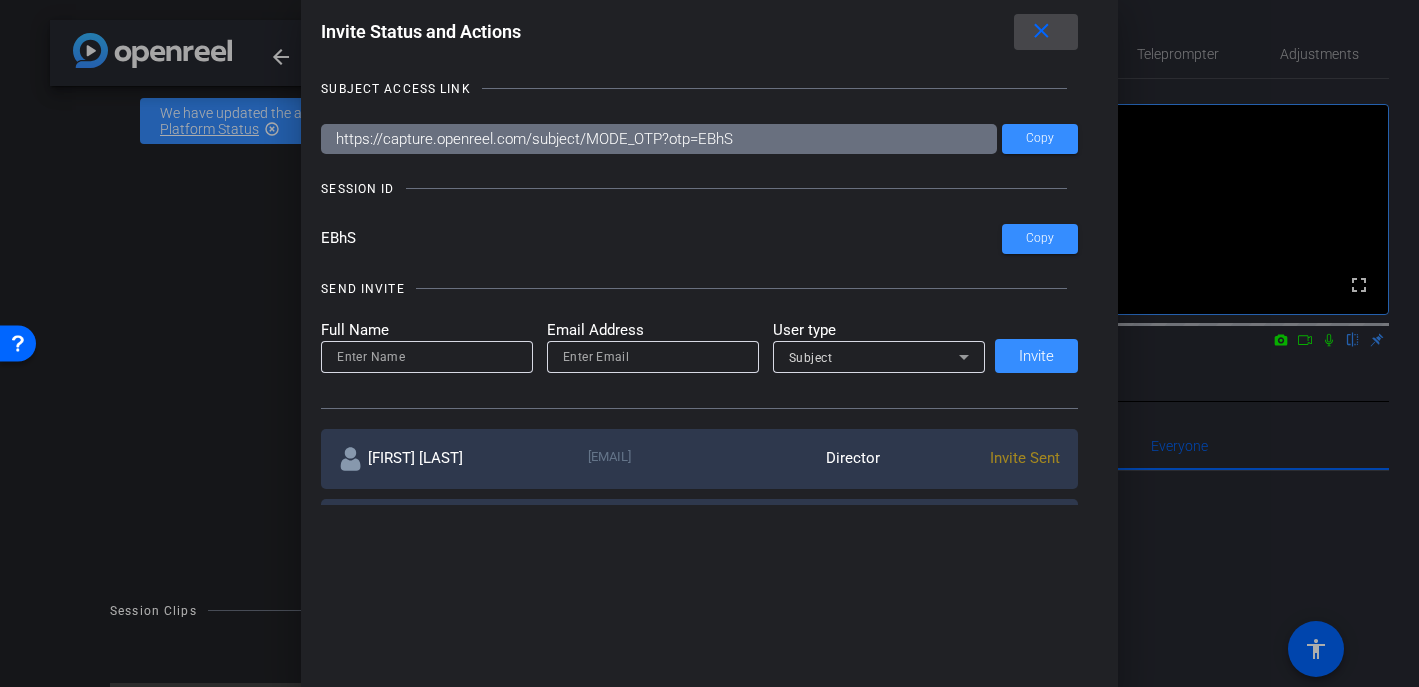 click on "close" at bounding box center (1041, 31) 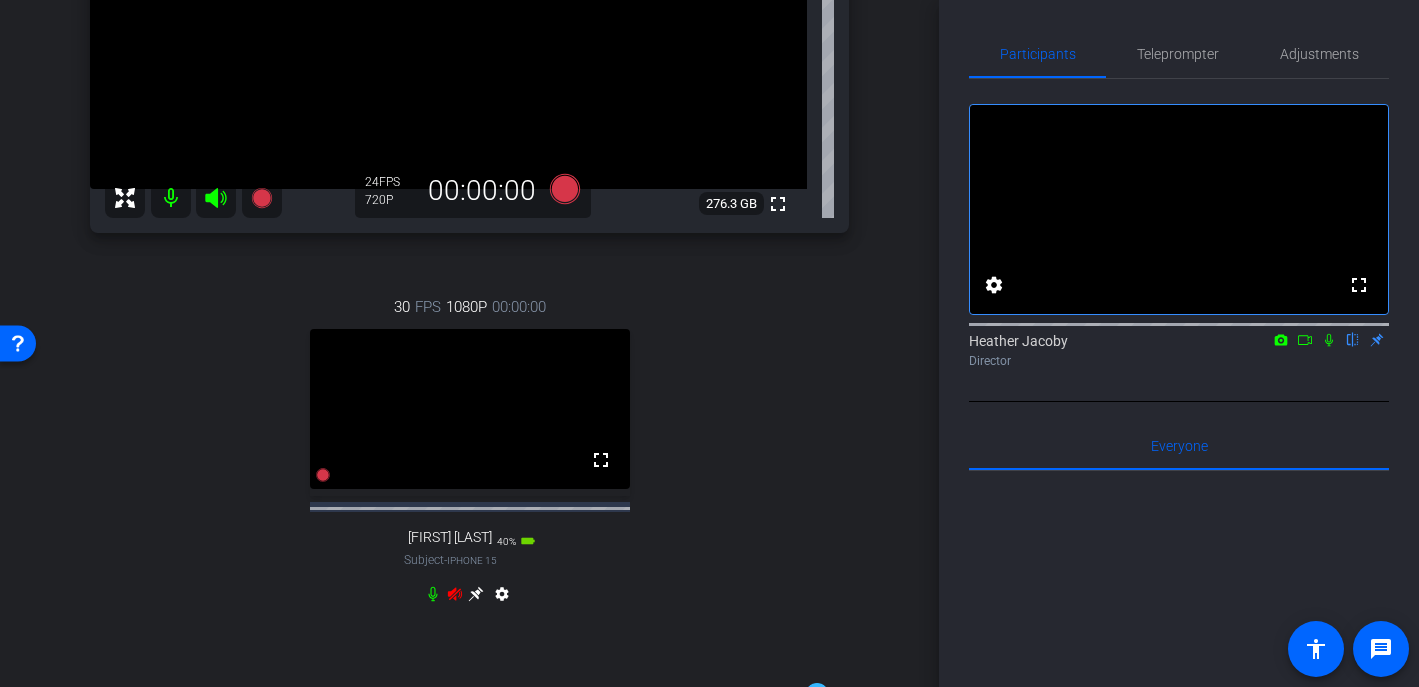 scroll, scrollTop: 414, scrollLeft: 0, axis: vertical 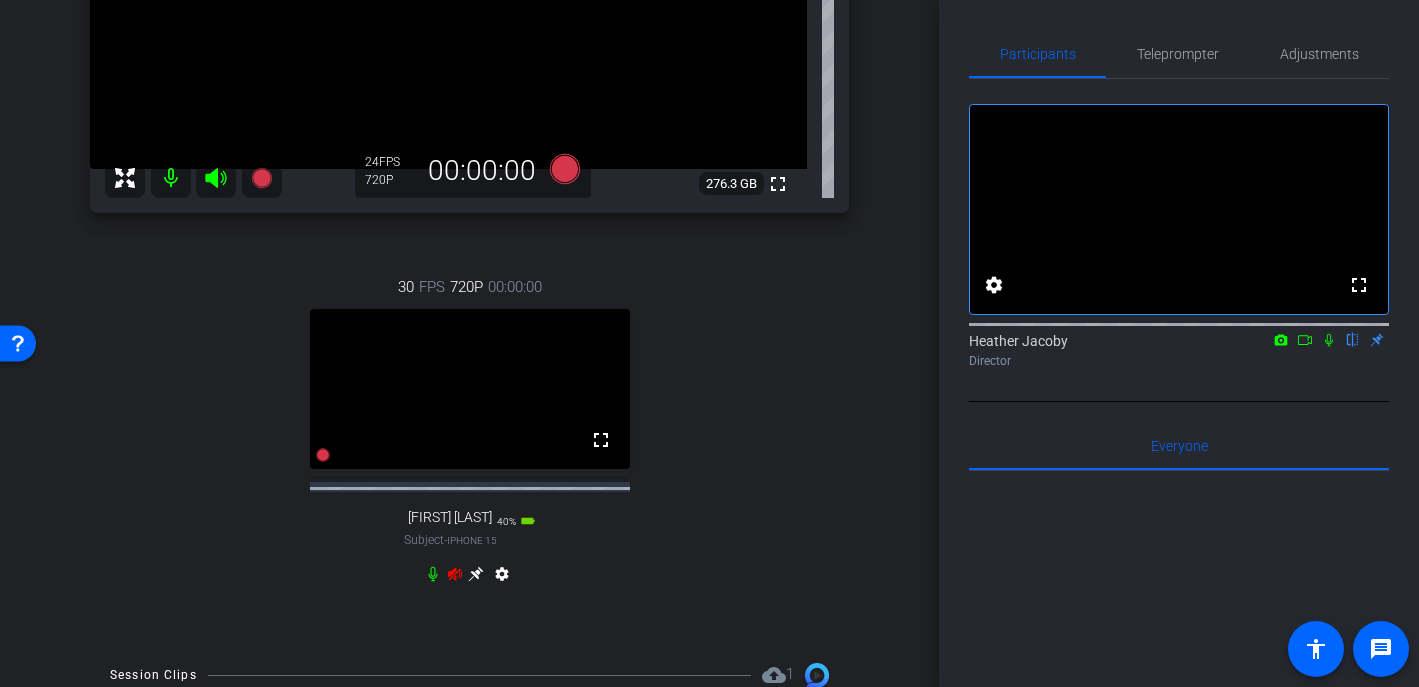 click on "30 FPS 720P  00:00:00  fullscreen
Jared Simpson Subject   -  iPhone 15 40% battery_std
settings" at bounding box center (469, 433) 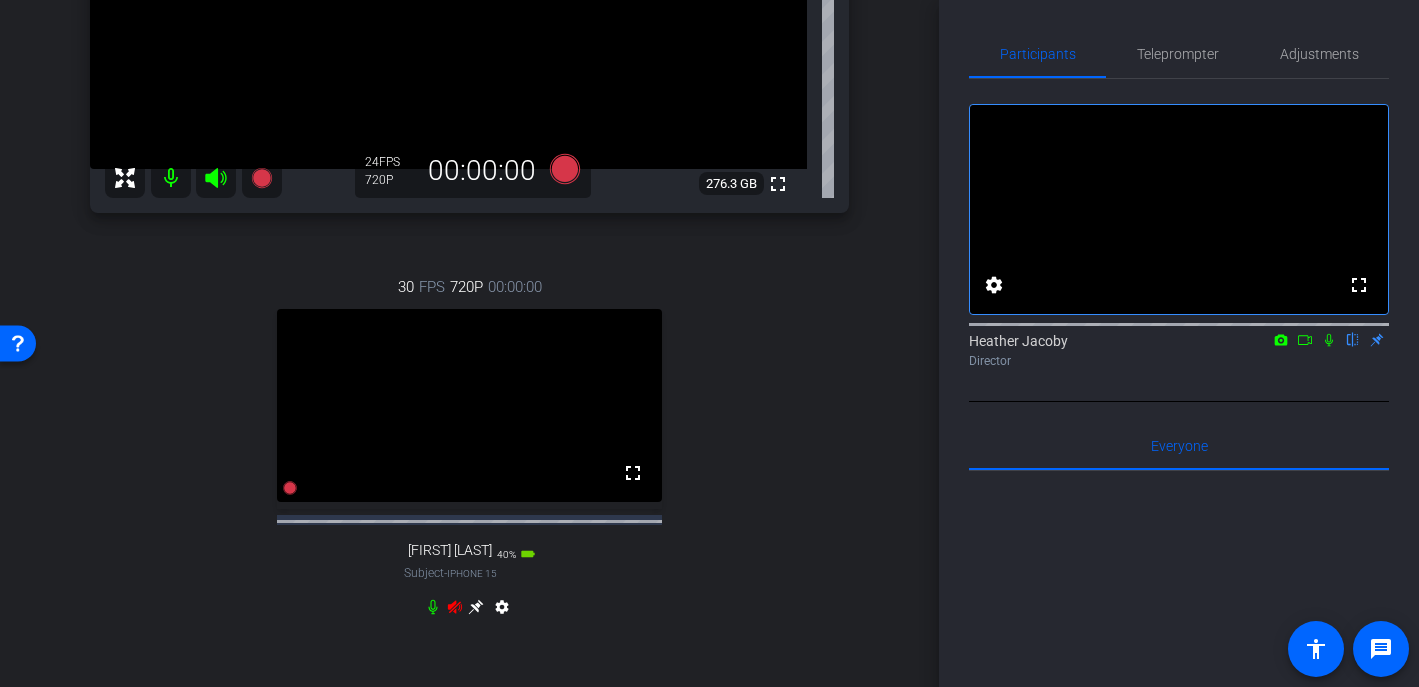 click 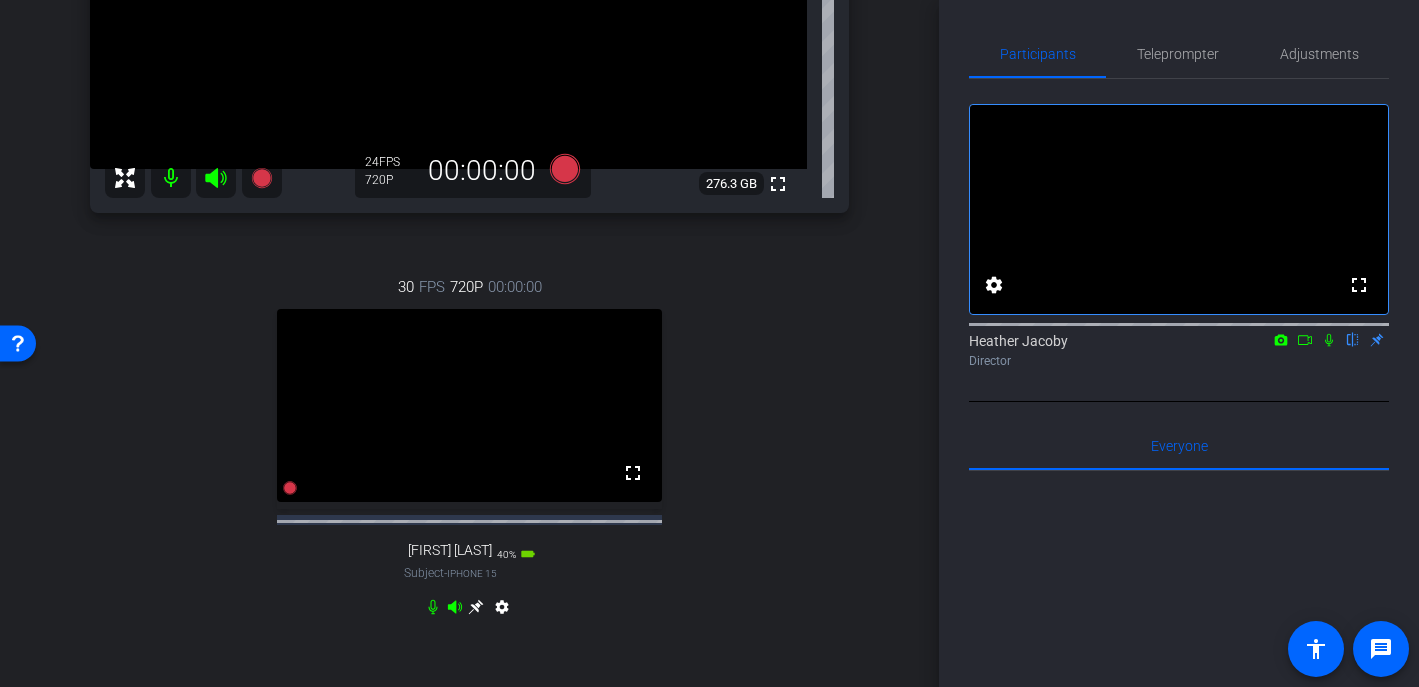 click 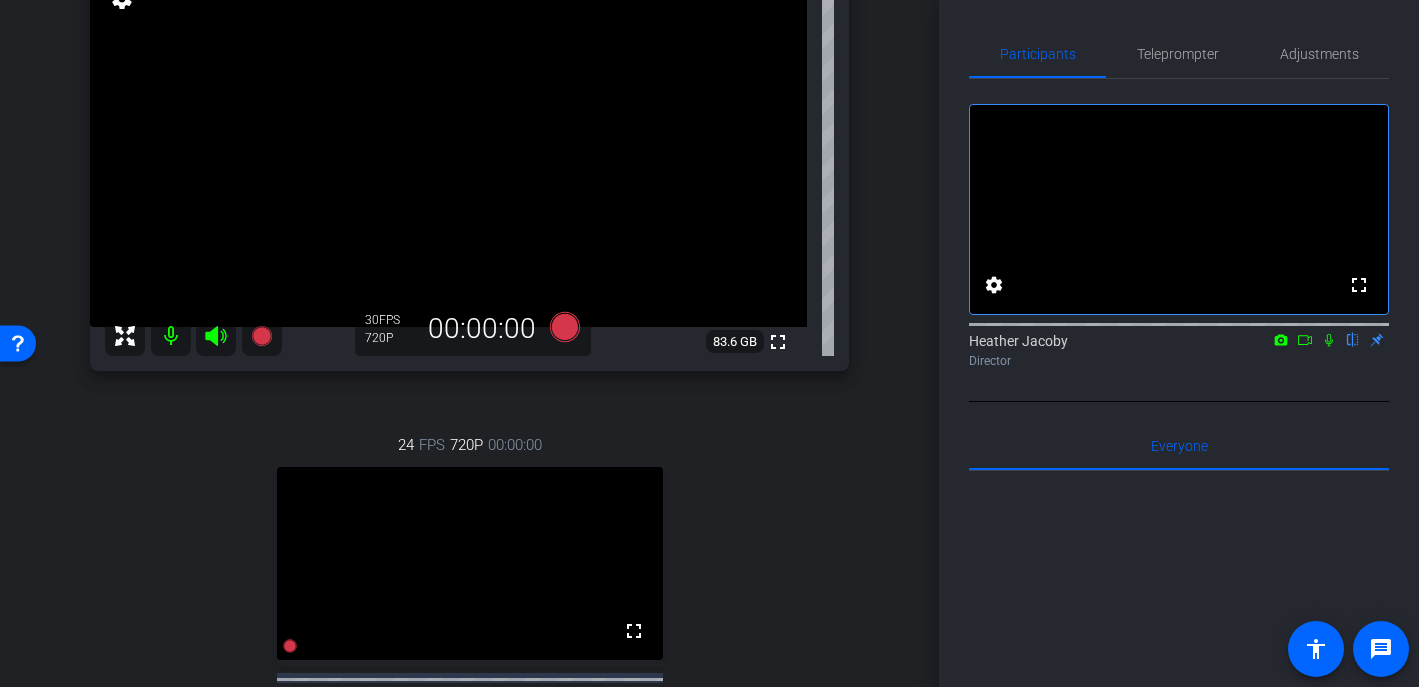 scroll, scrollTop: 244, scrollLeft: 0, axis: vertical 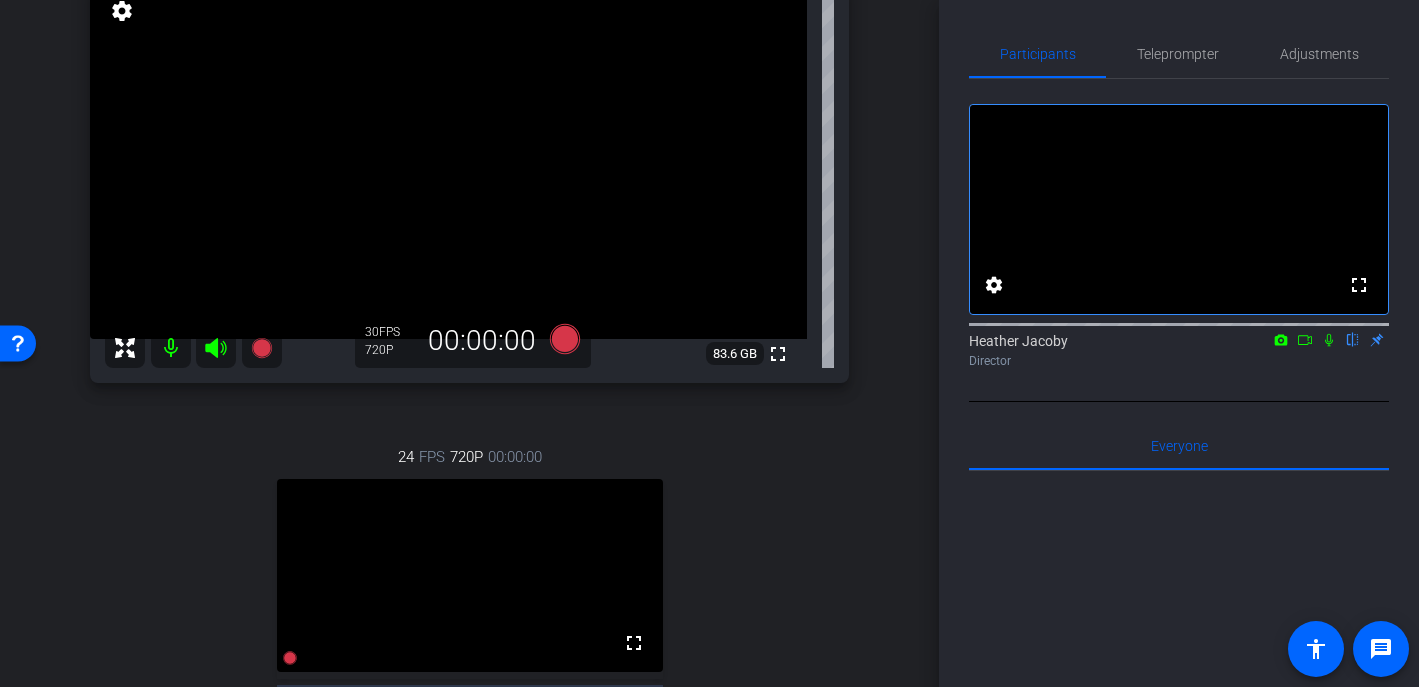 click 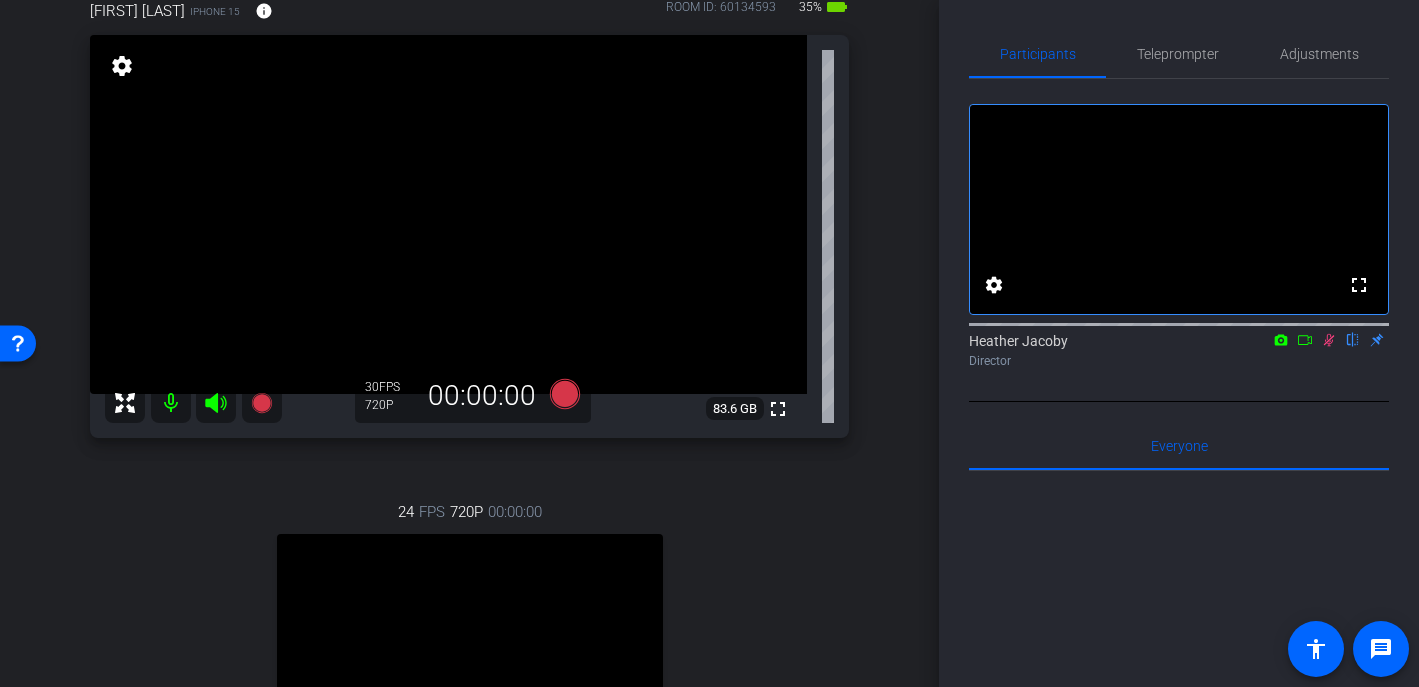 scroll, scrollTop: 184, scrollLeft: 0, axis: vertical 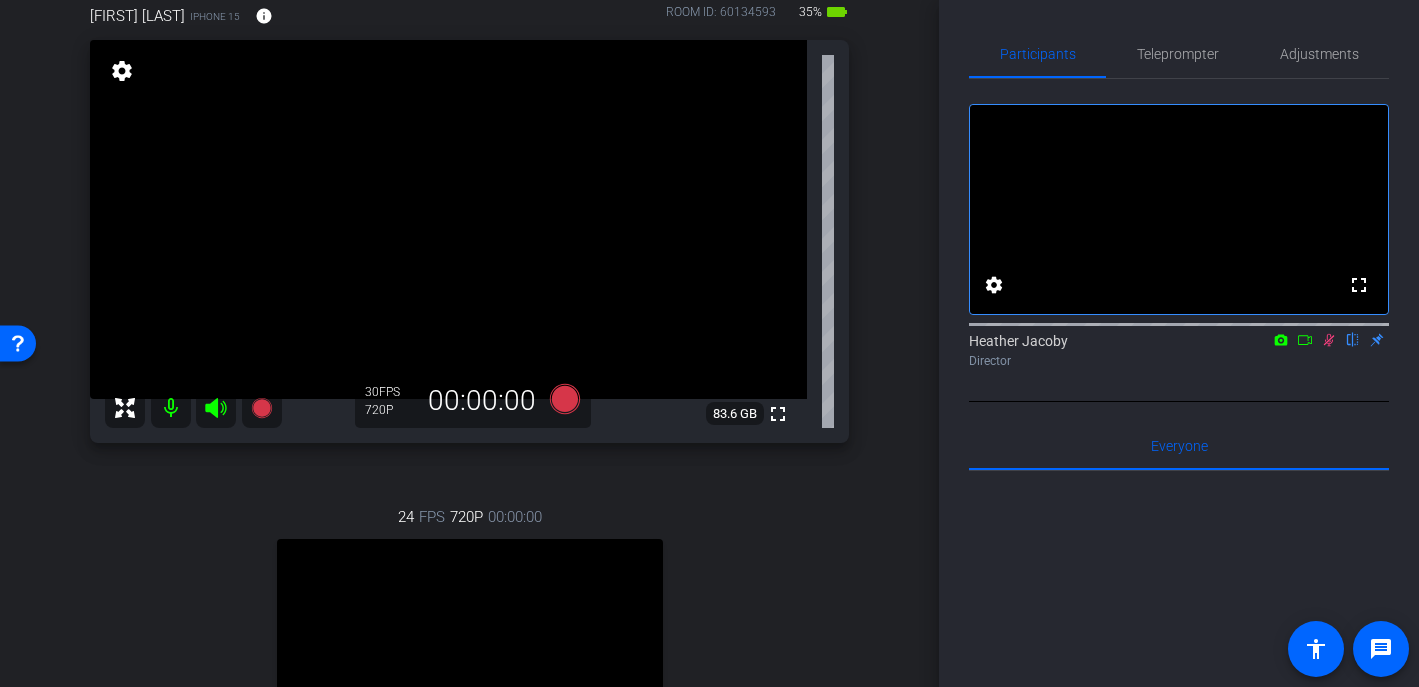 click 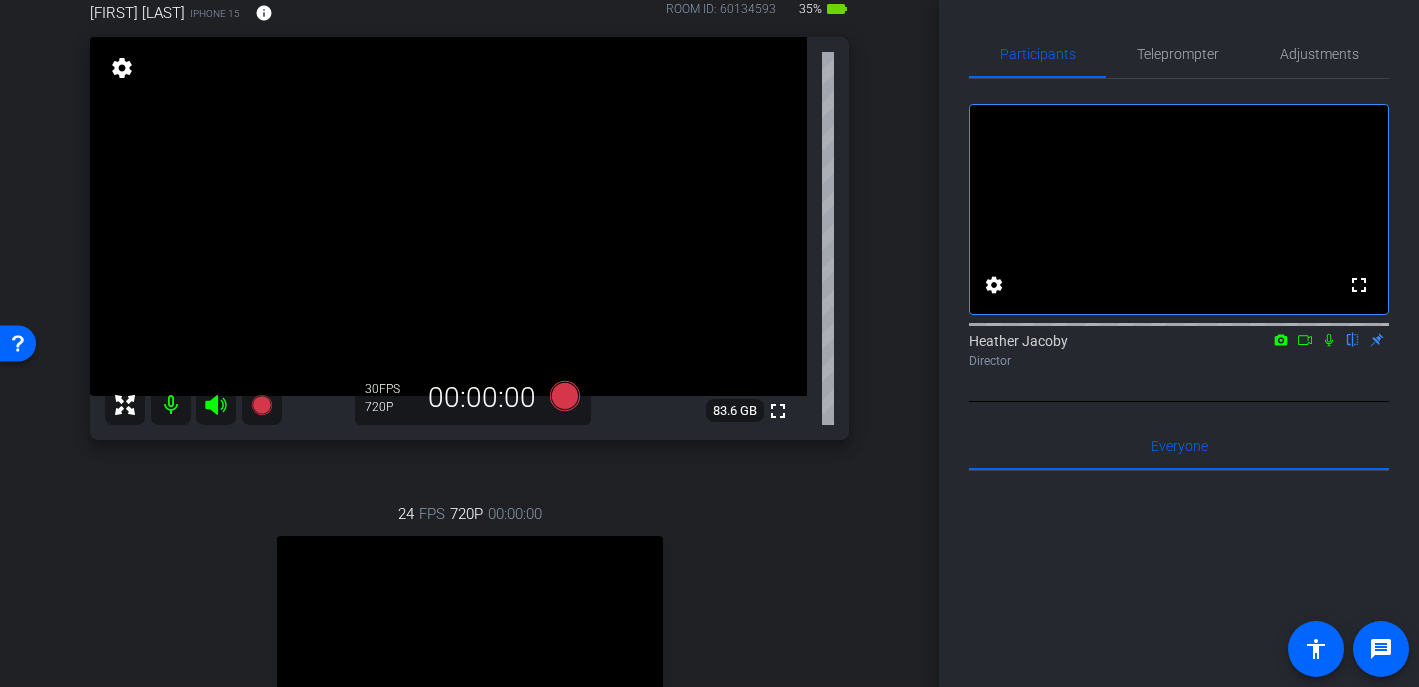 scroll, scrollTop: 181, scrollLeft: 0, axis: vertical 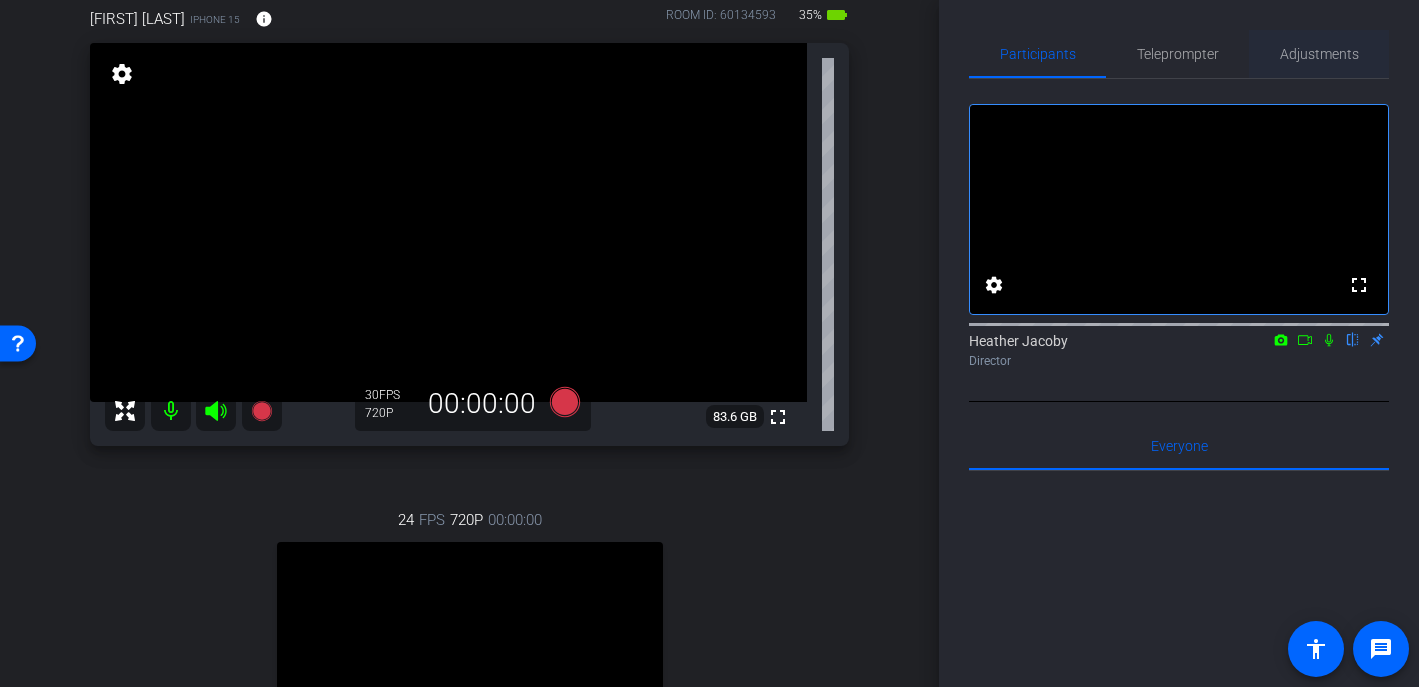 click on "Adjustments" at bounding box center [1319, 54] 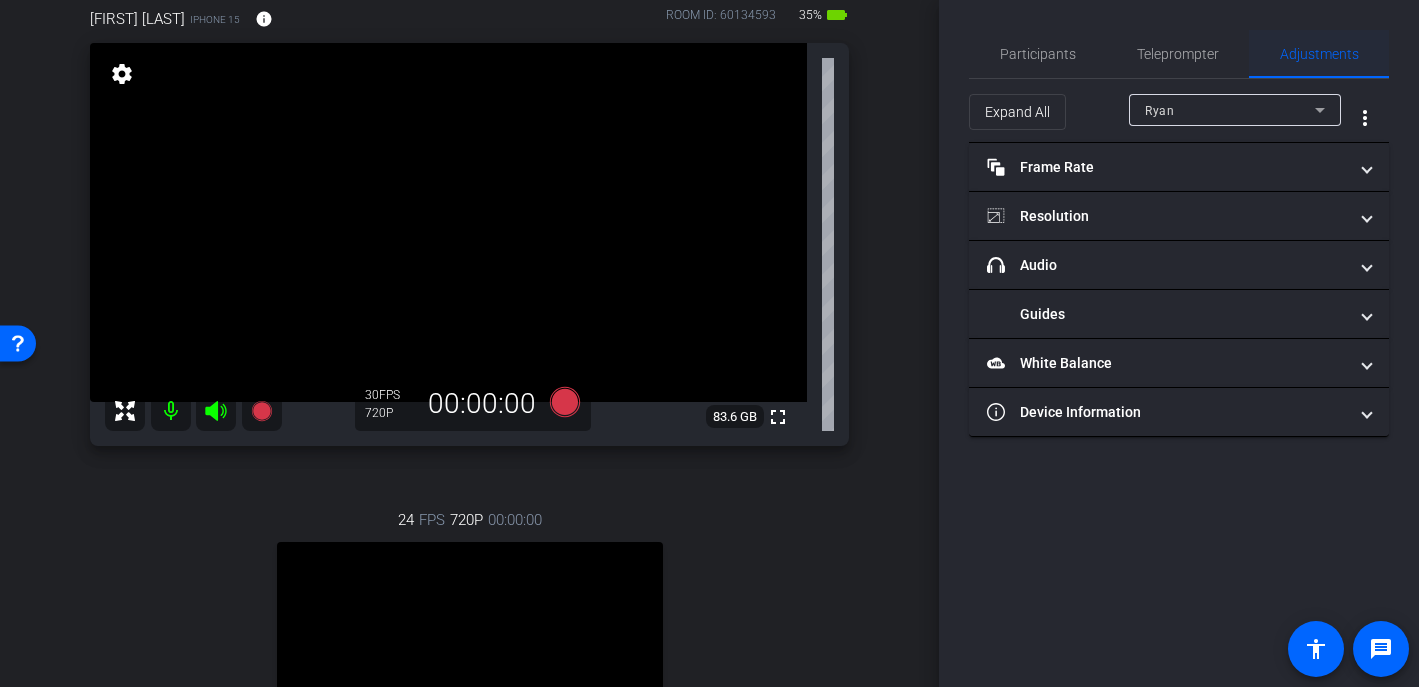 click on "Adjustments" at bounding box center [1319, 54] 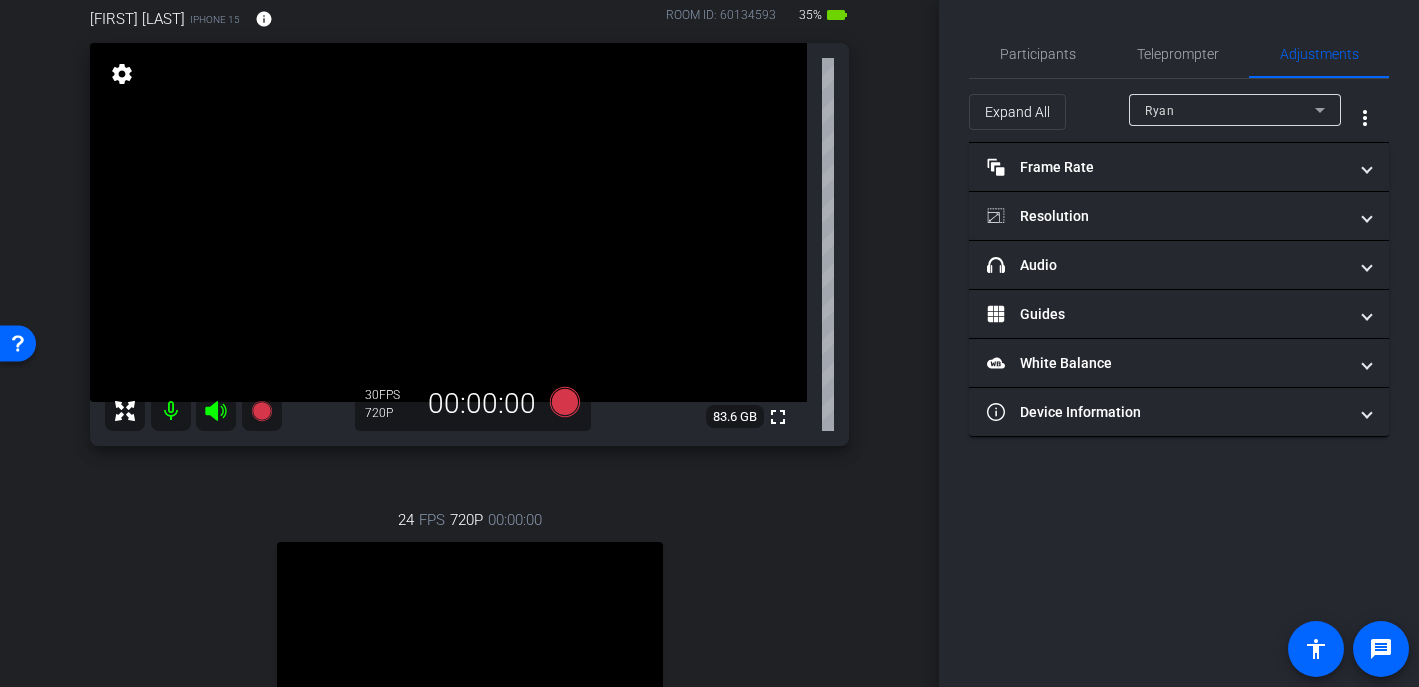 click on "Ryan" at bounding box center [1230, 110] 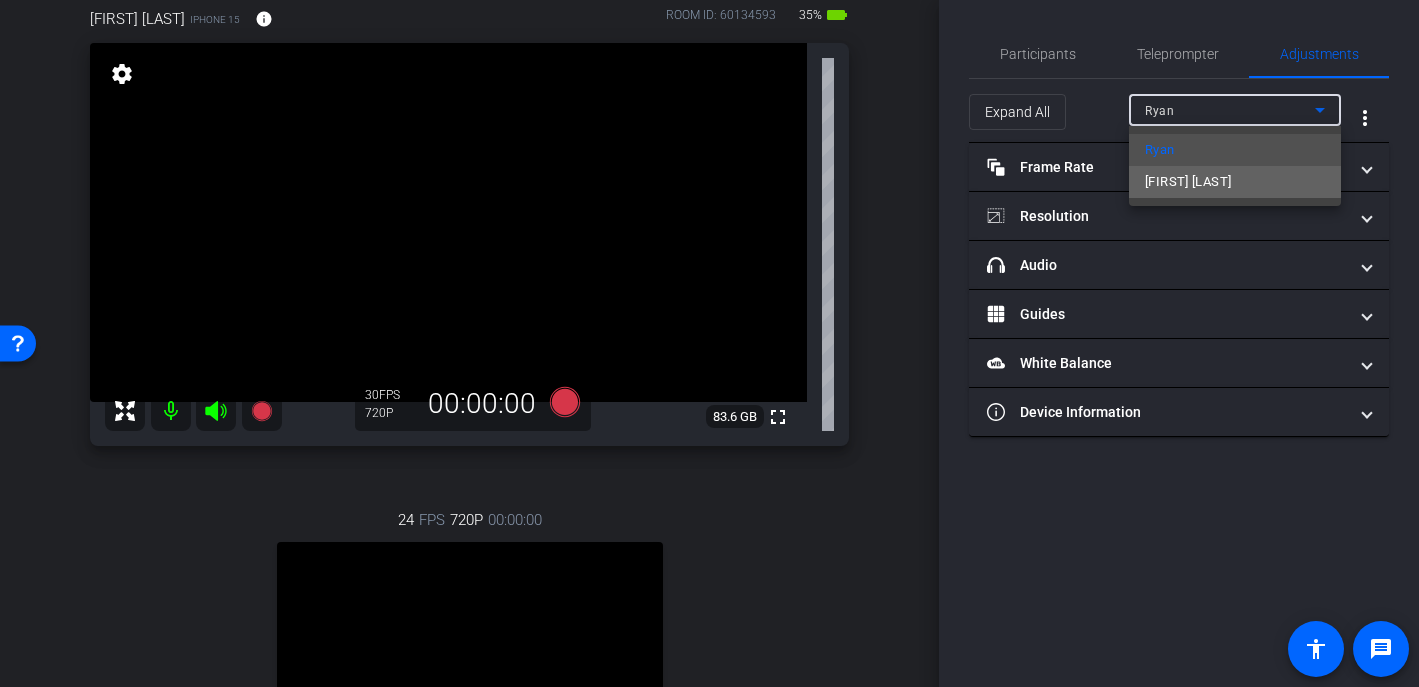 click on "Jared Simpson" at bounding box center (1188, 182) 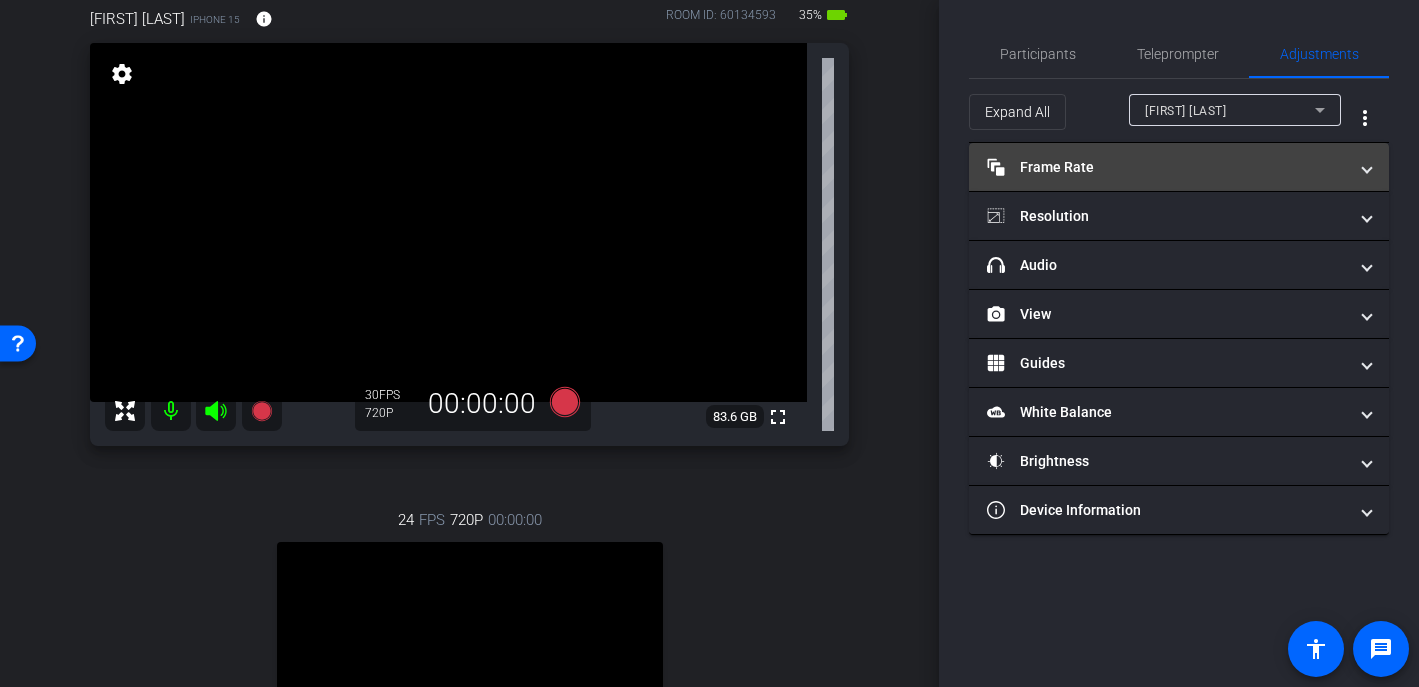 click on "Frame Rate
Frame Rate" at bounding box center (1167, 167) 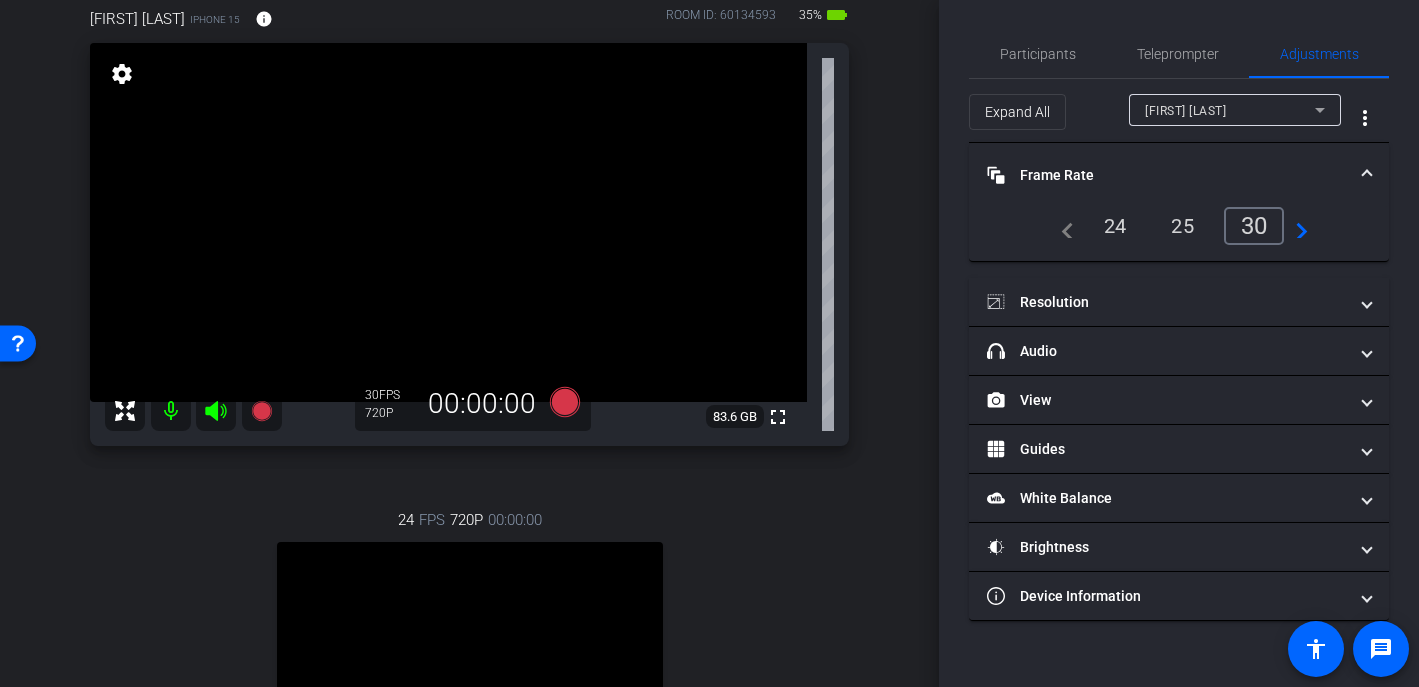 click on "24" at bounding box center (1115, 226) 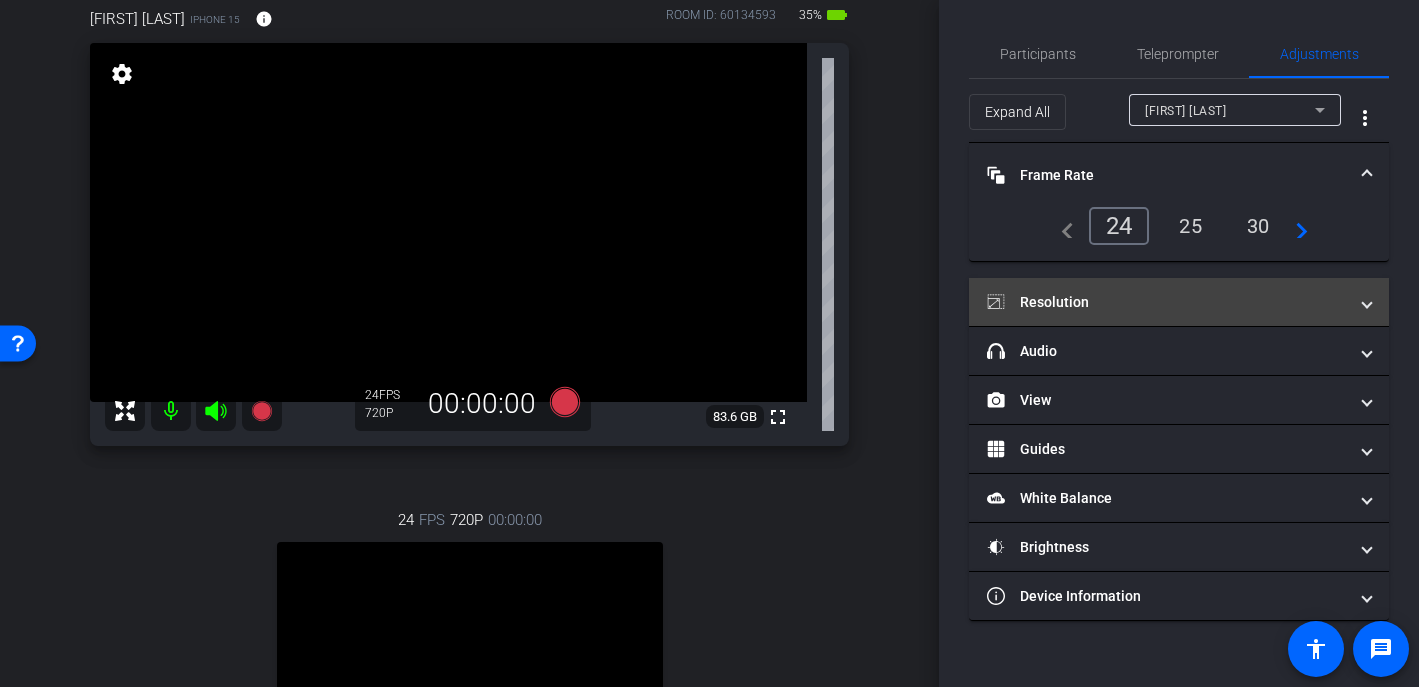 click on "Resolution" at bounding box center [1167, 302] 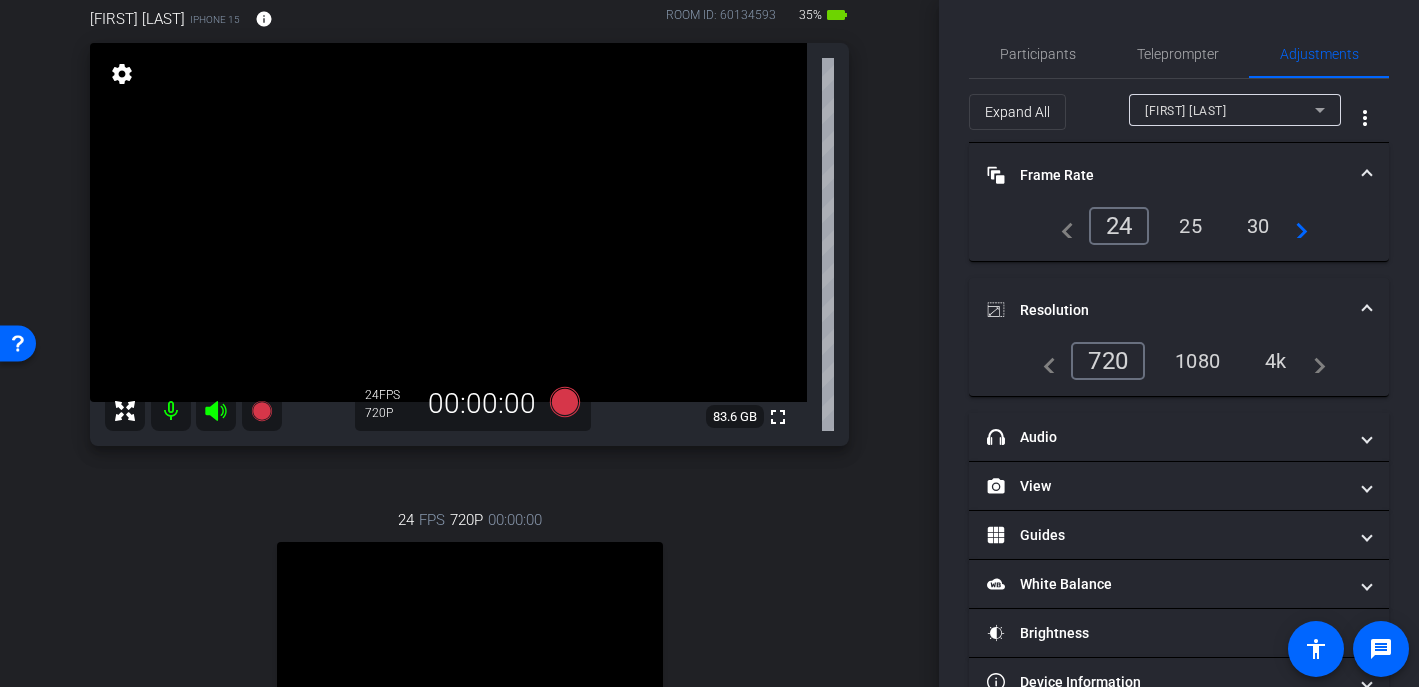 click on "1080" at bounding box center [1197, 361] 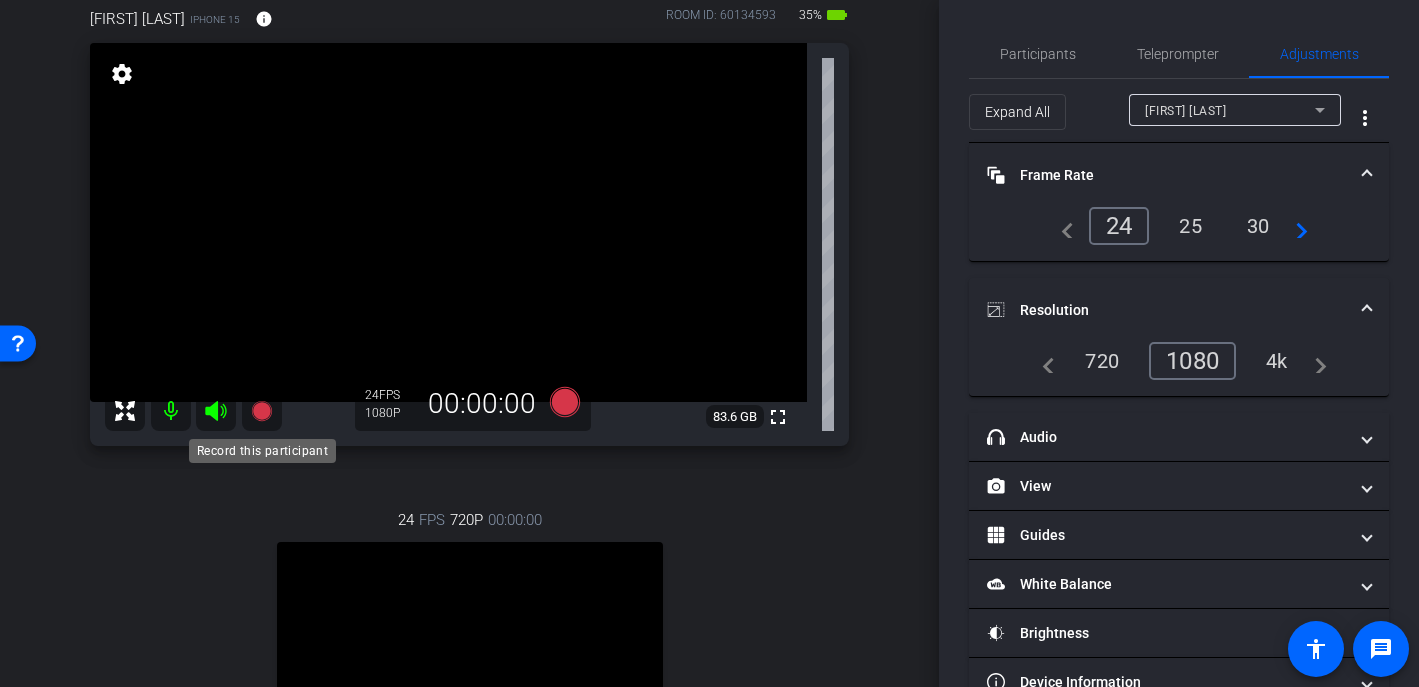 click 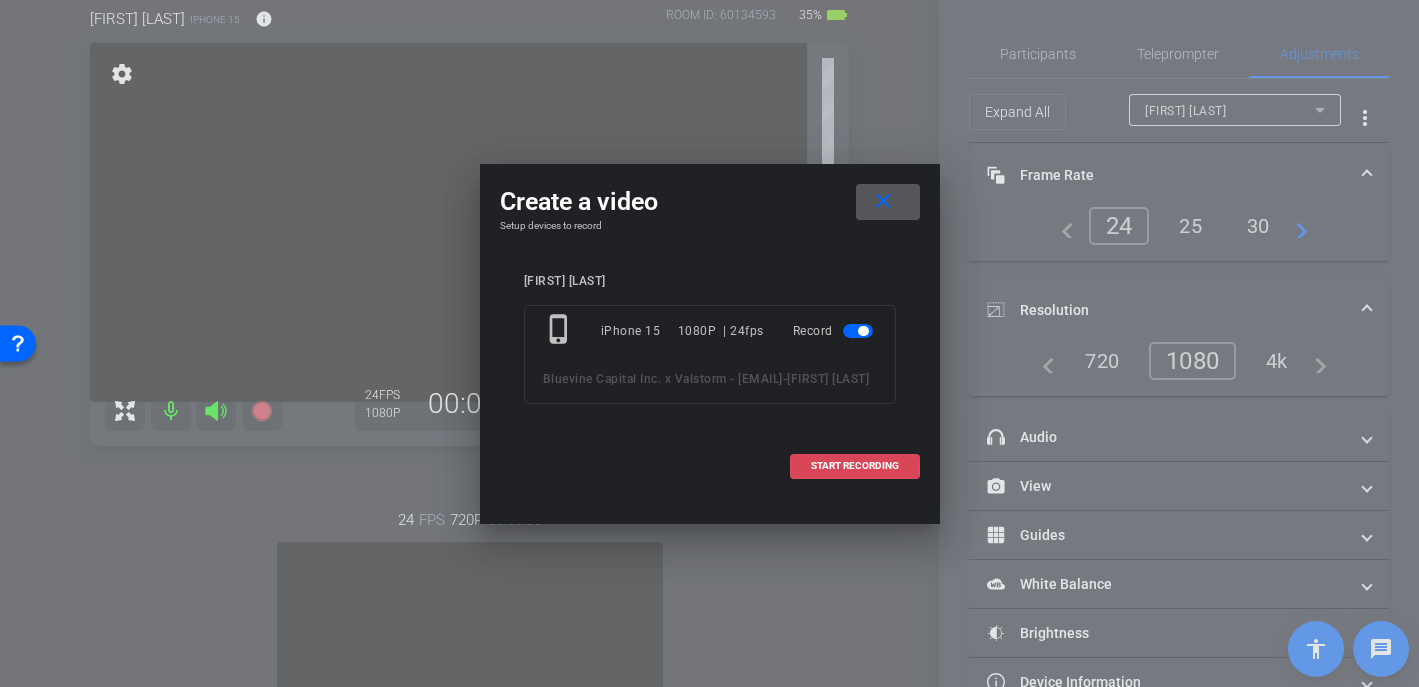 click on "START RECORDING" at bounding box center (855, 466) 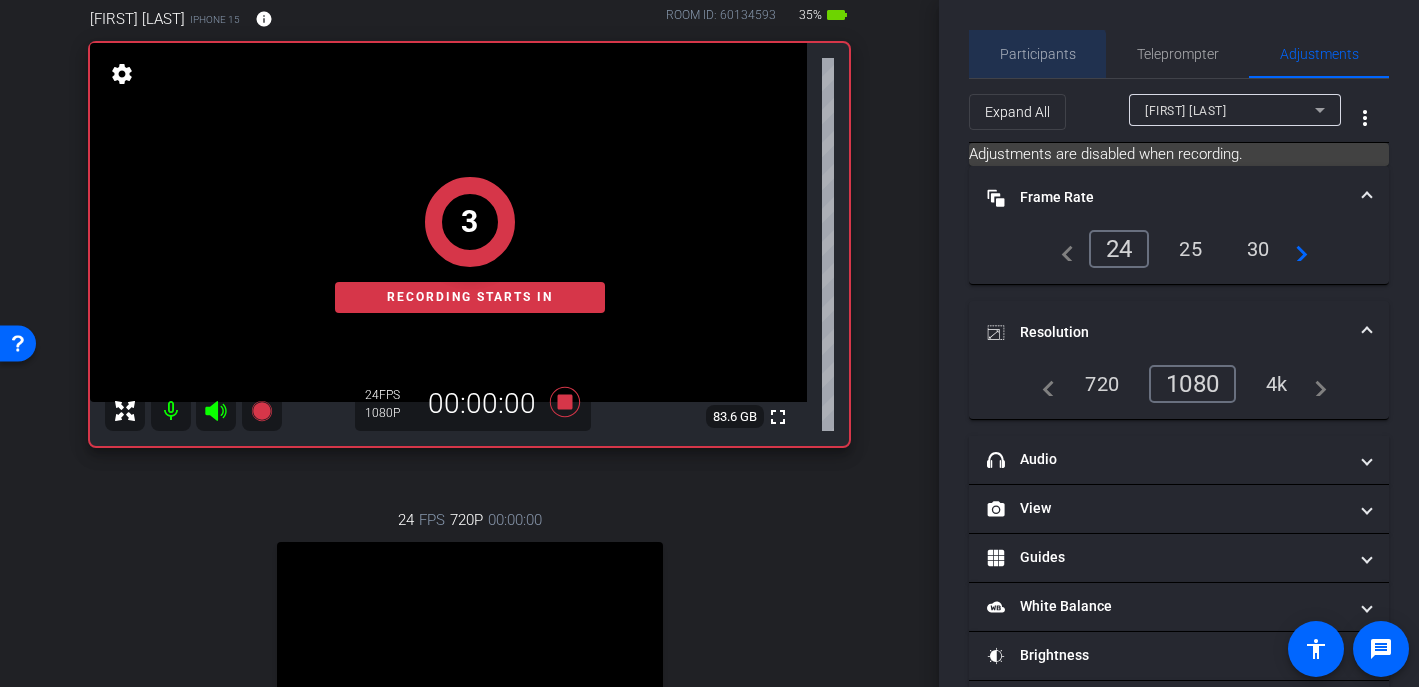 click on "Participants" at bounding box center (1038, 54) 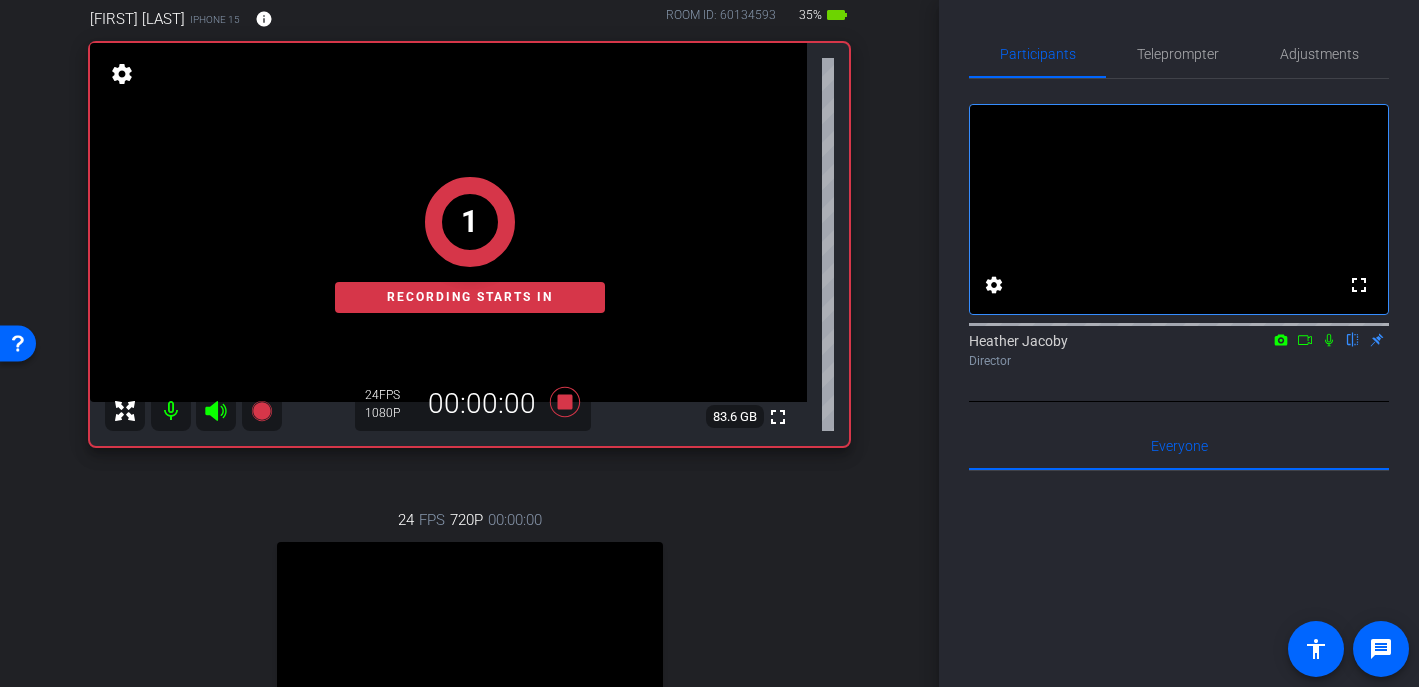 click 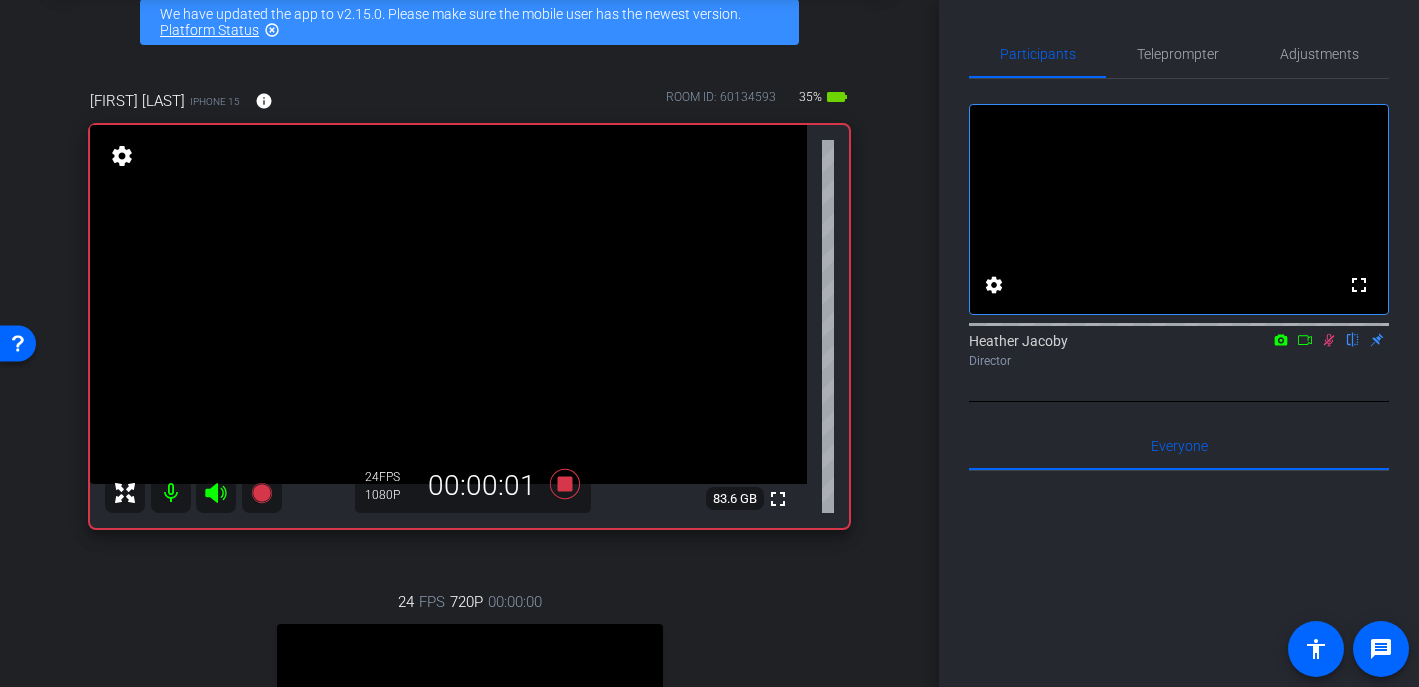 scroll, scrollTop: 107, scrollLeft: 0, axis: vertical 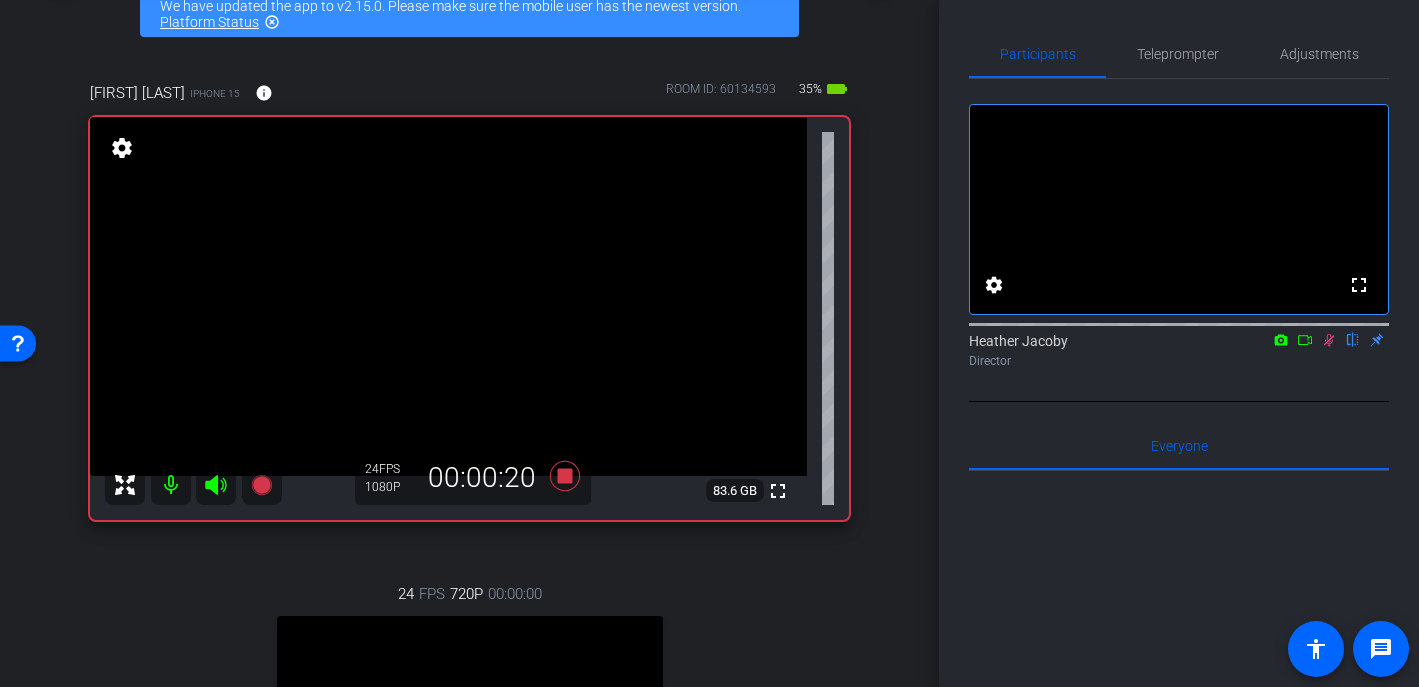 click 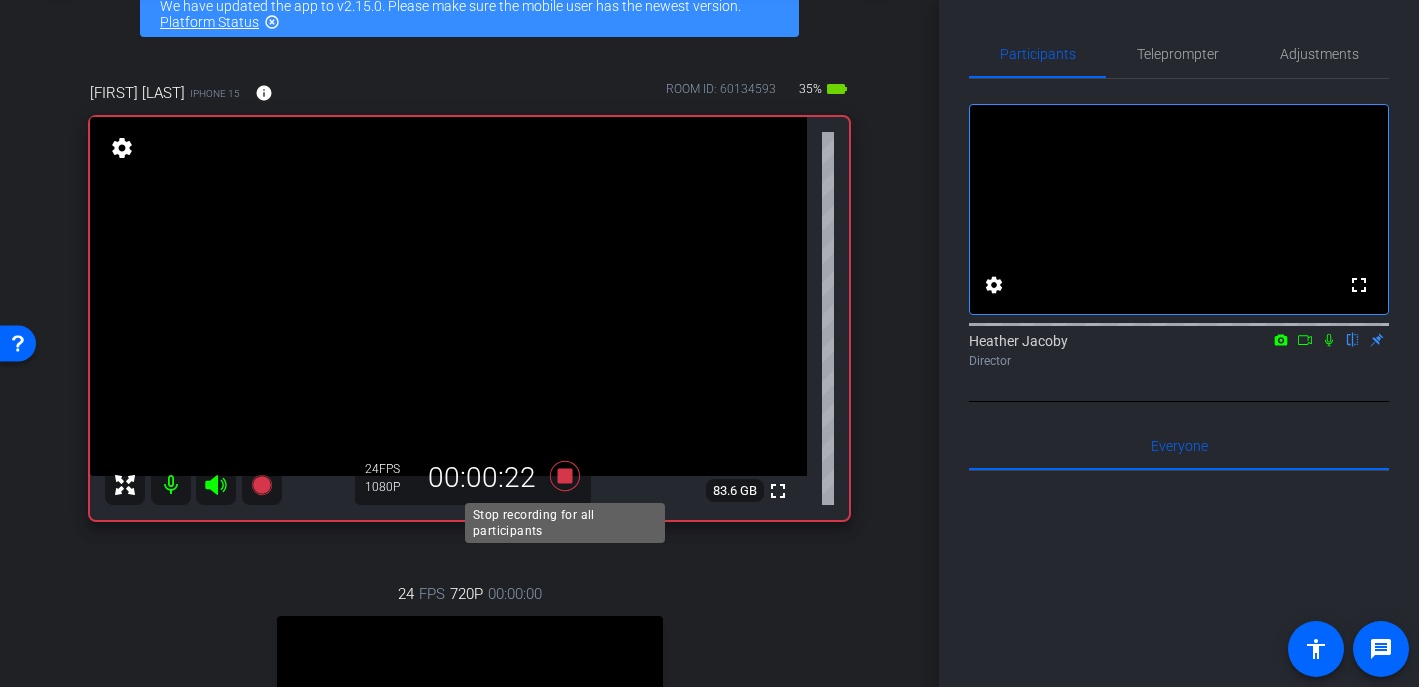click 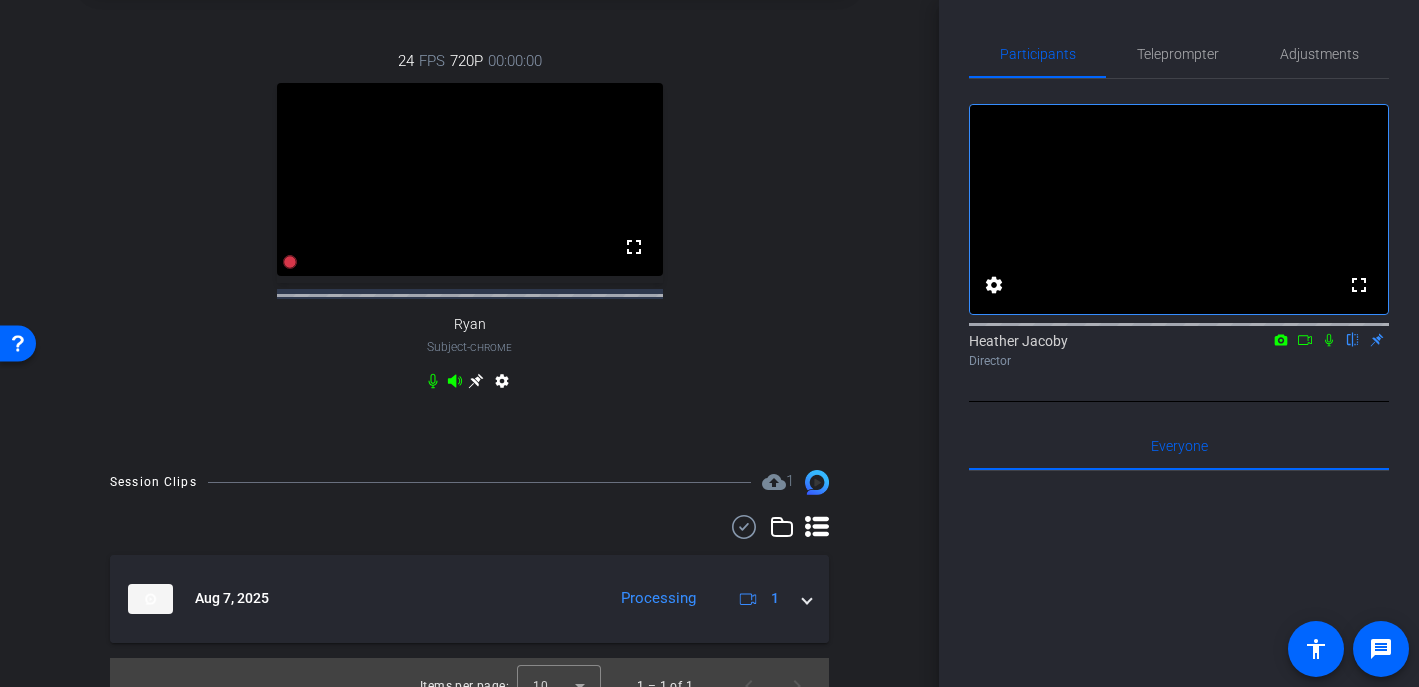 scroll, scrollTop: 652, scrollLeft: 0, axis: vertical 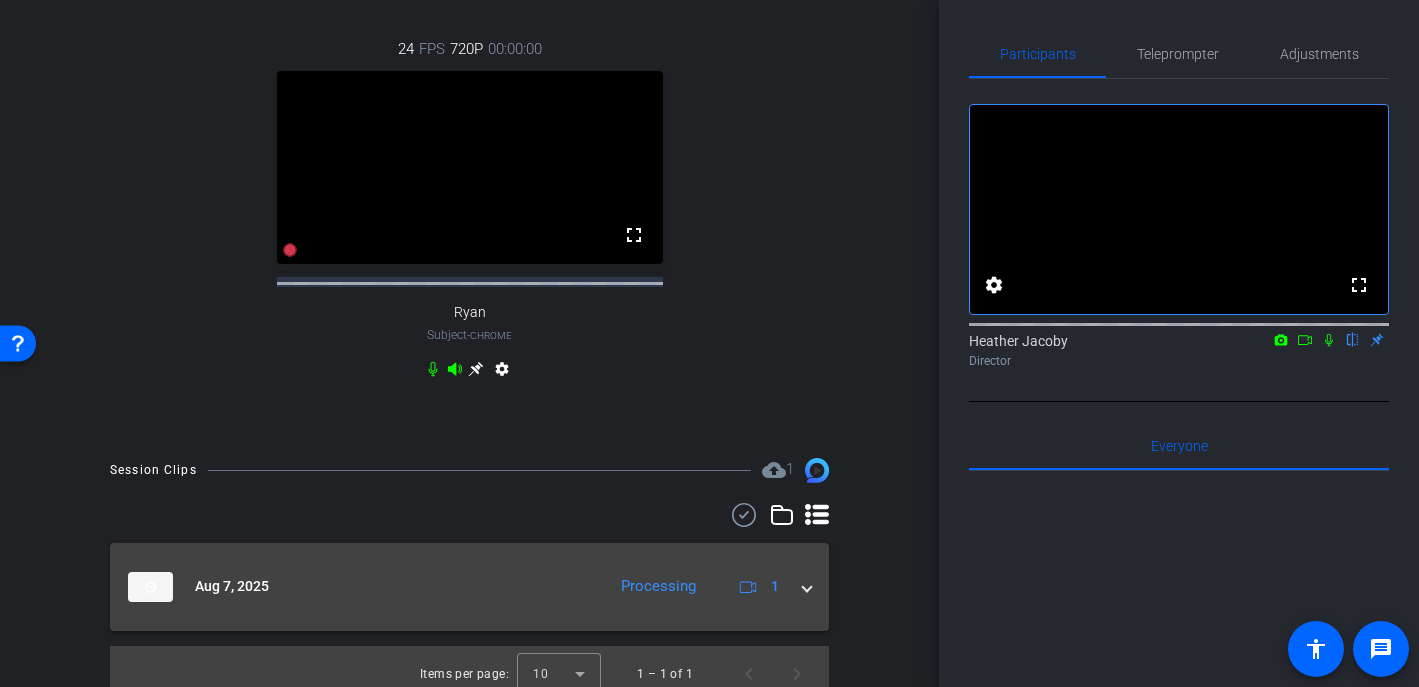 click at bounding box center (807, 586) 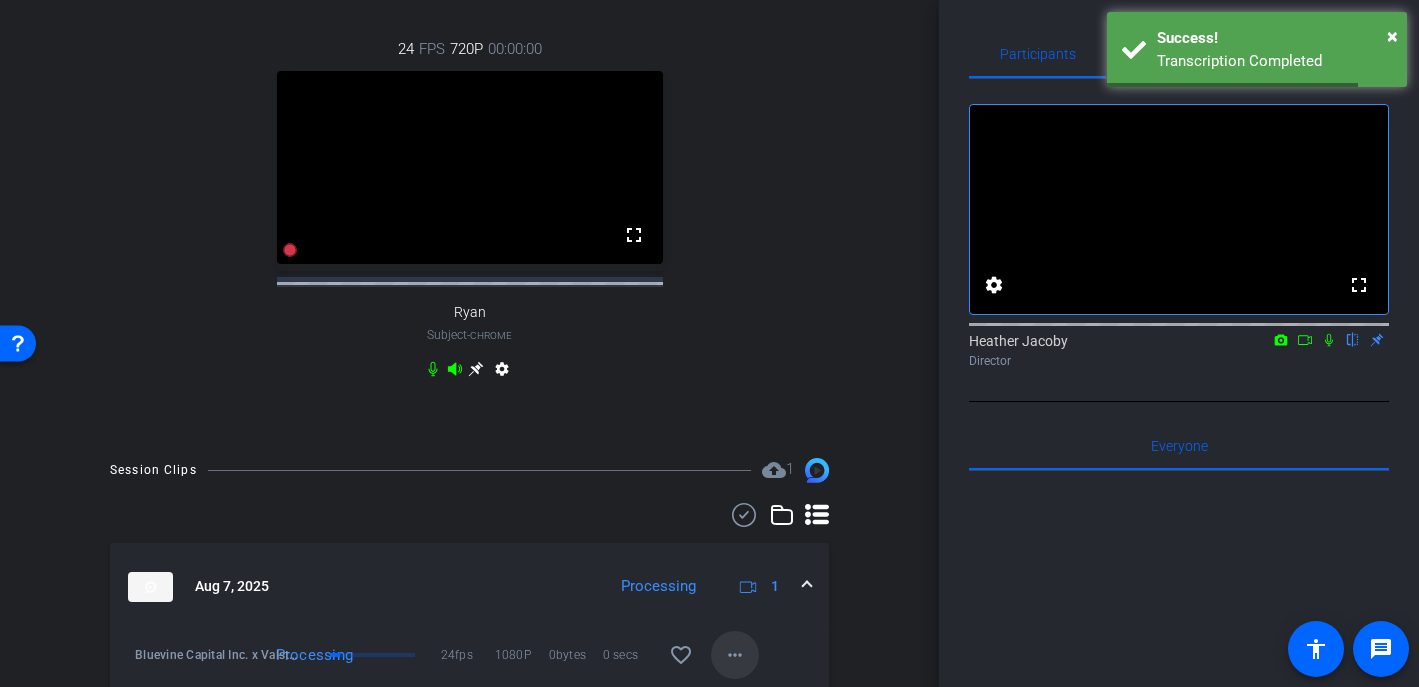 click on "more_horiz" at bounding box center [735, 655] 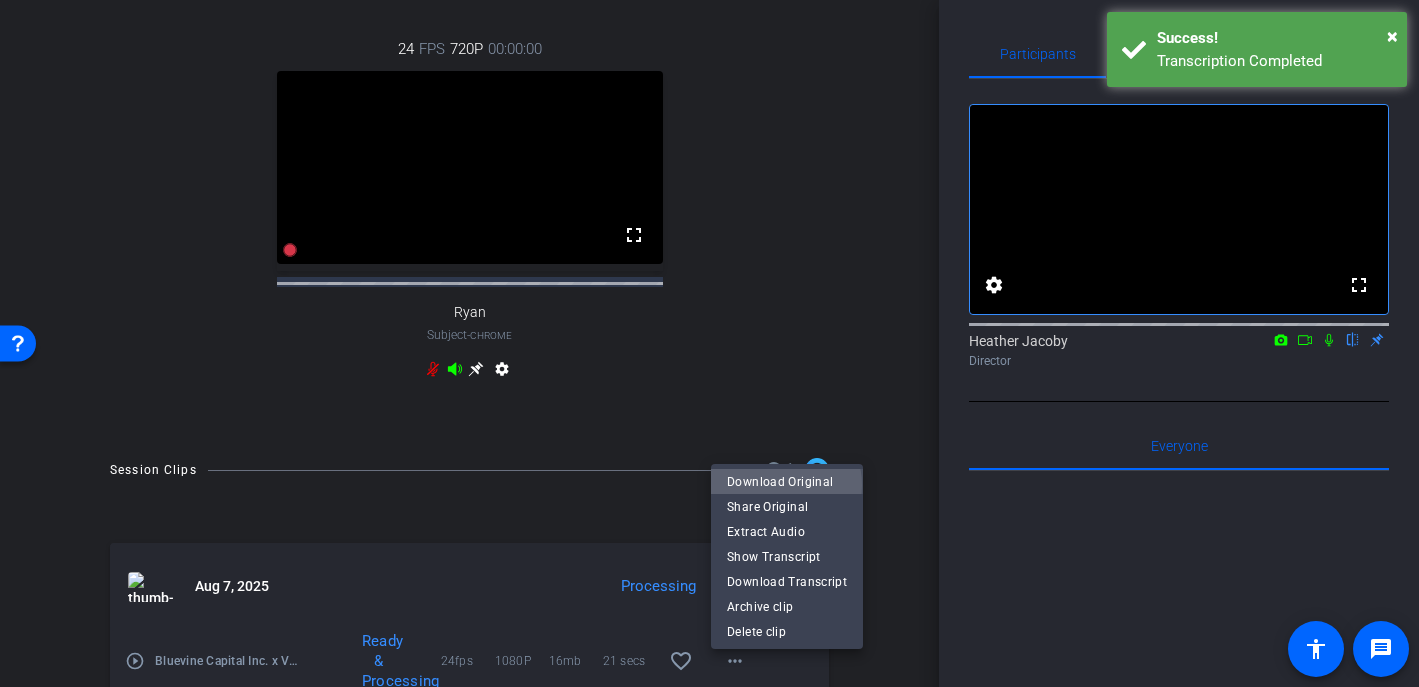 click on "Download Original" at bounding box center (787, 481) 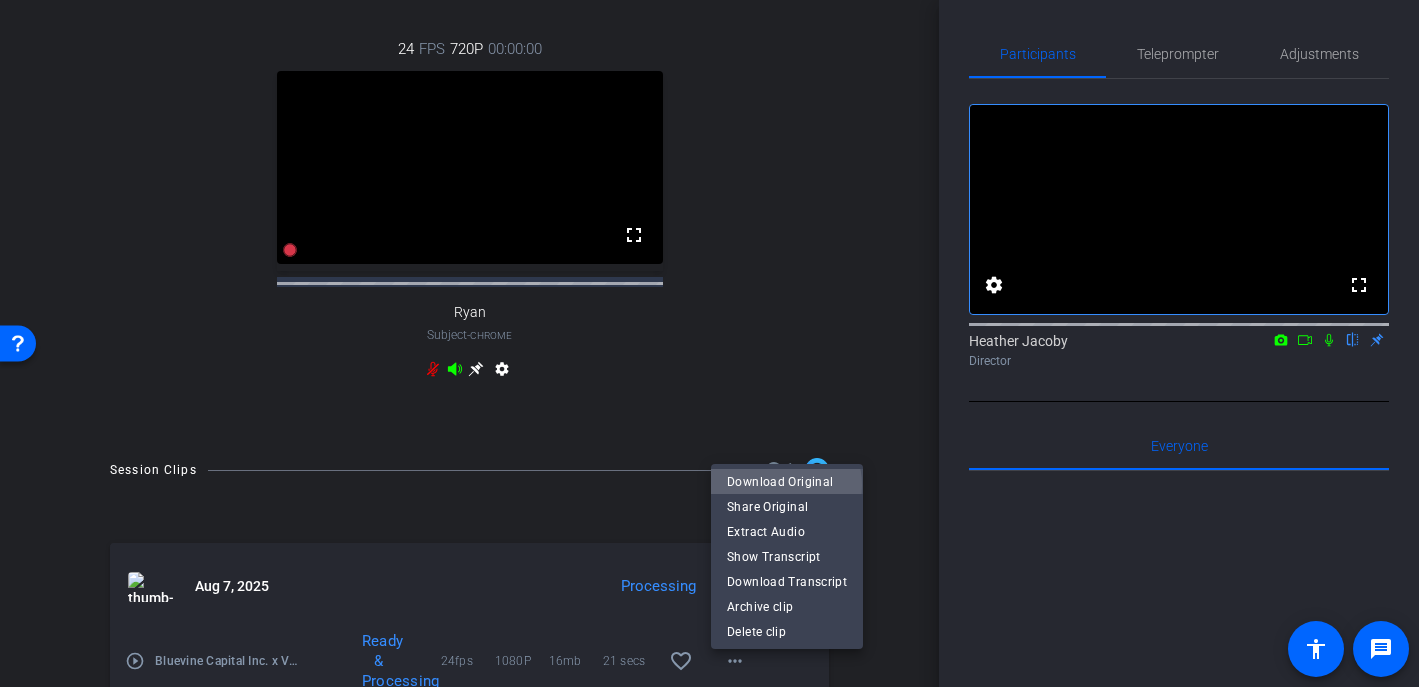 scroll, scrollTop: 668, scrollLeft: 0, axis: vertical 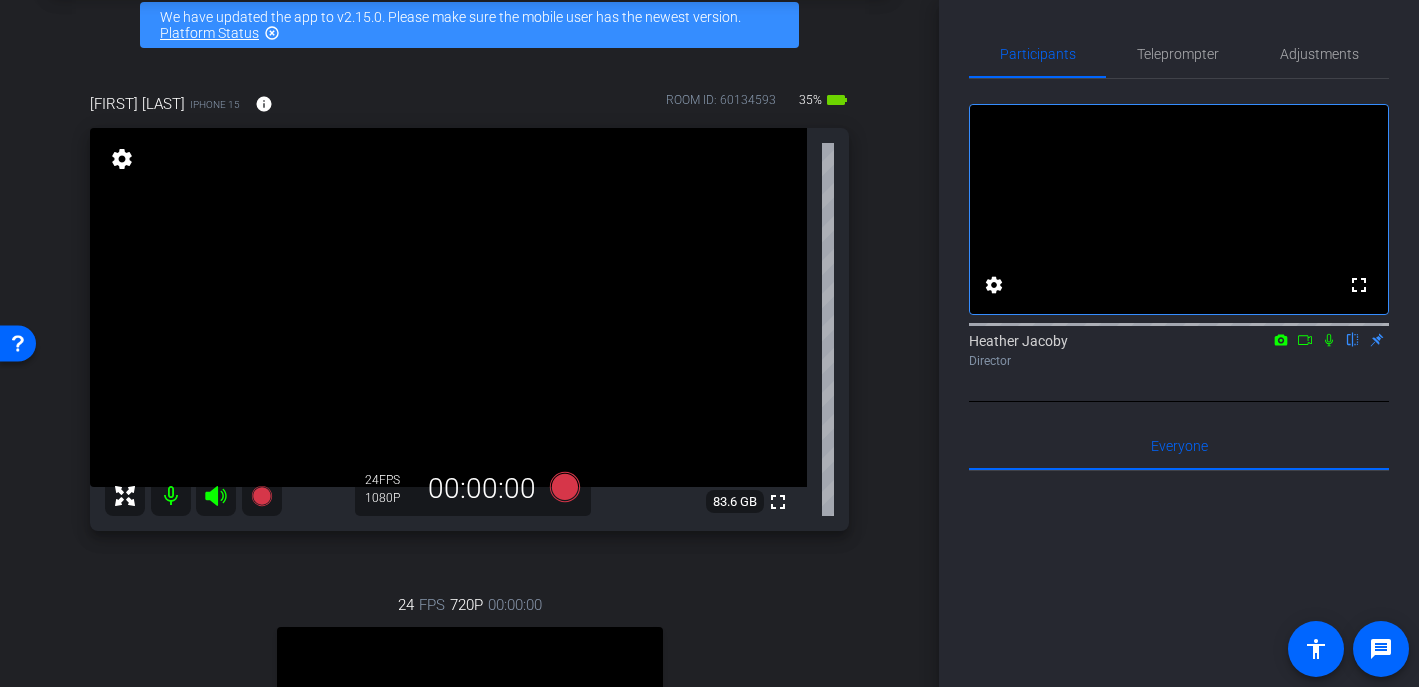 click 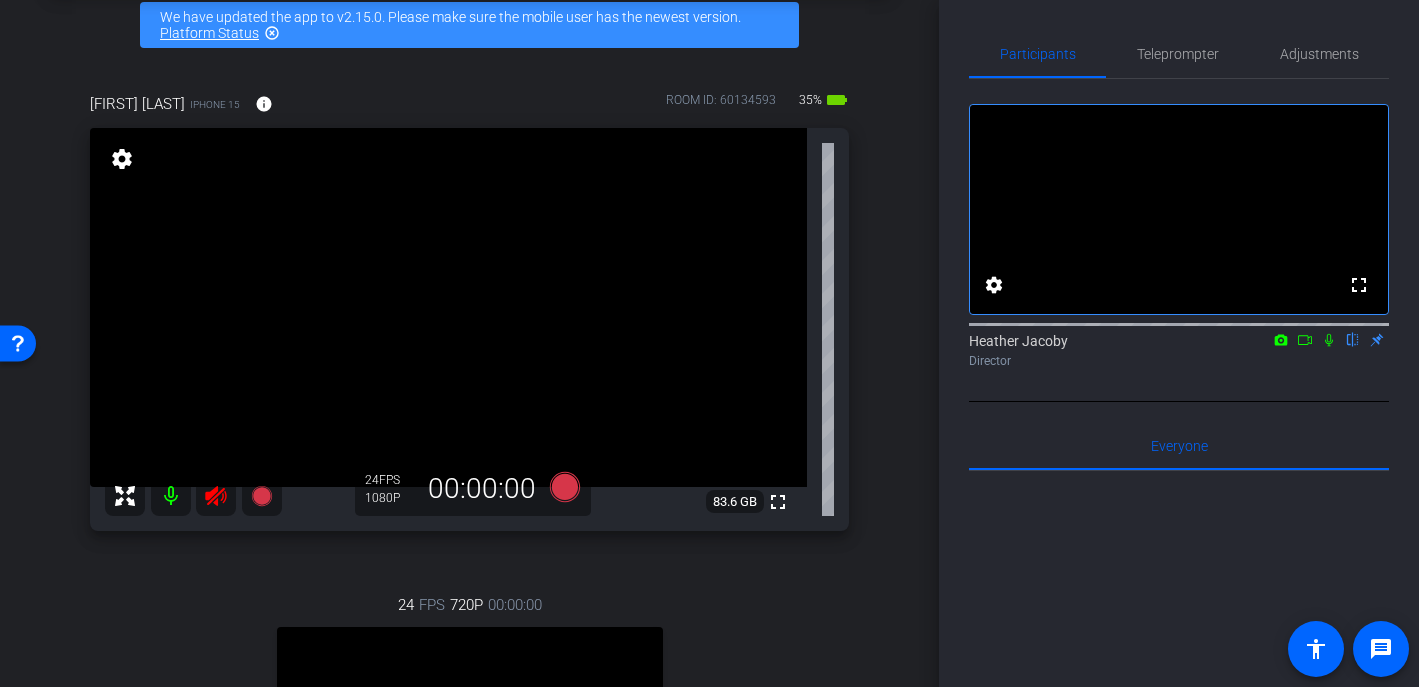 click at bounding box center [171, 496] 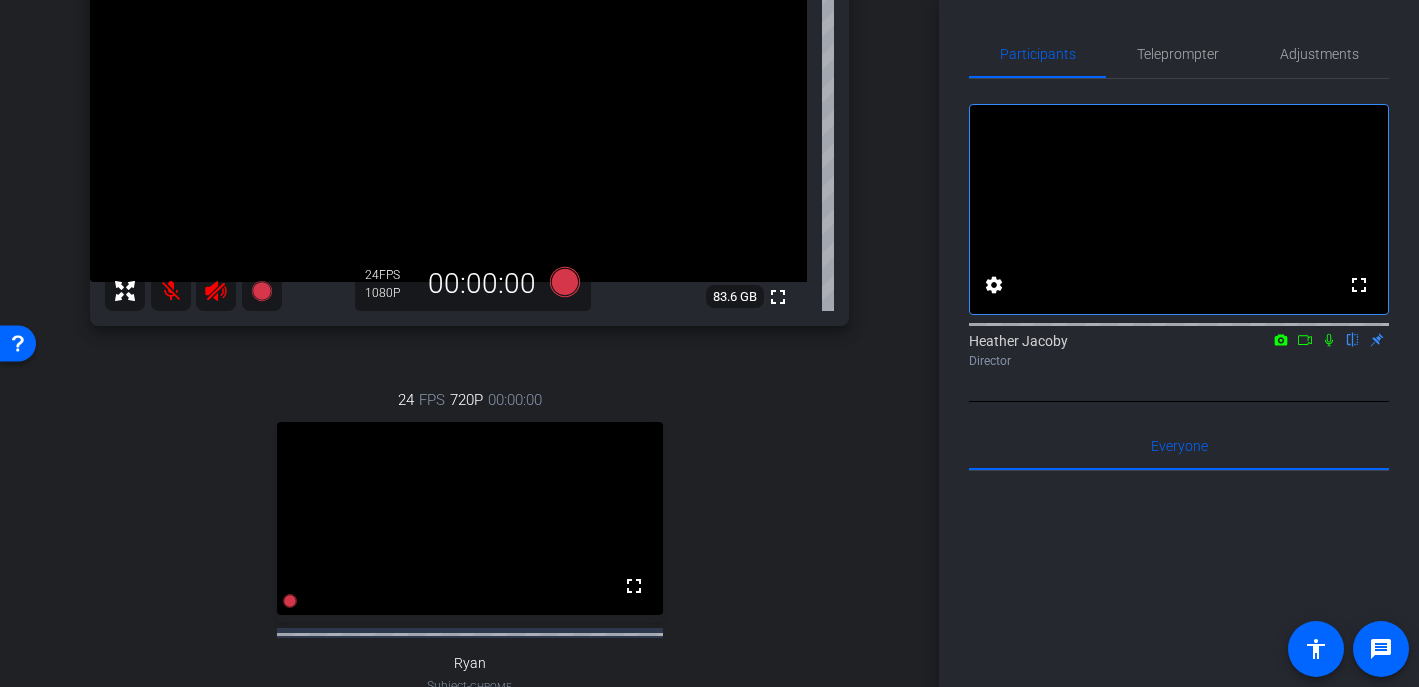 scroll, scrollTop: 312, scrollLeft: 0, axis: vertical 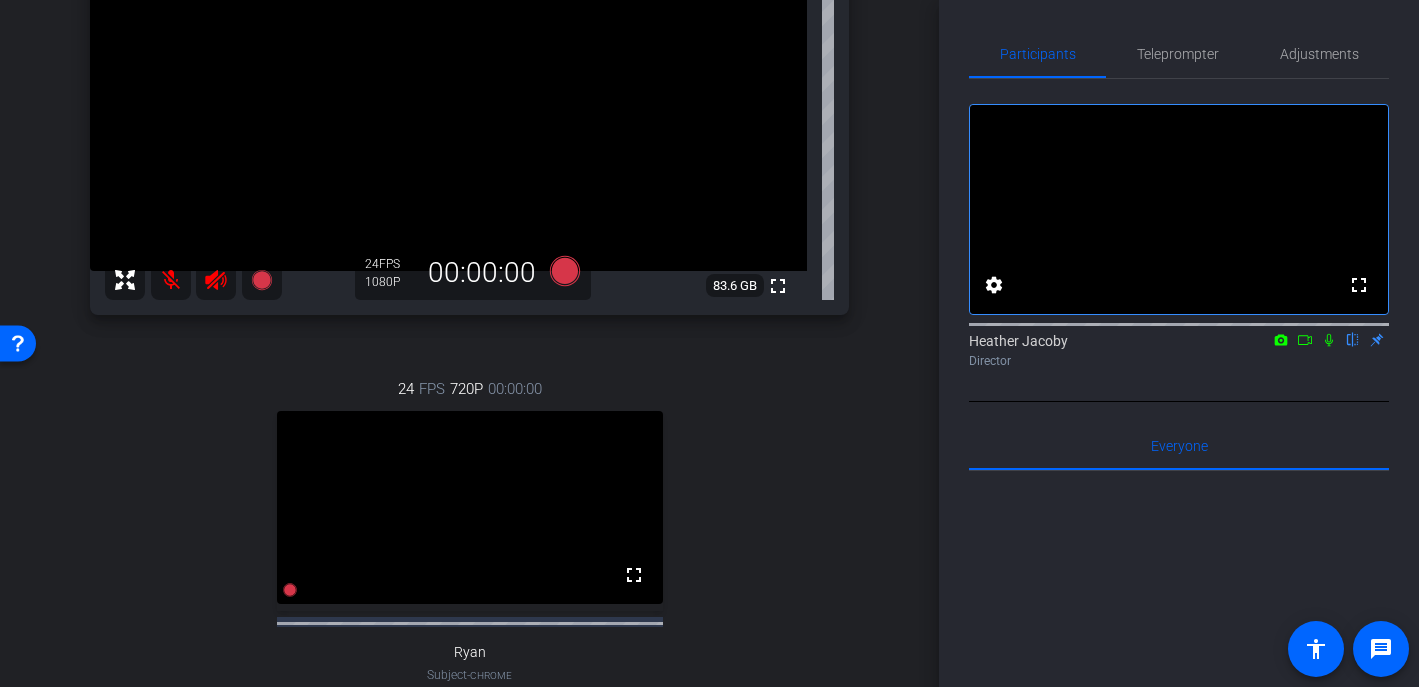 click 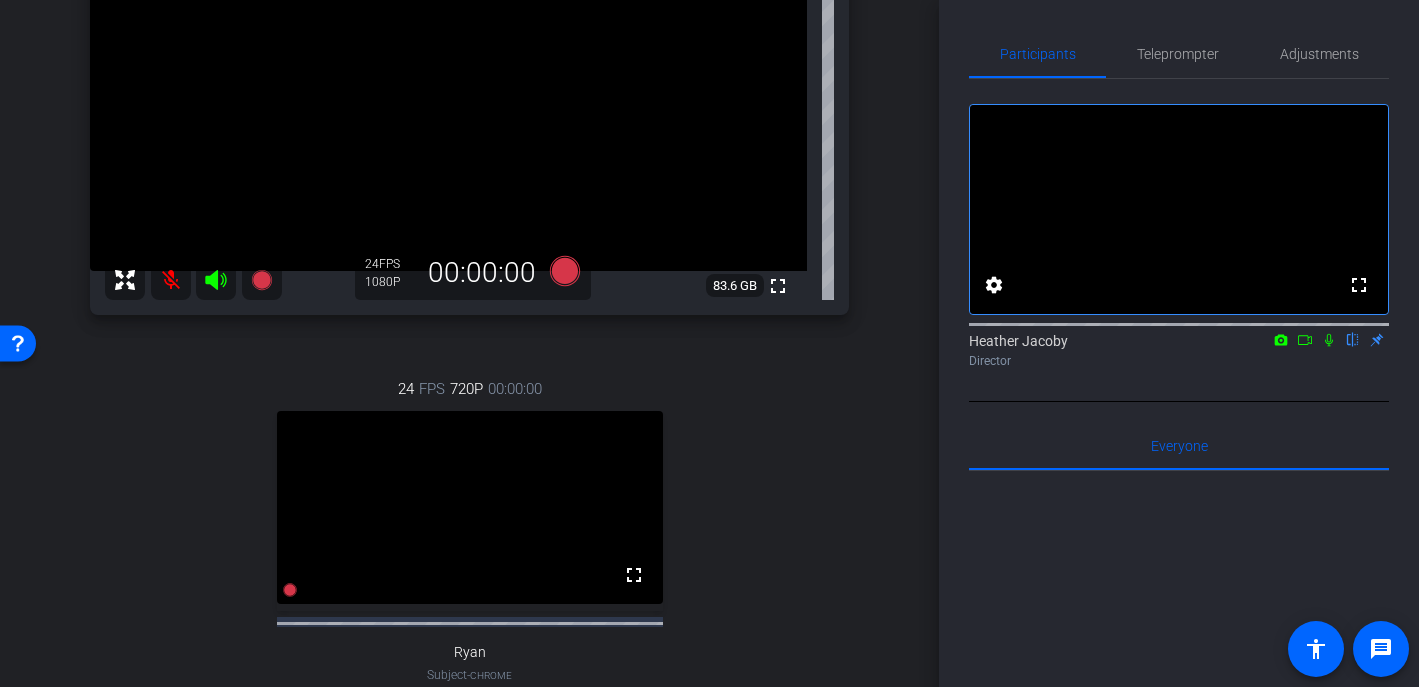click at bounding box center (171, 280) 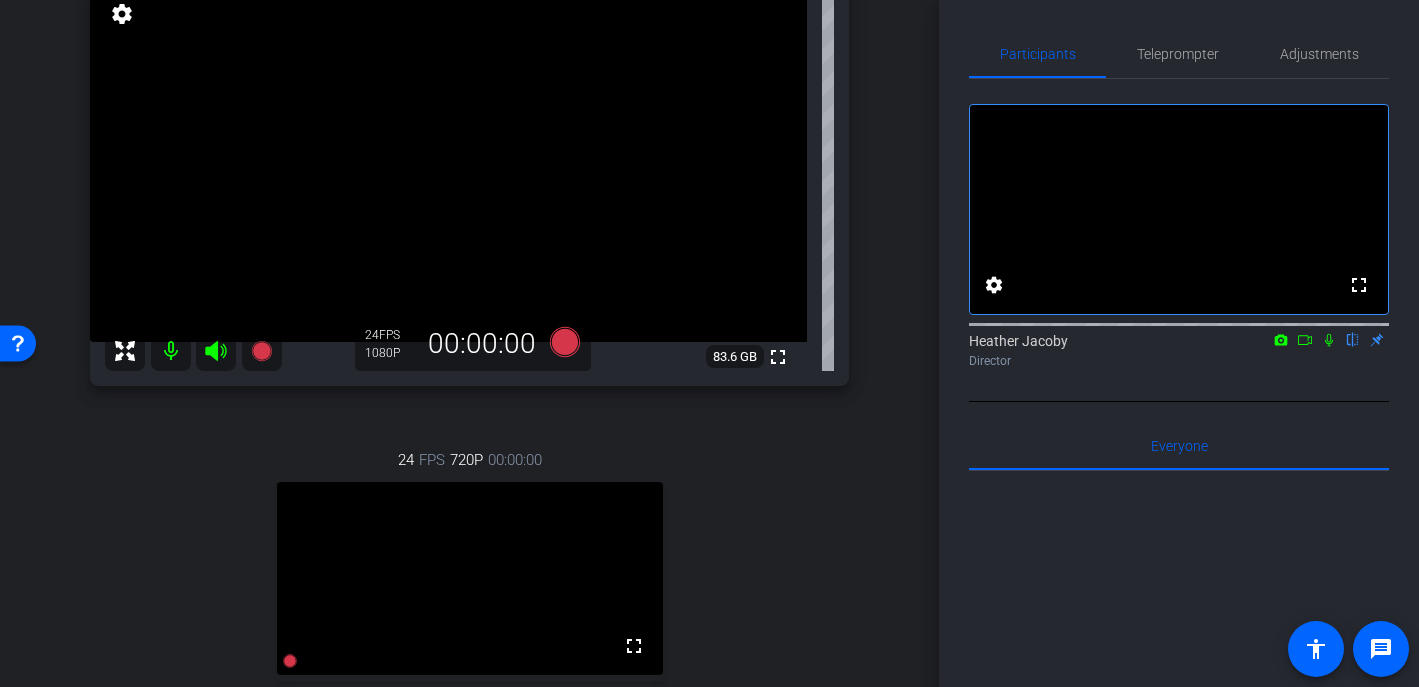 scroll, scrollTop: 240, scrollLeft: 0, axis: vertical 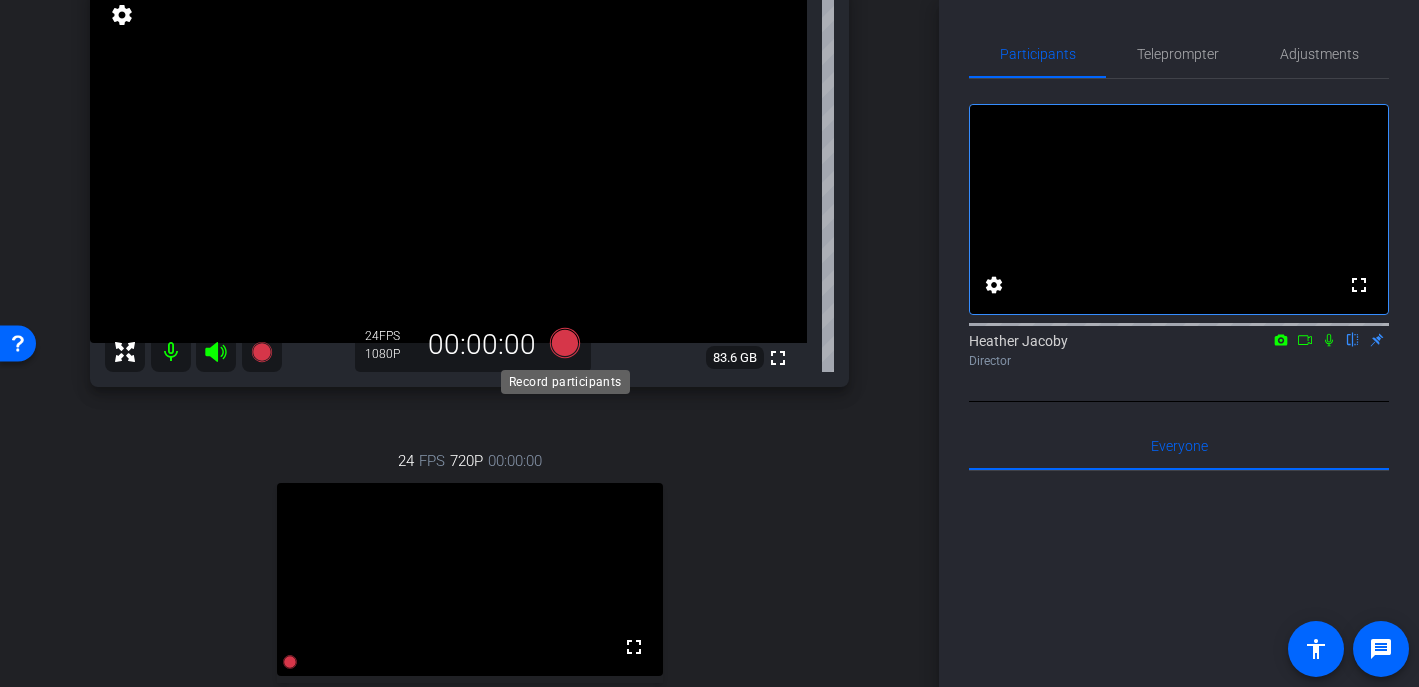 click 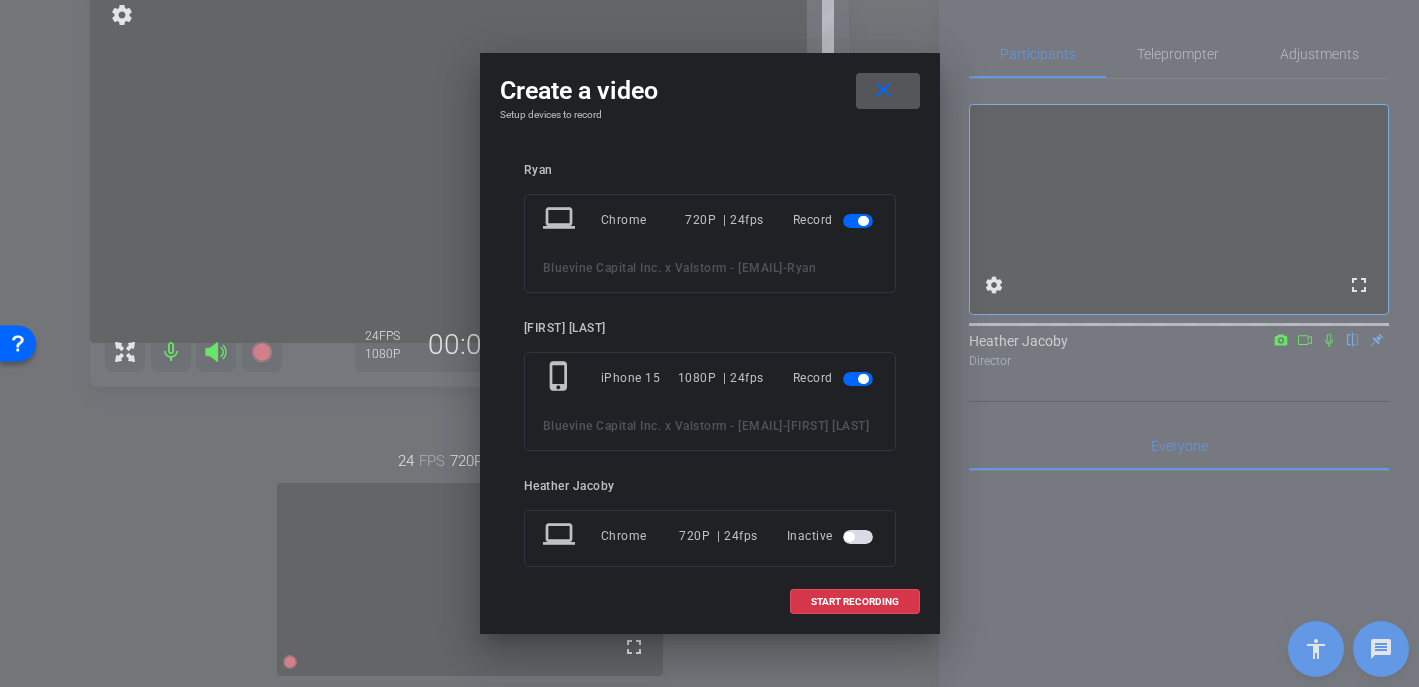 click at bounding box center [858, 221] 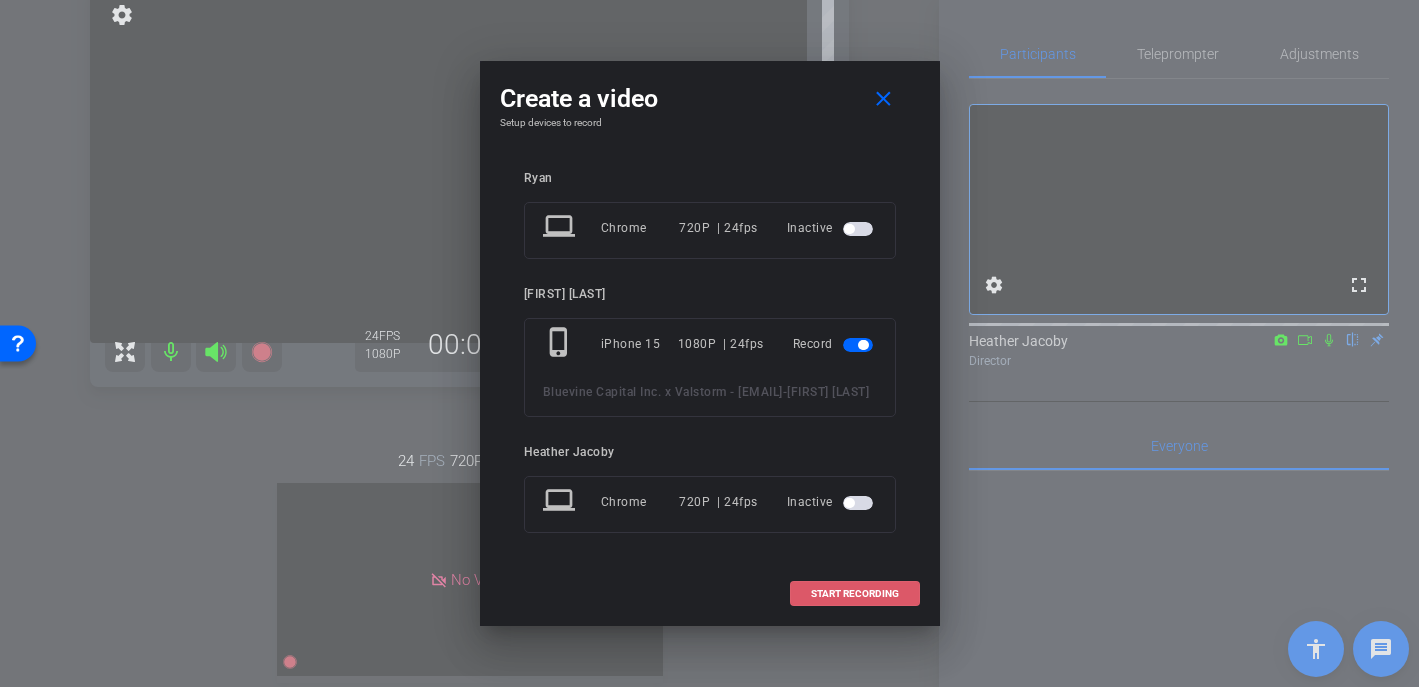 click at bounding box center (855, 594) 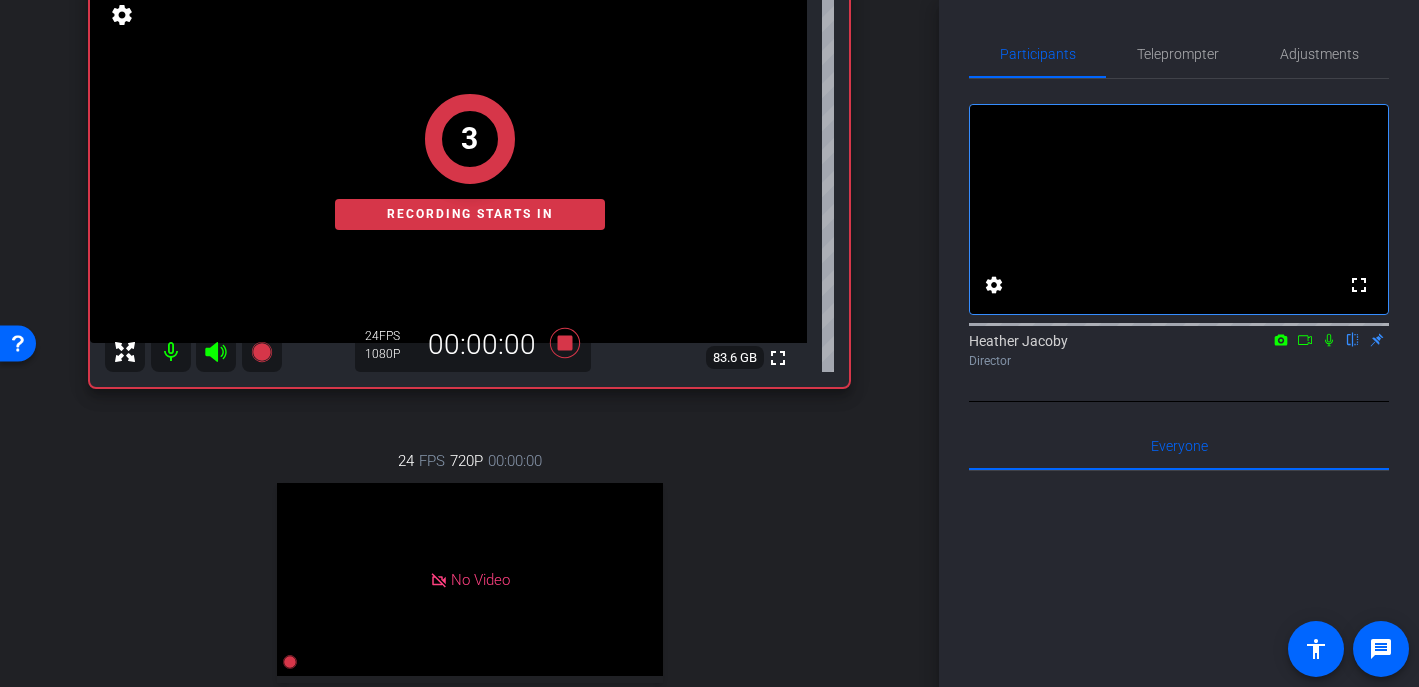 click 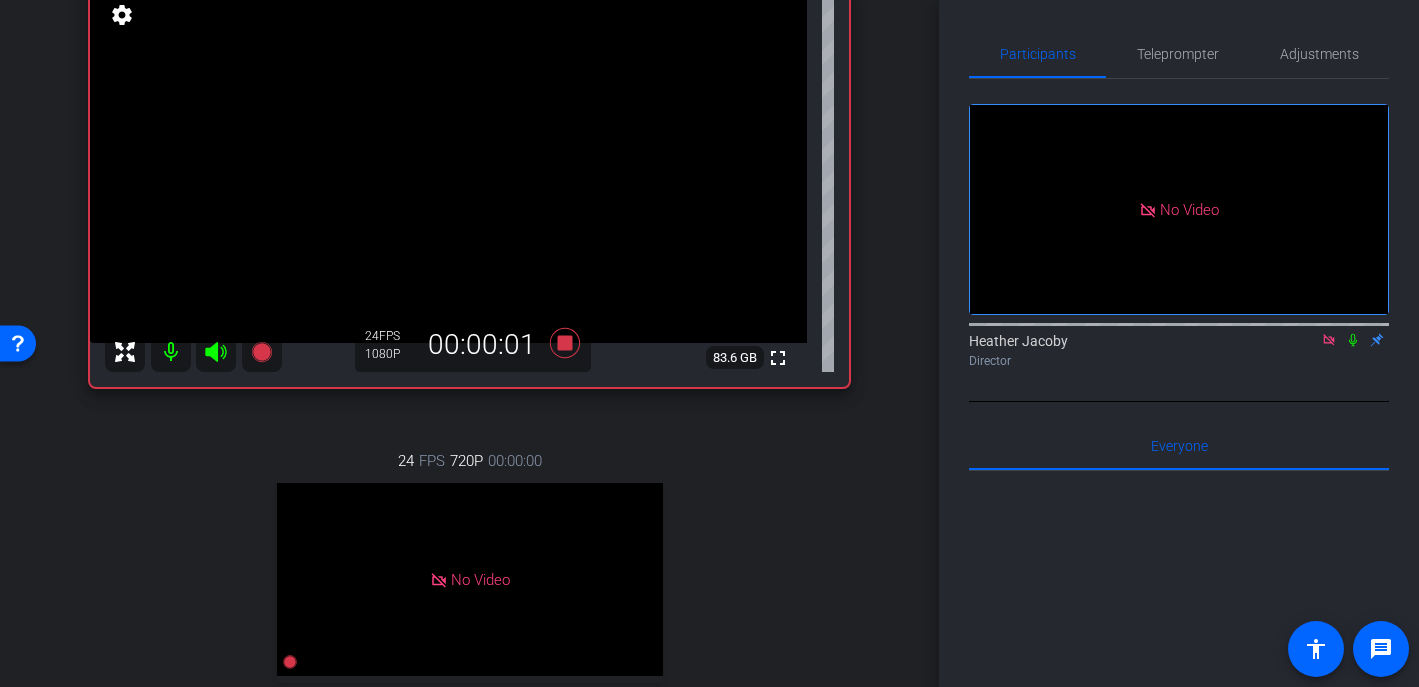 click 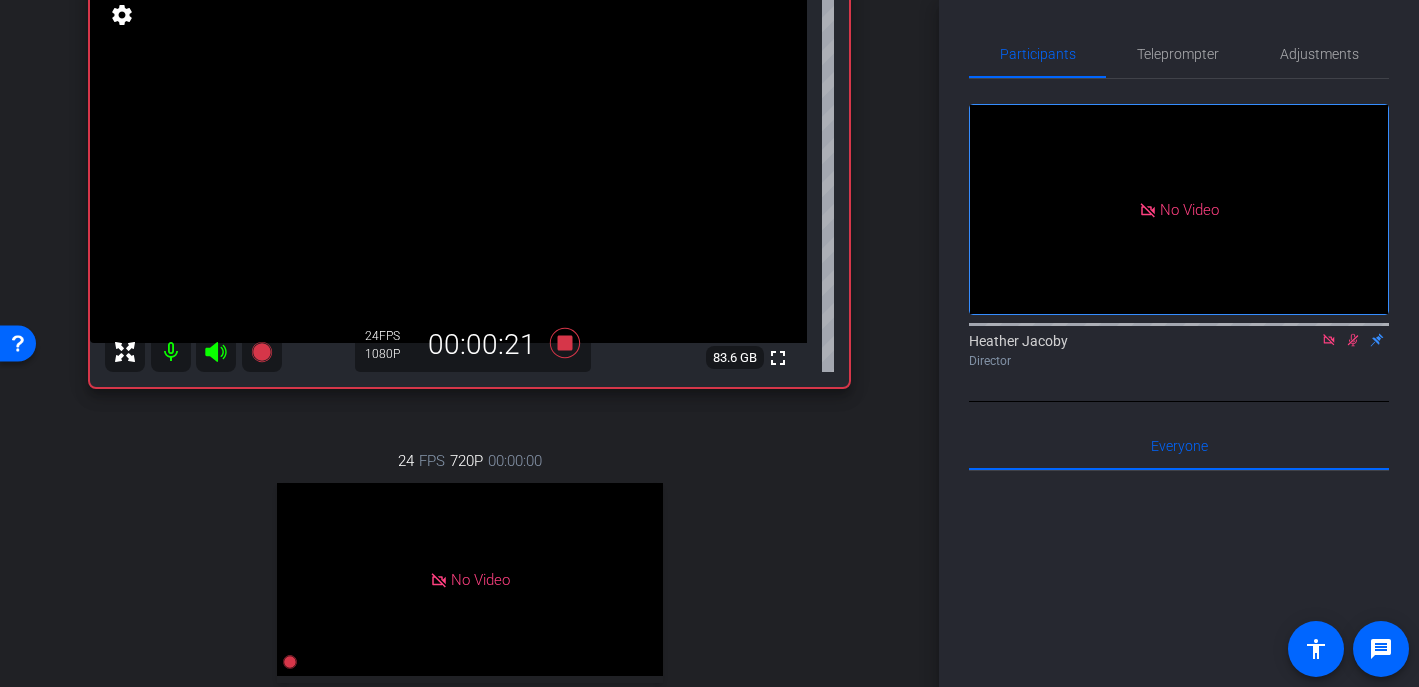 click 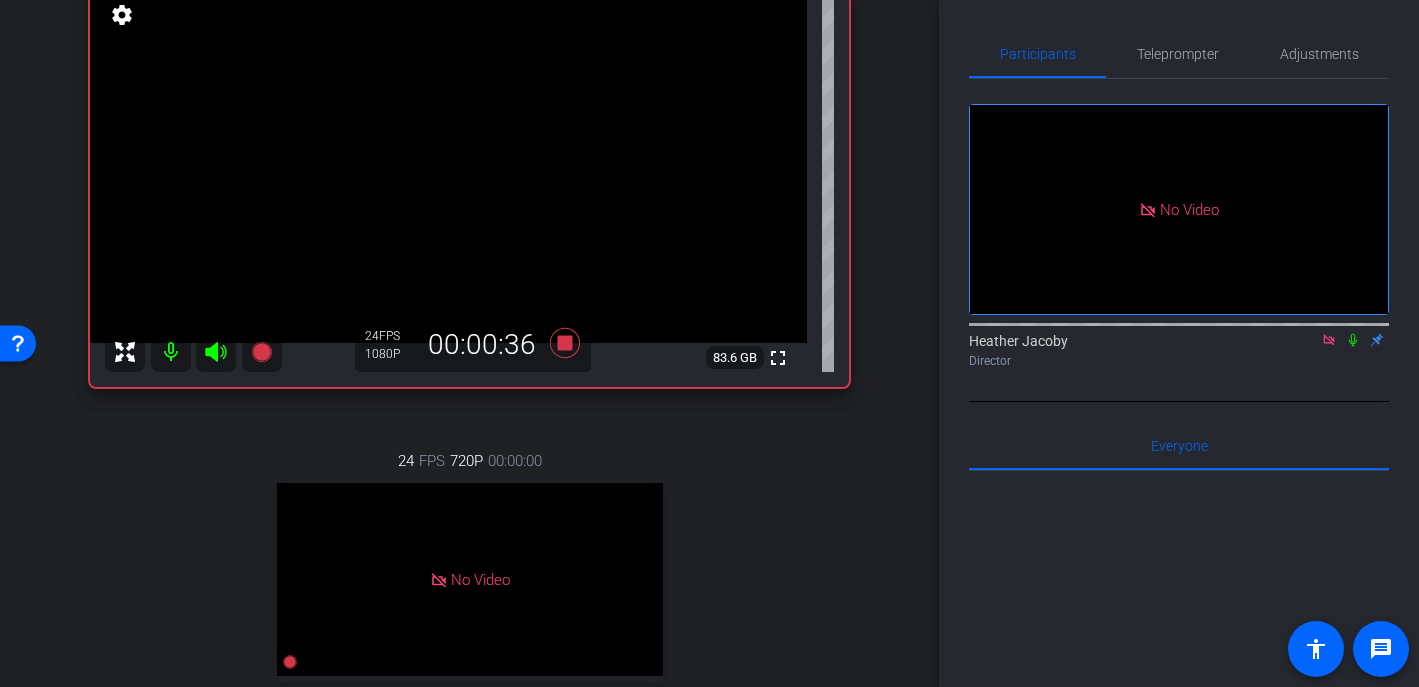click 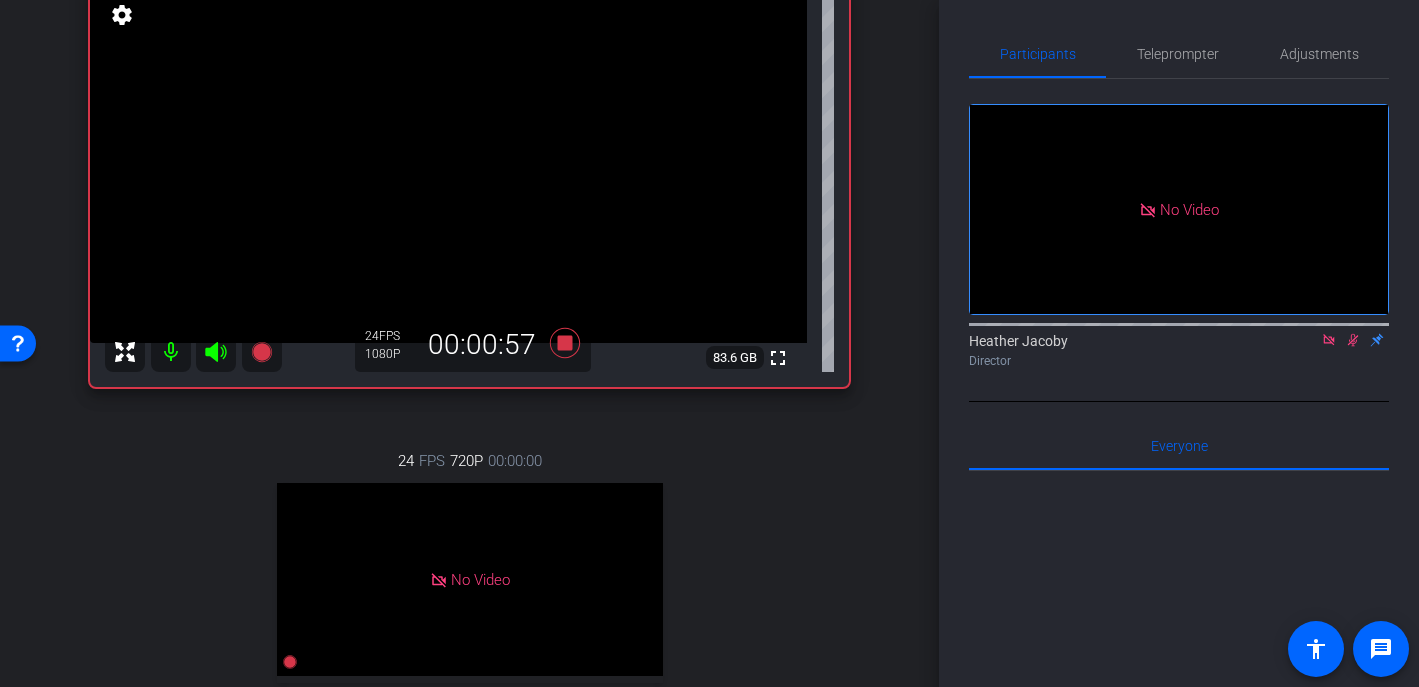 click 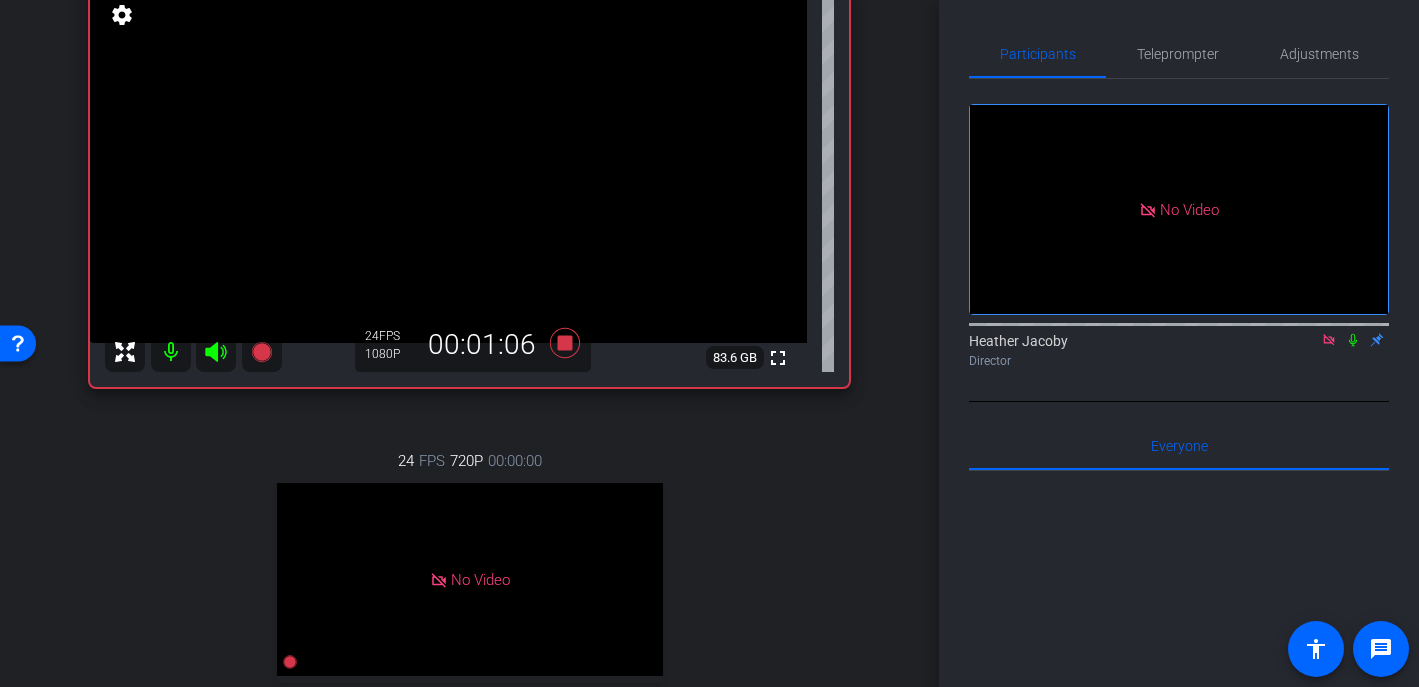 click 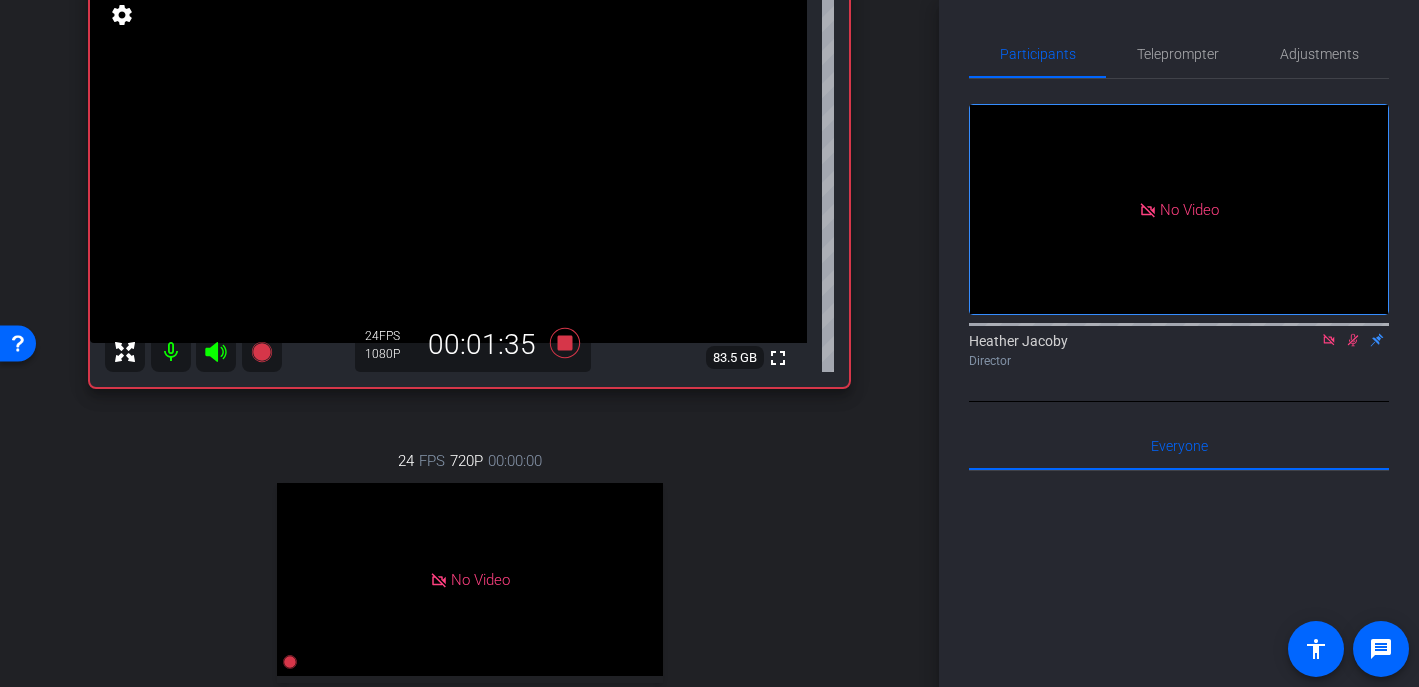 click 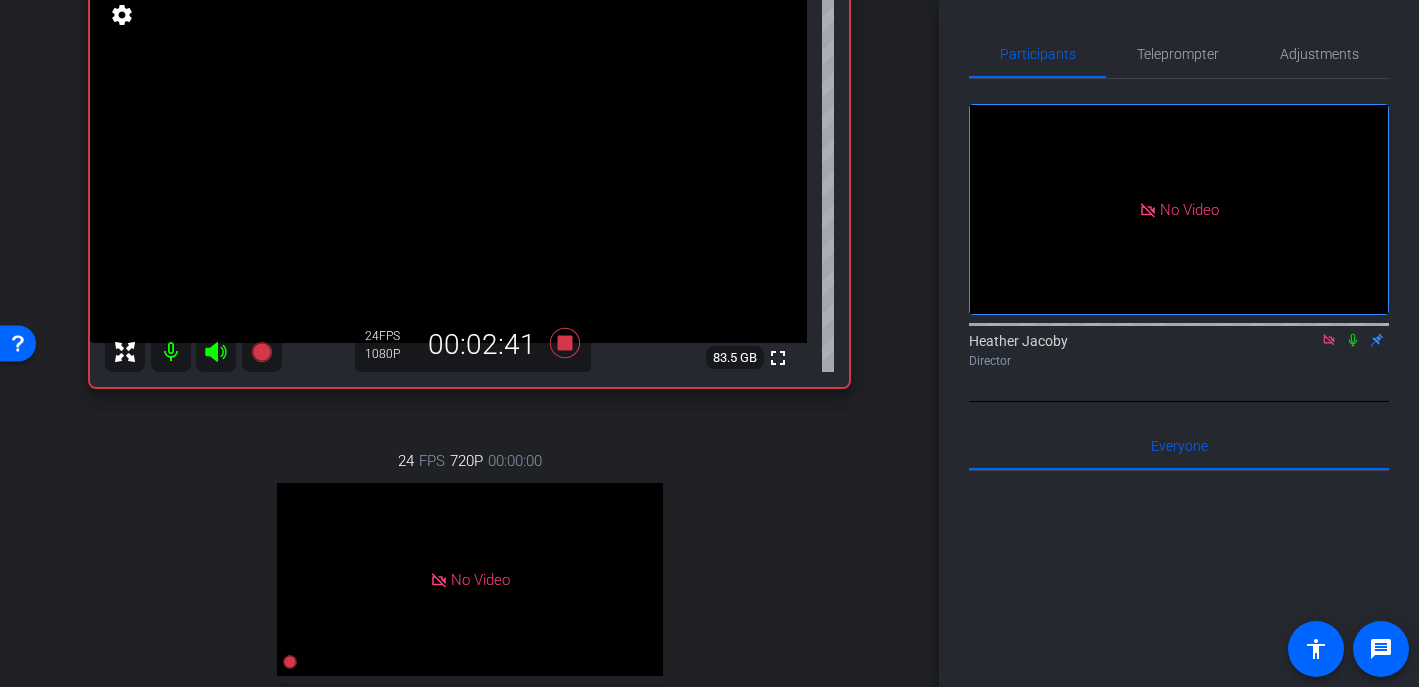 click 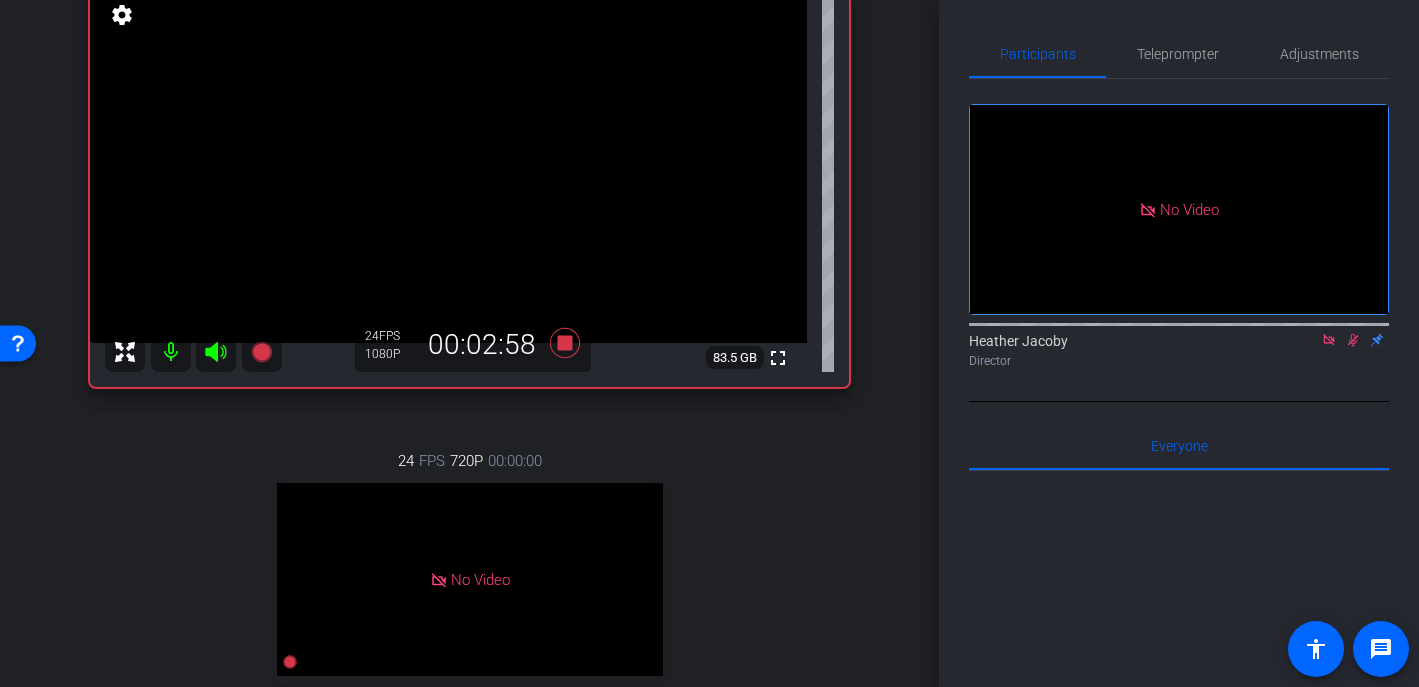 click 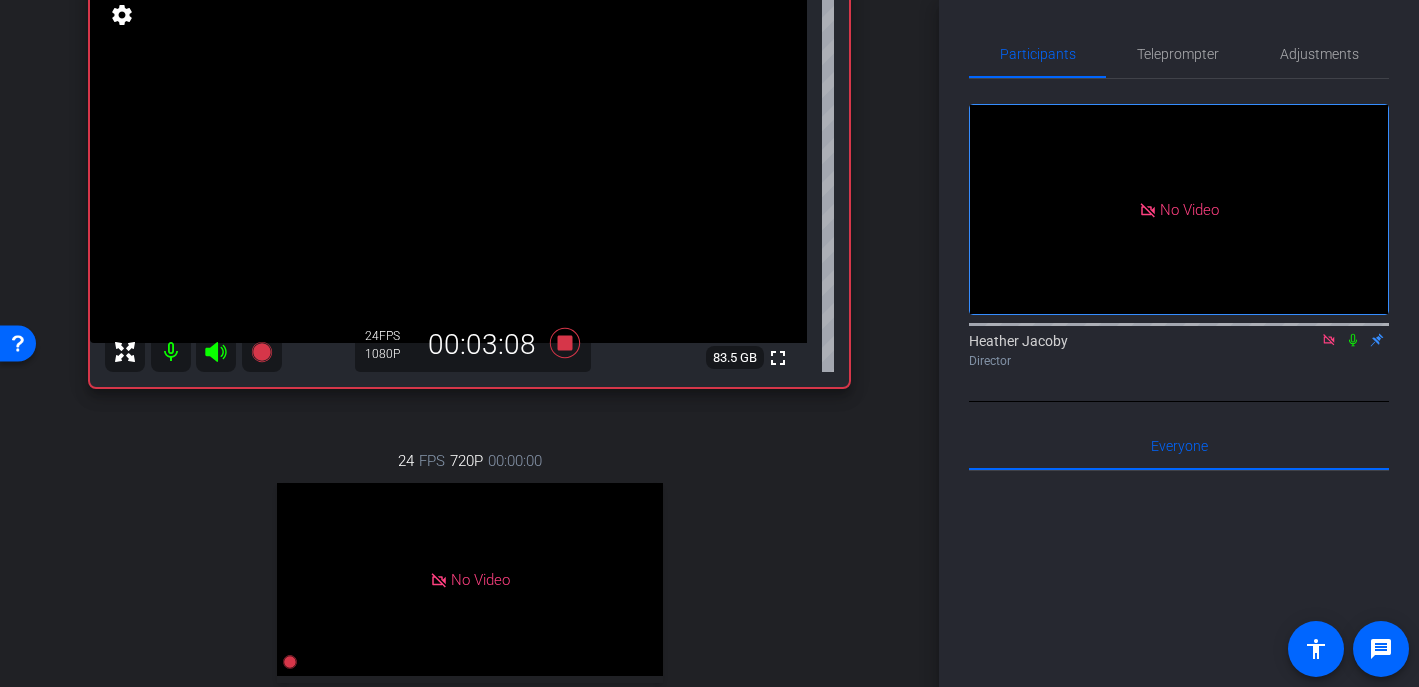 click 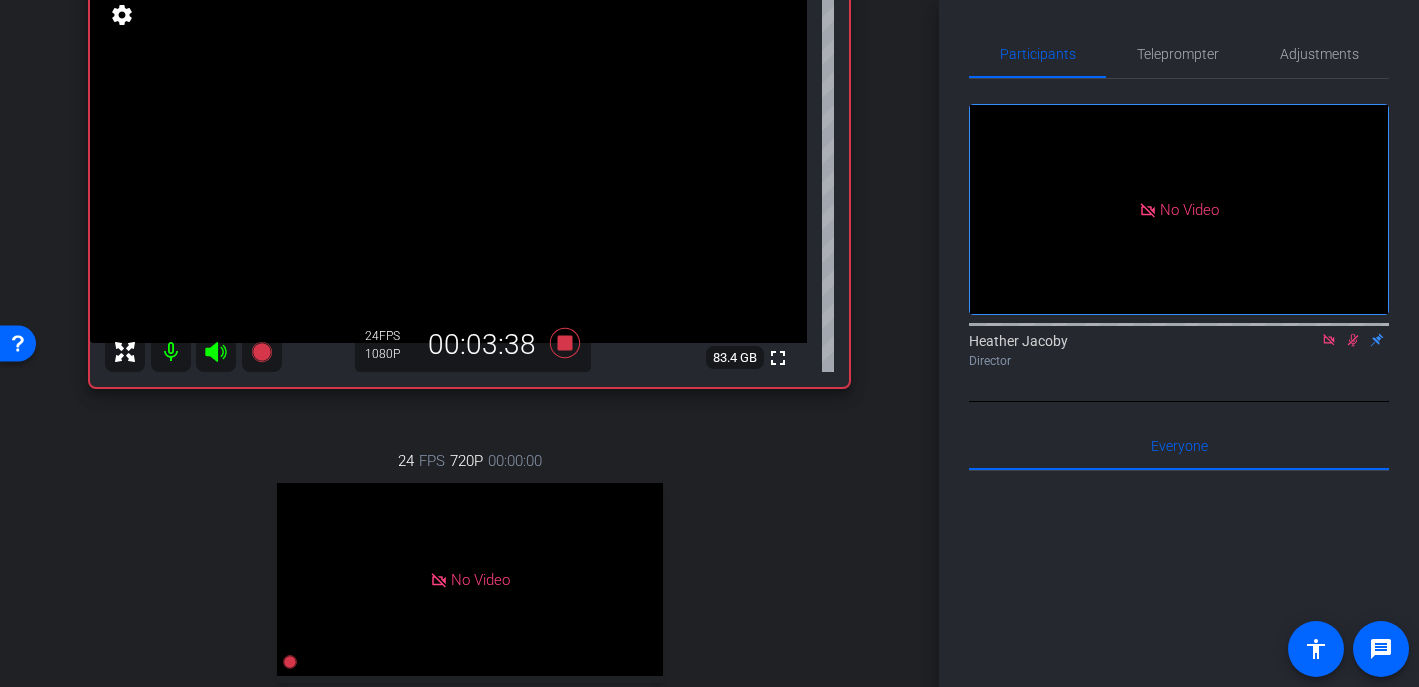 click 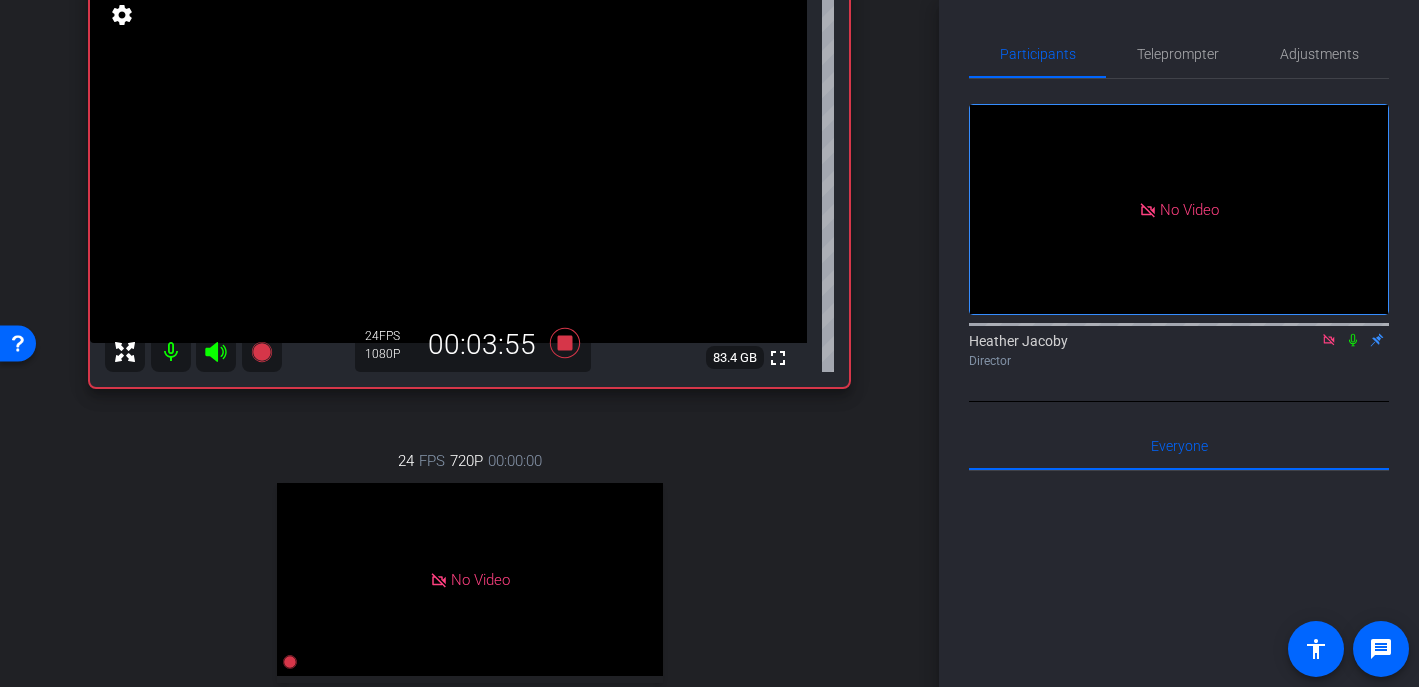 click 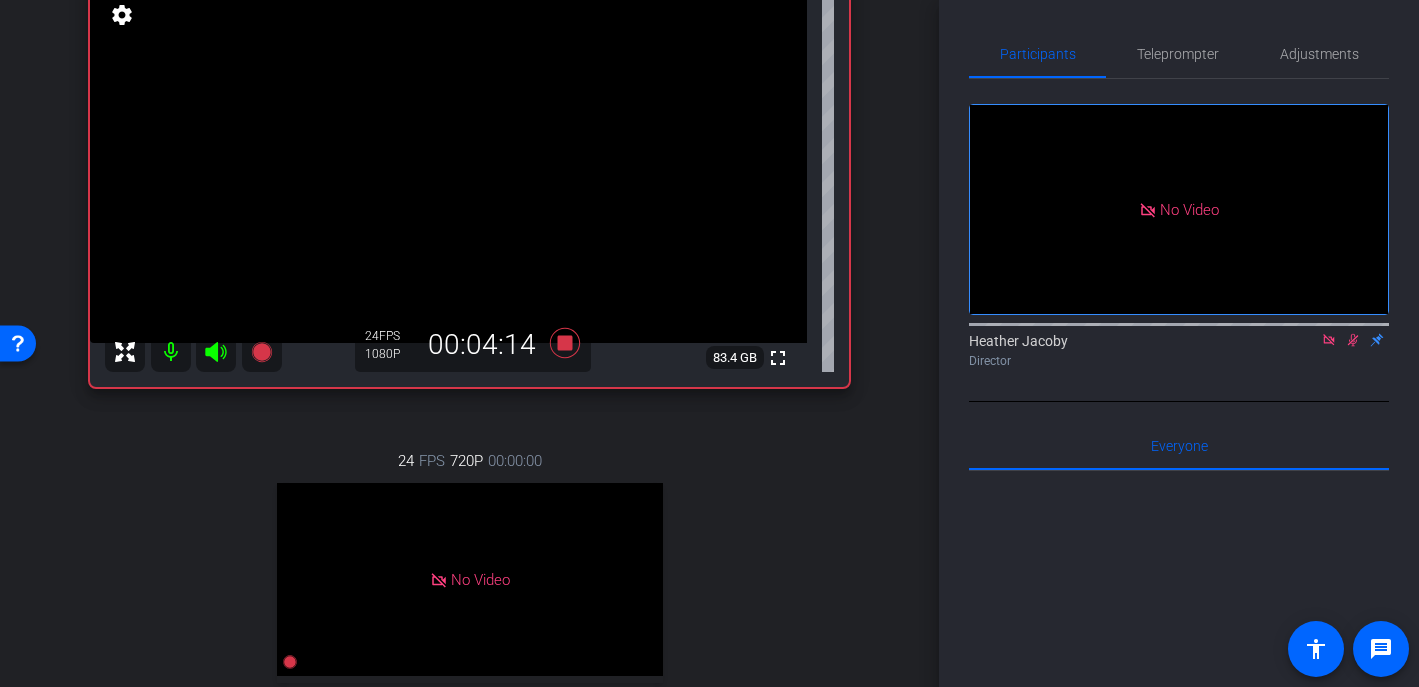 click 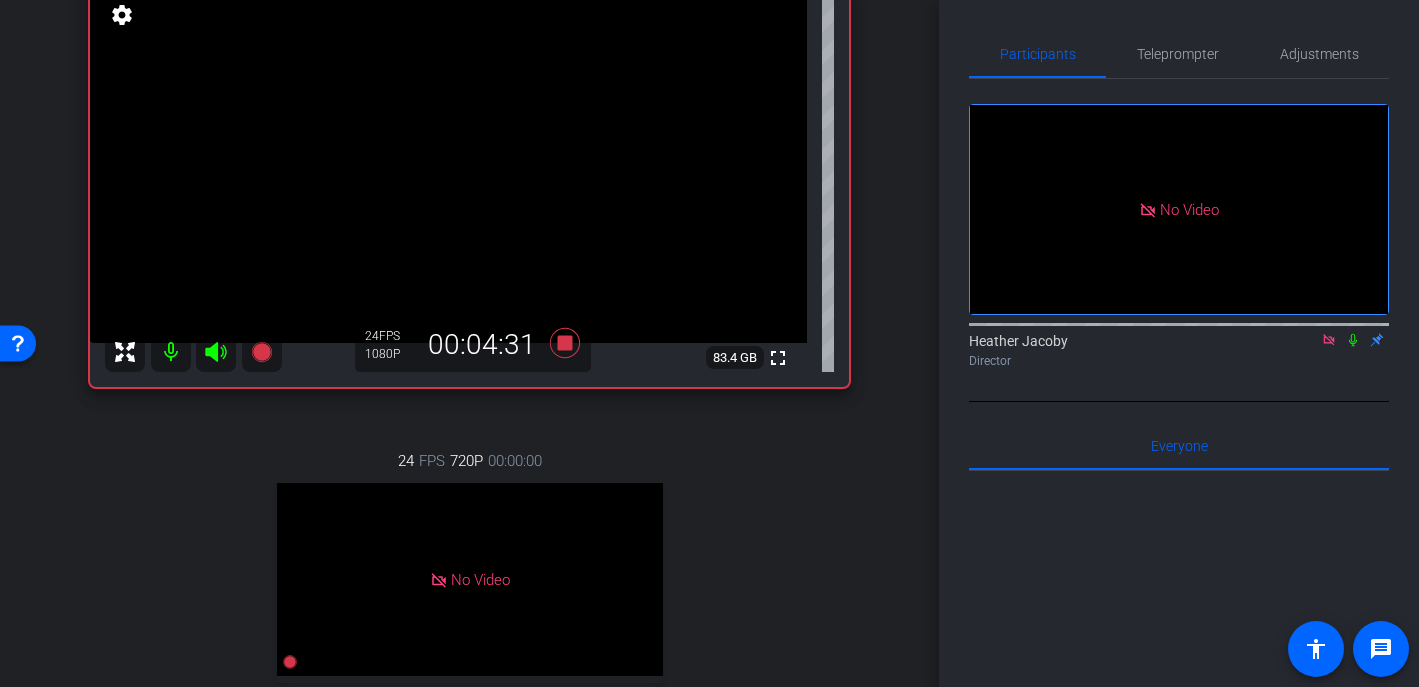 click 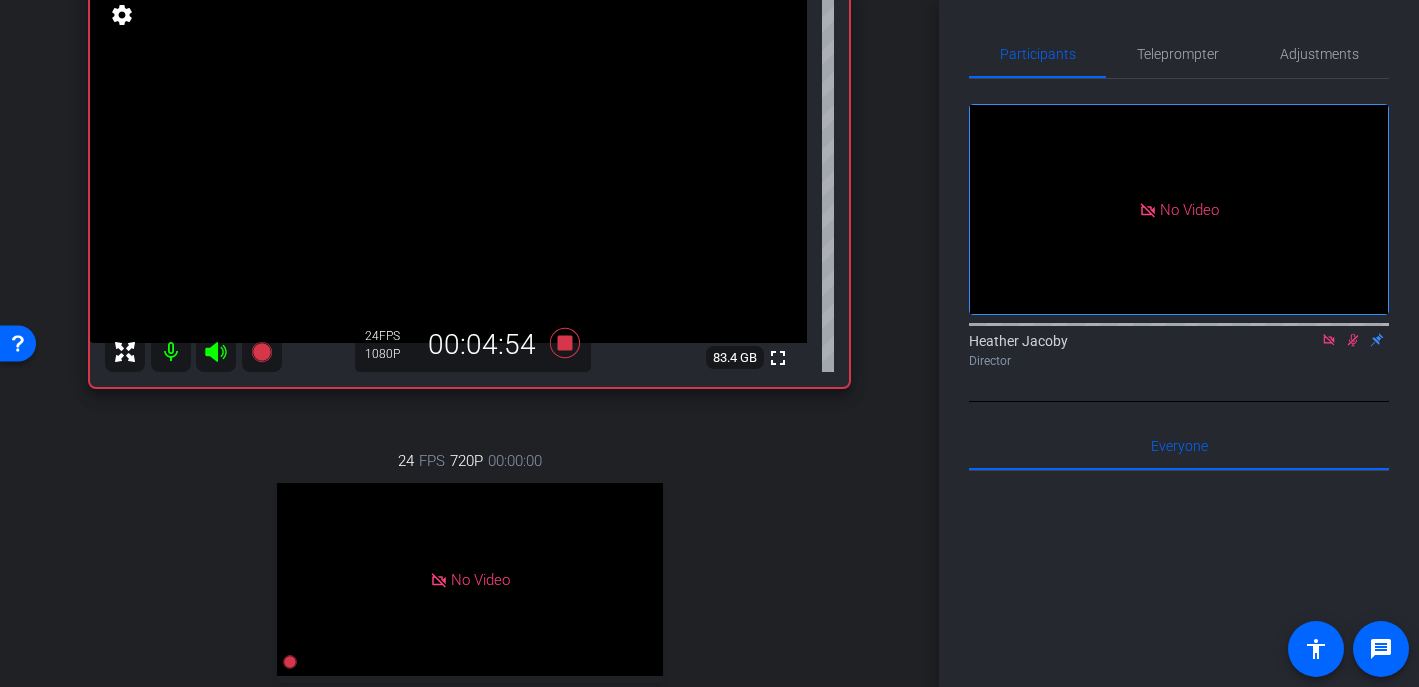 click 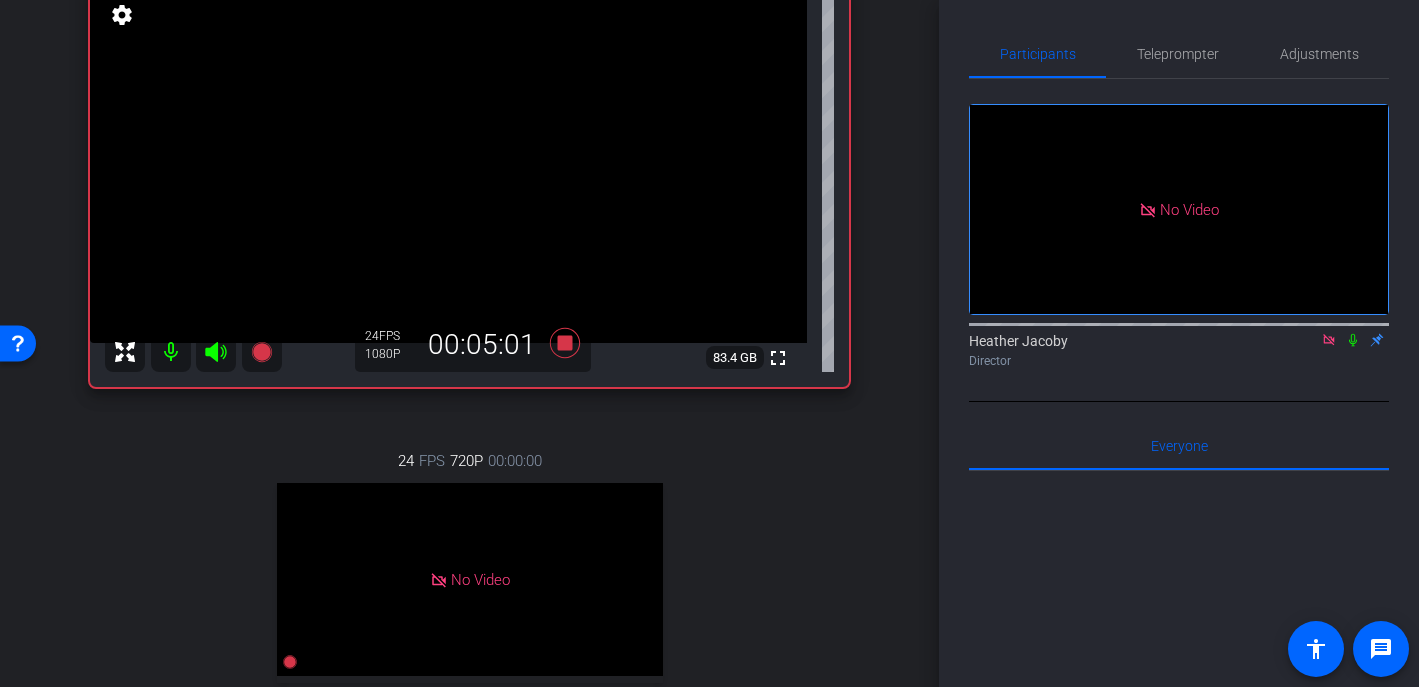 click 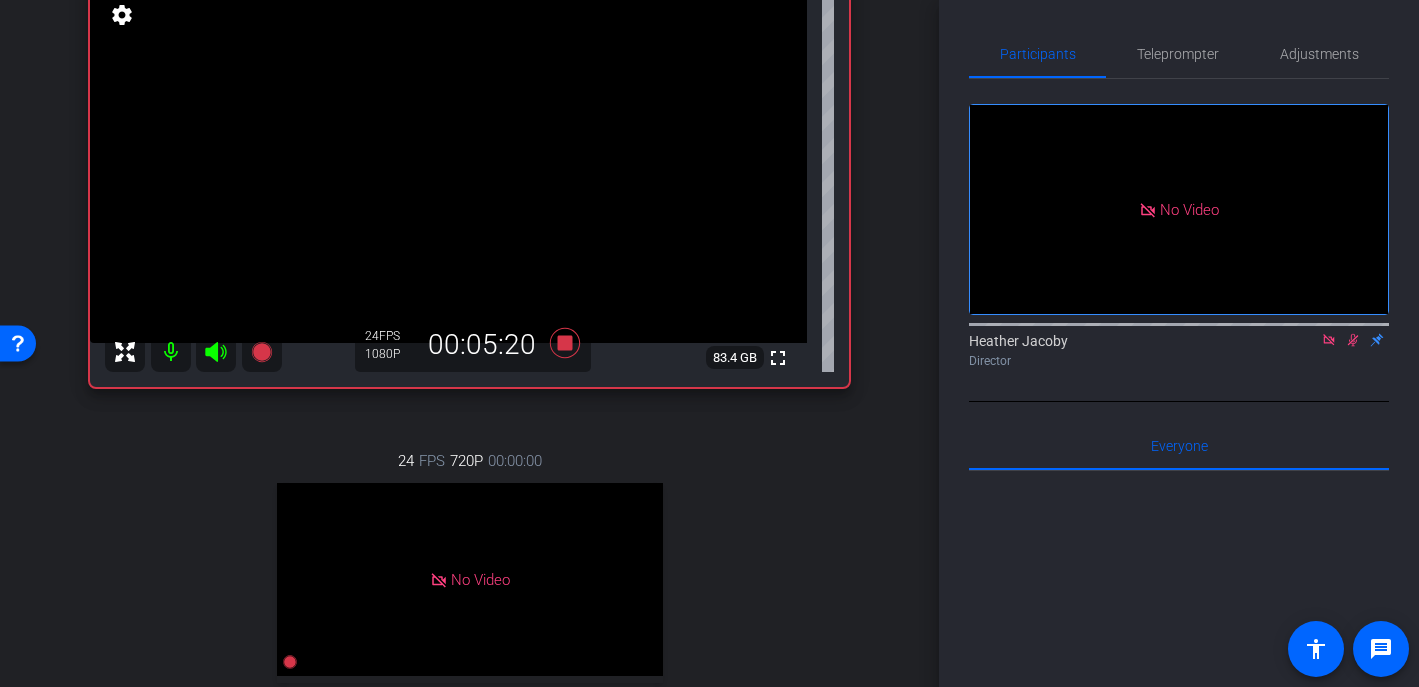 click on "Heather Jacoby
Director" 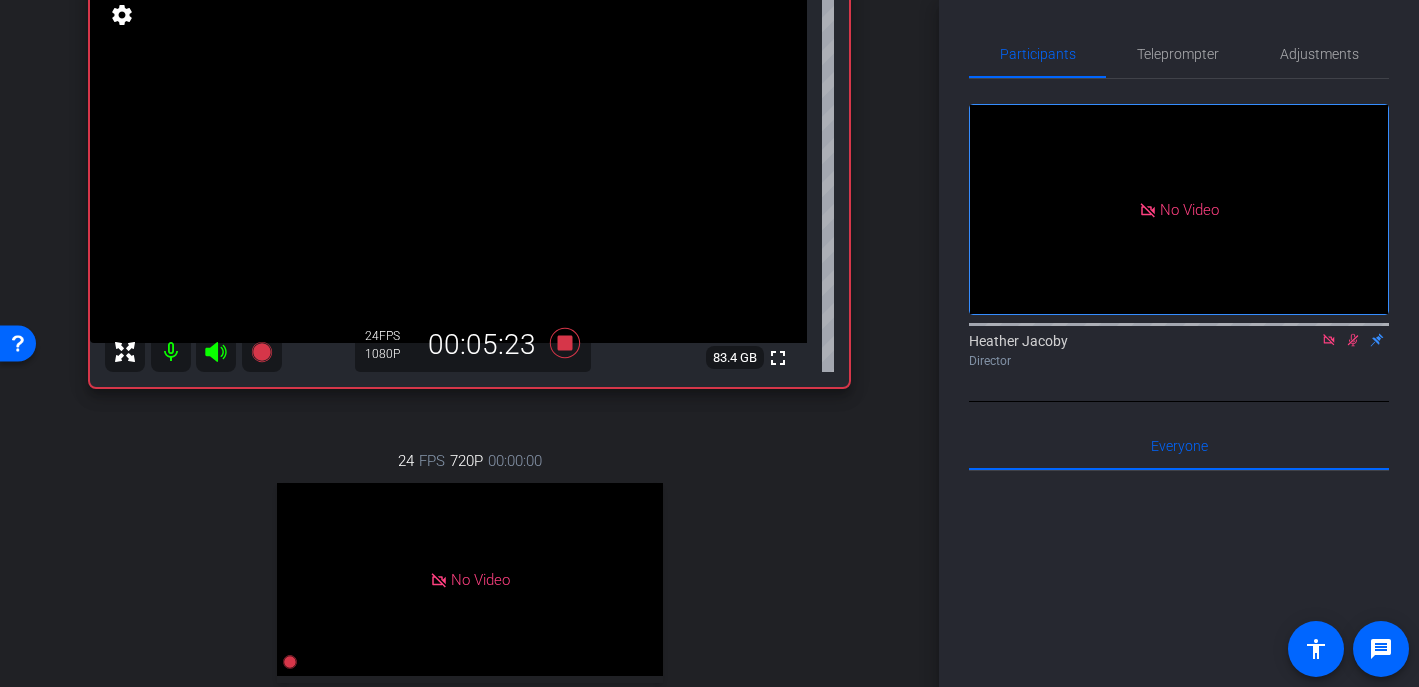 click 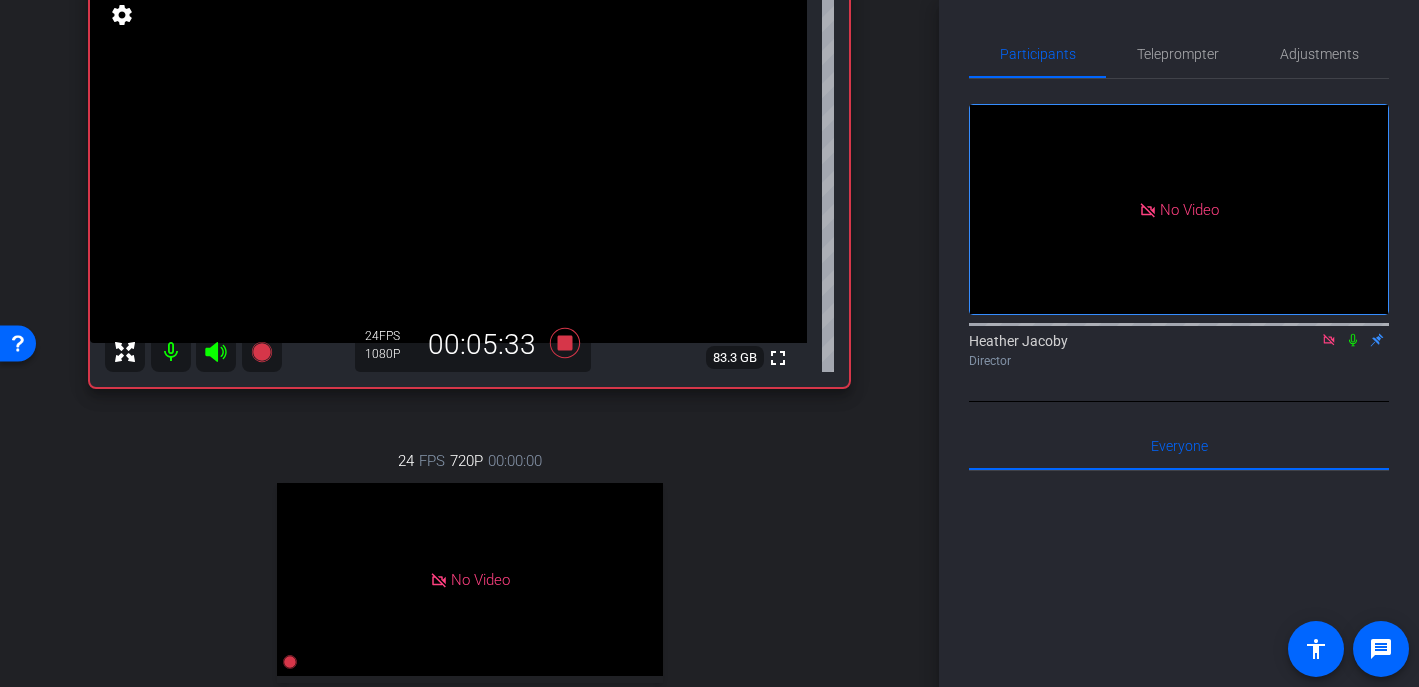click 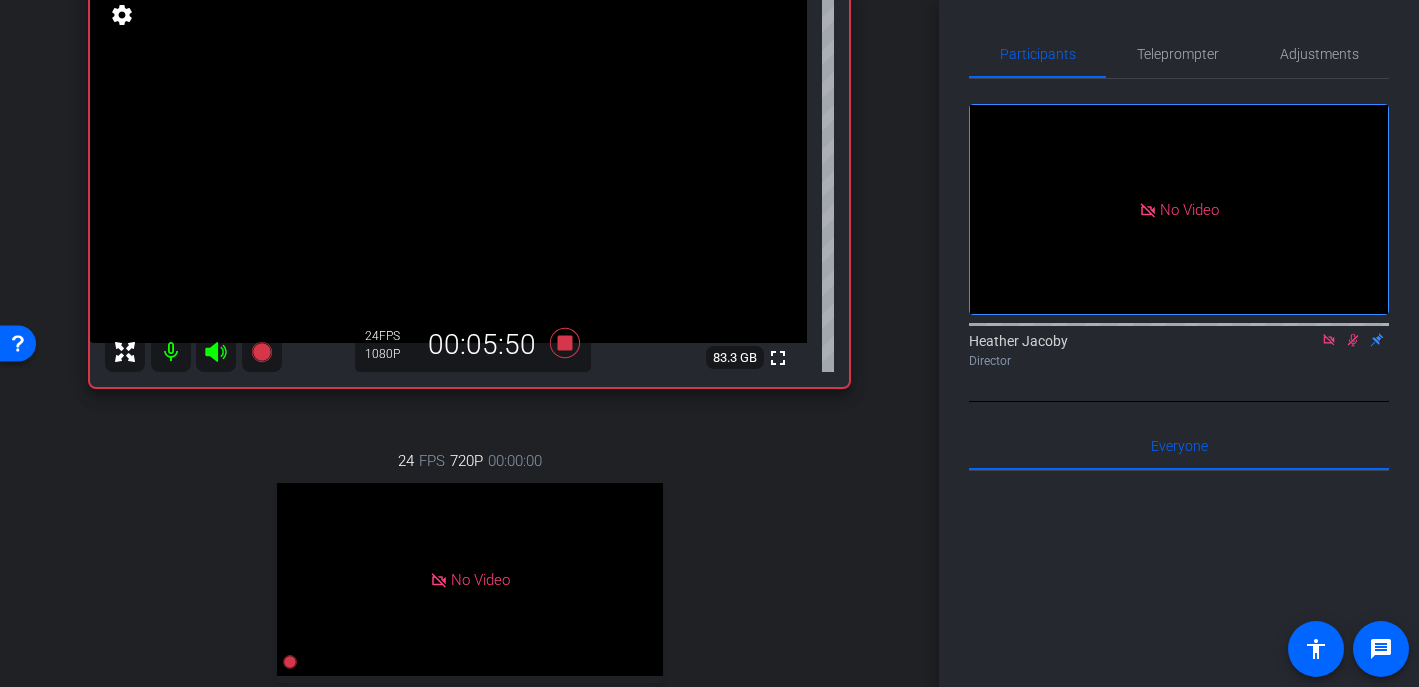click 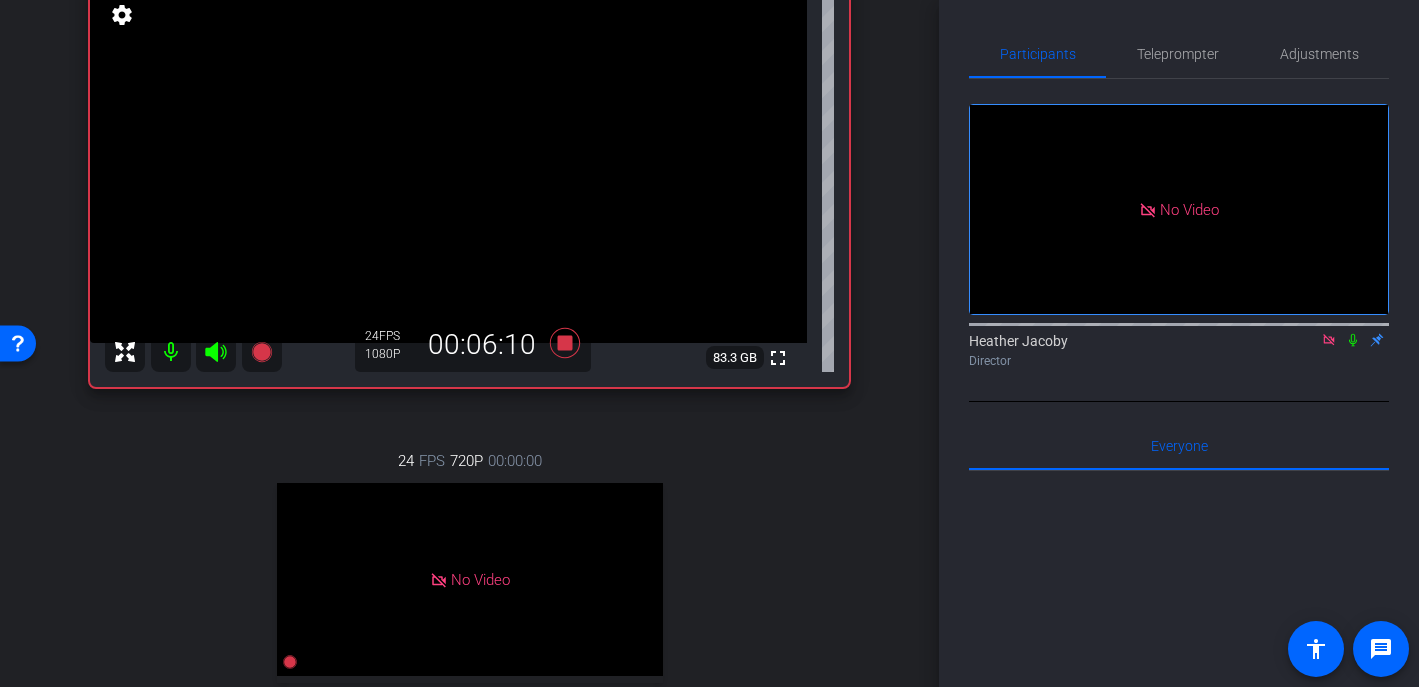 click 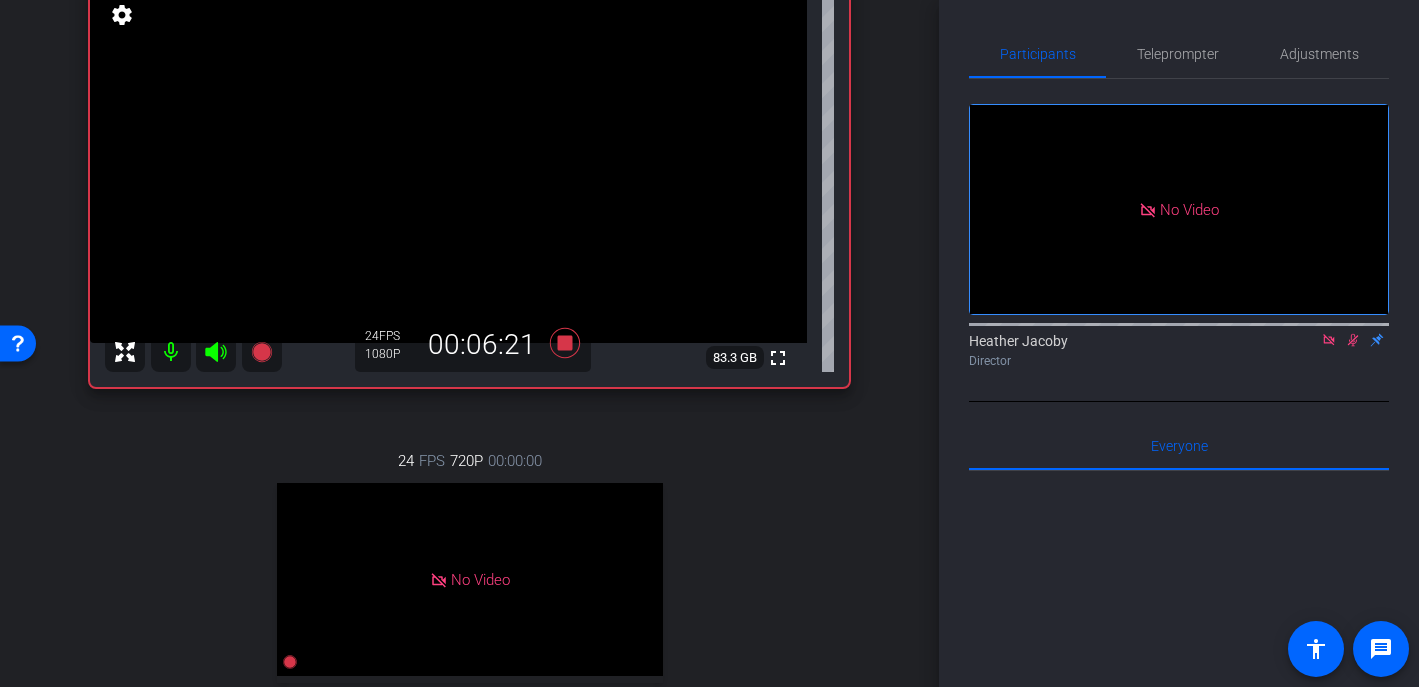 click 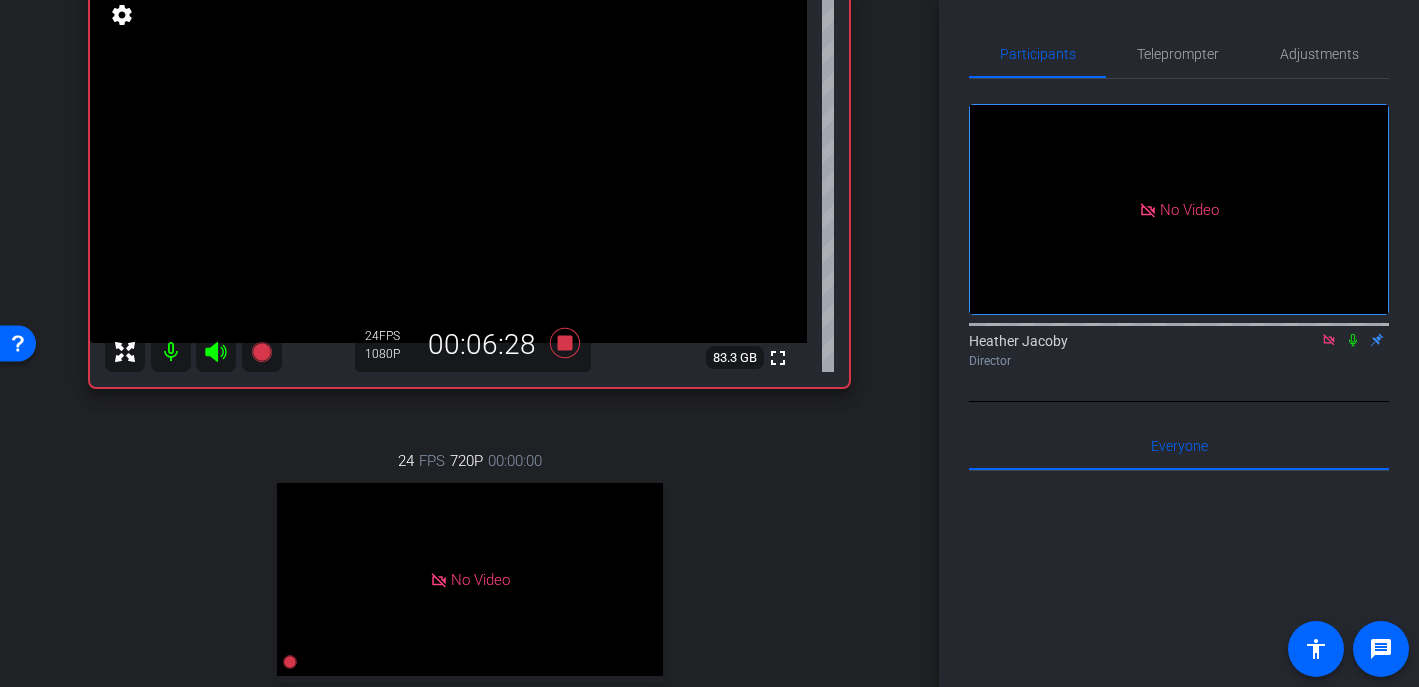 click 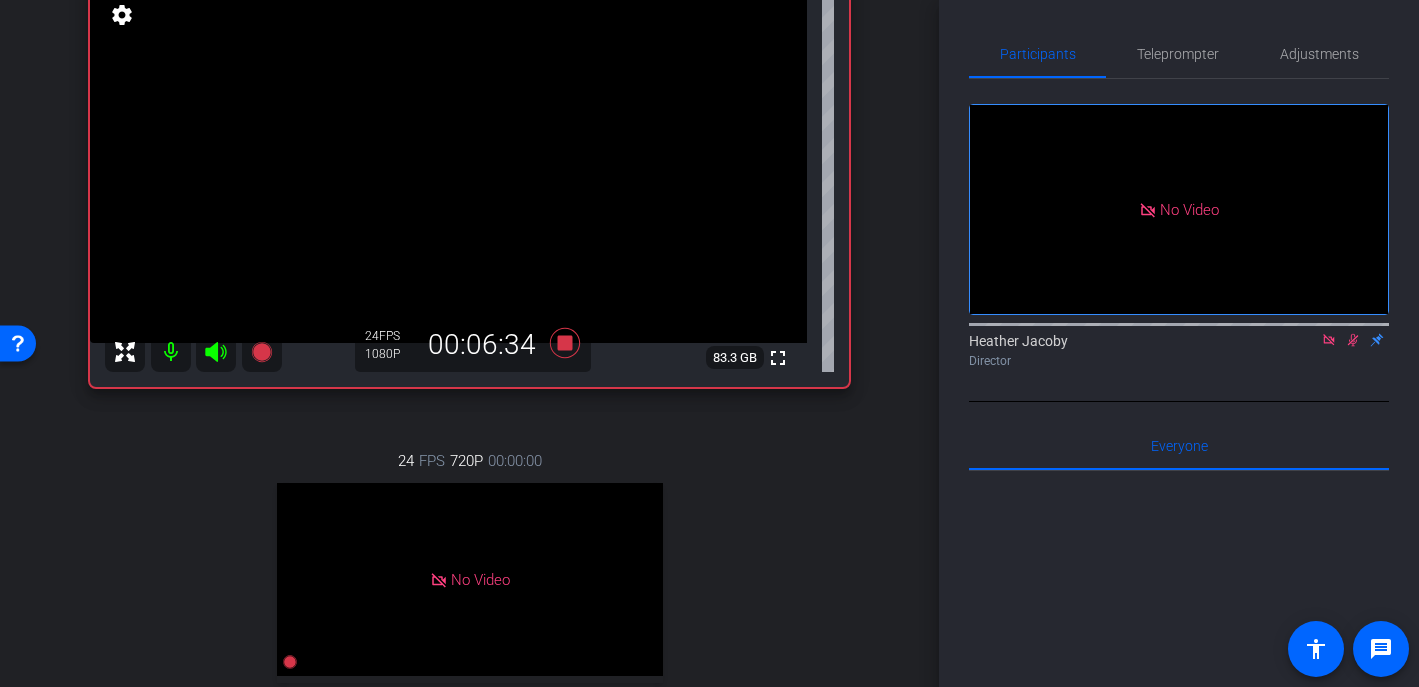 click 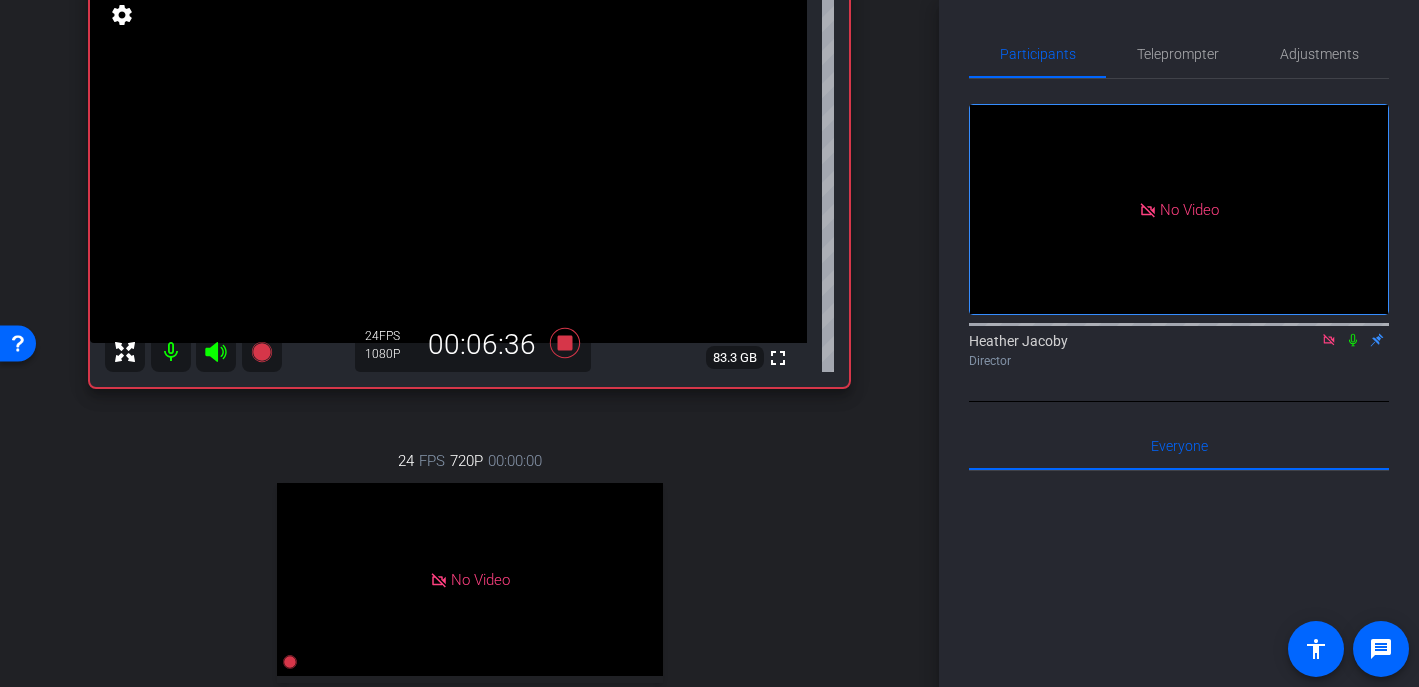 click 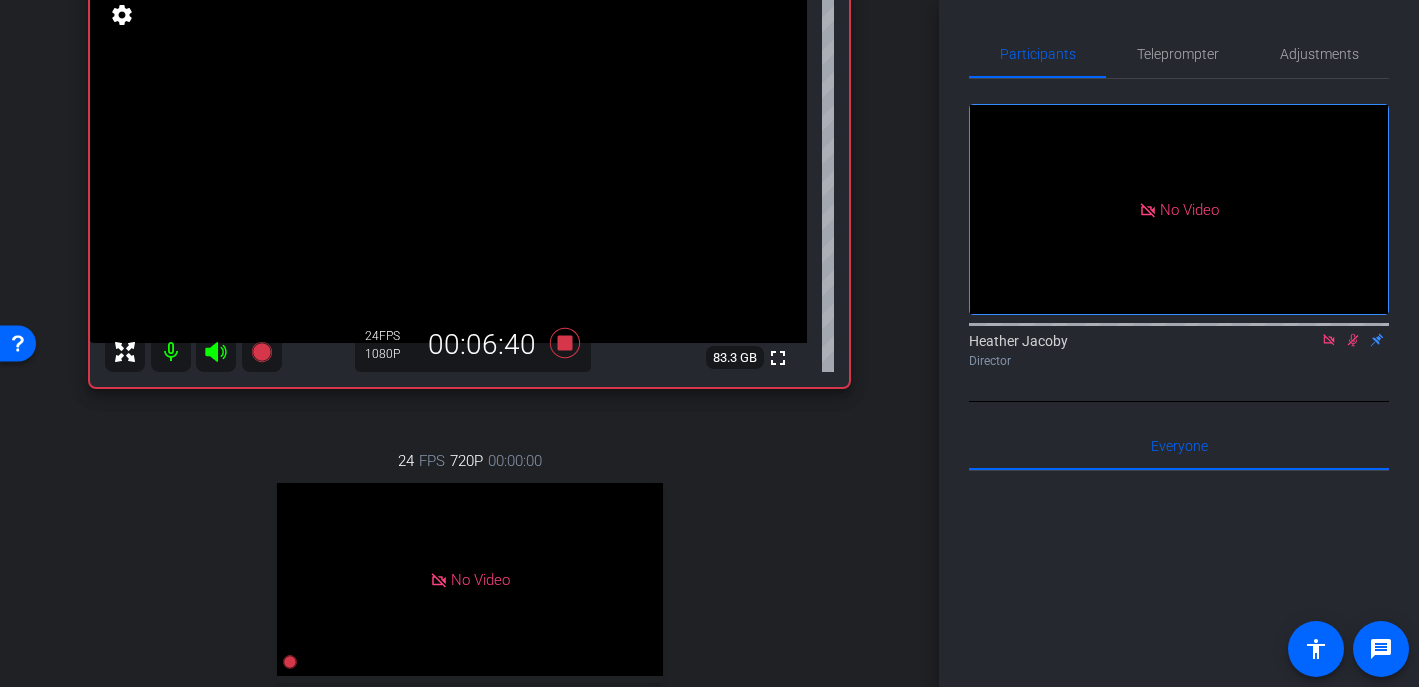 click 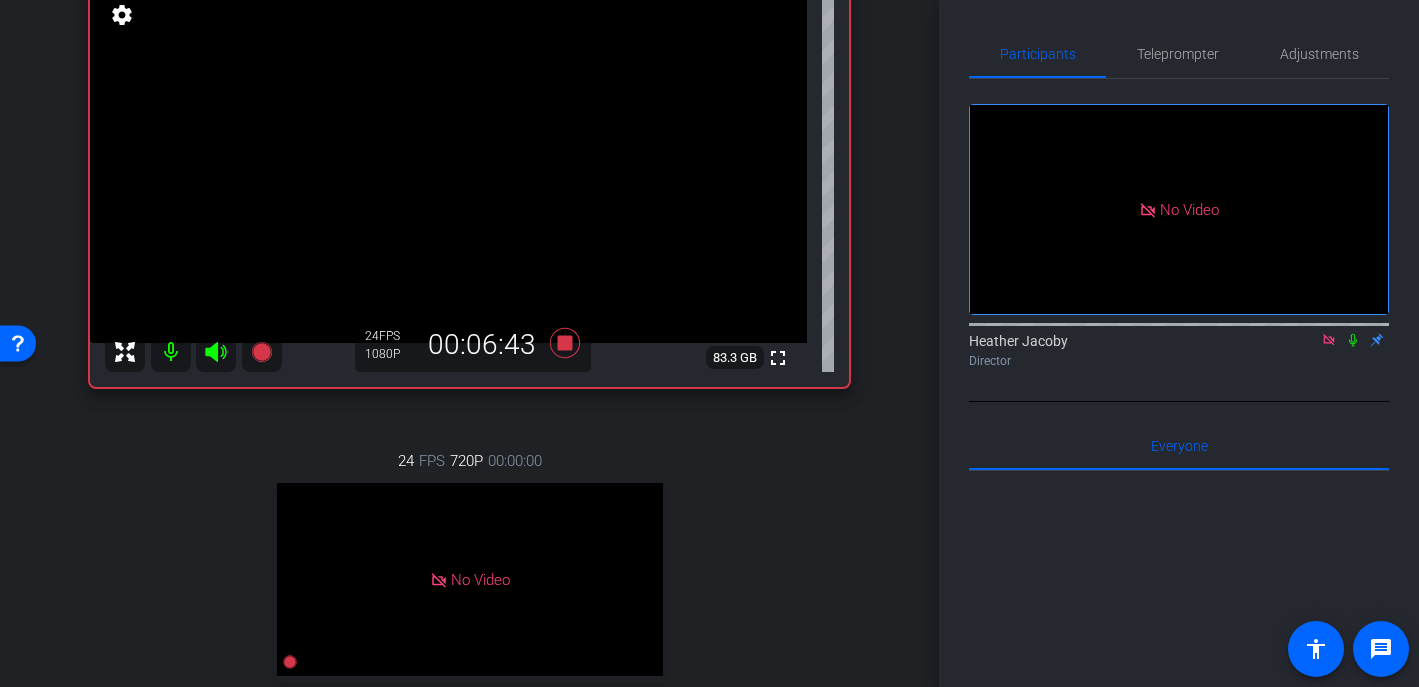 click 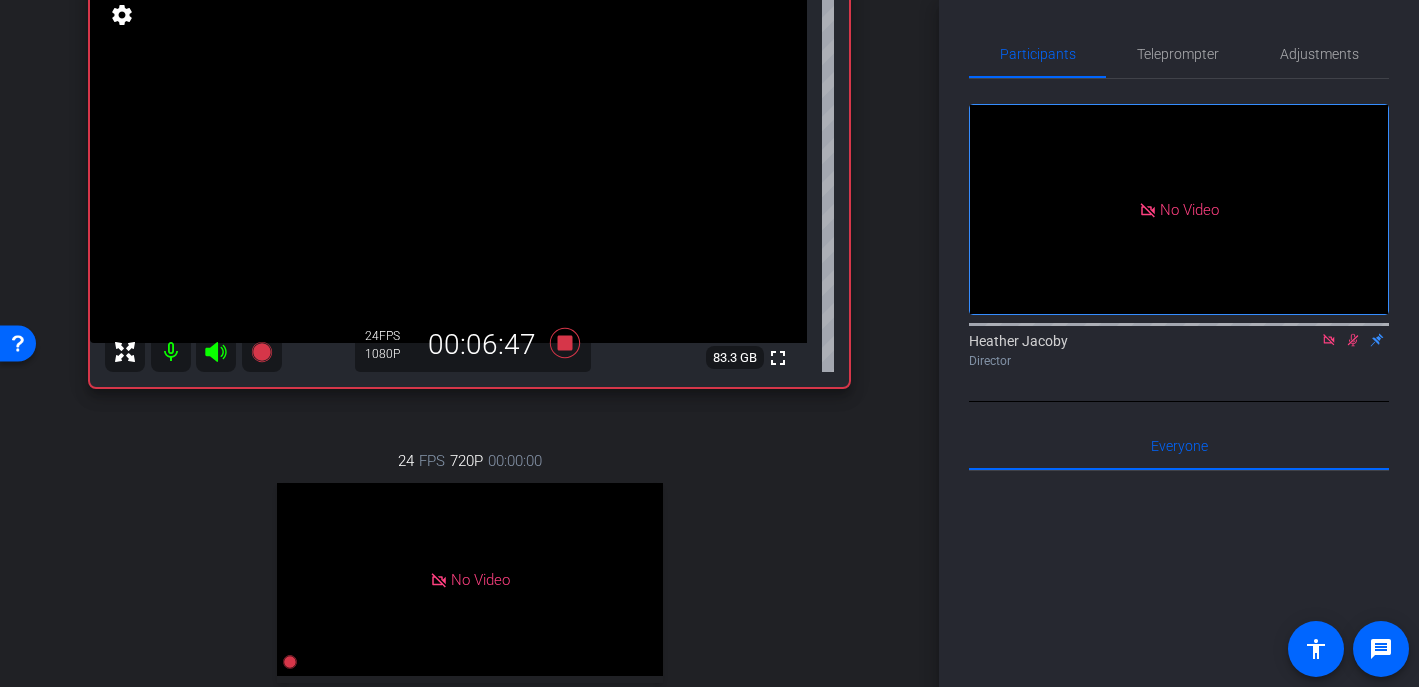 click 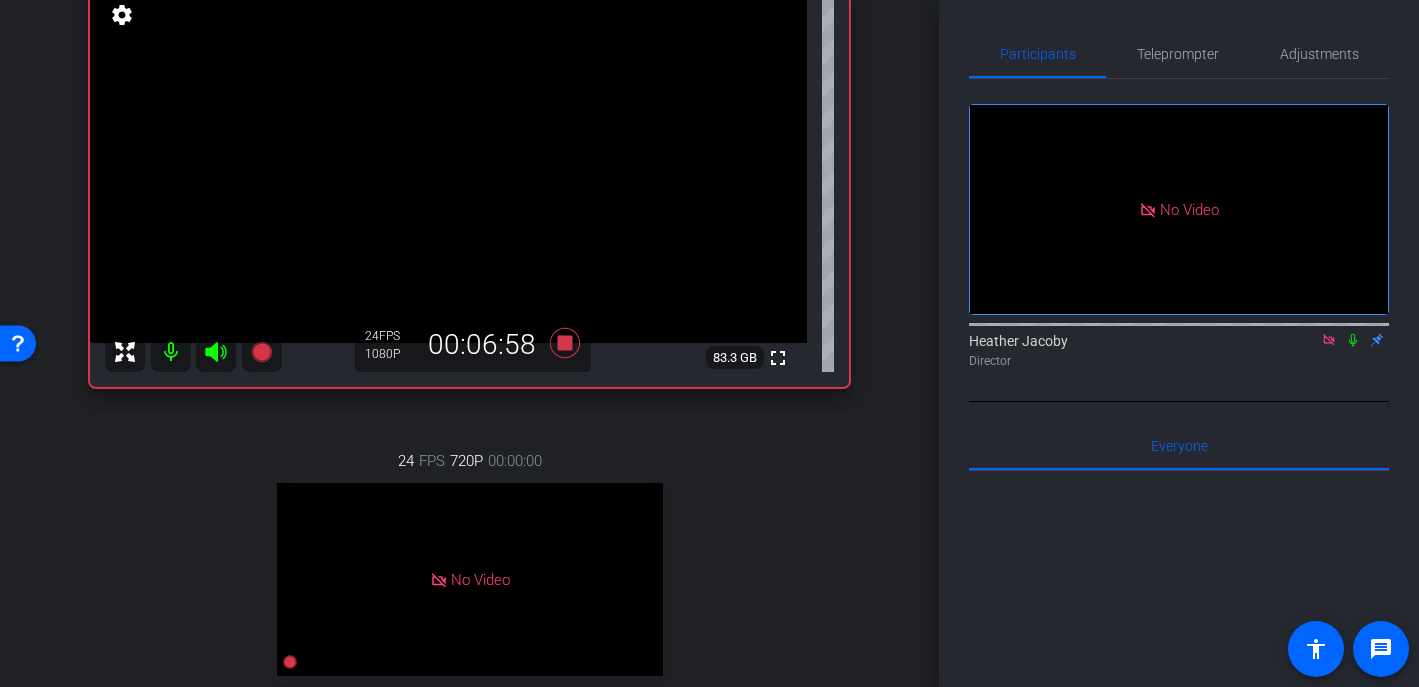click 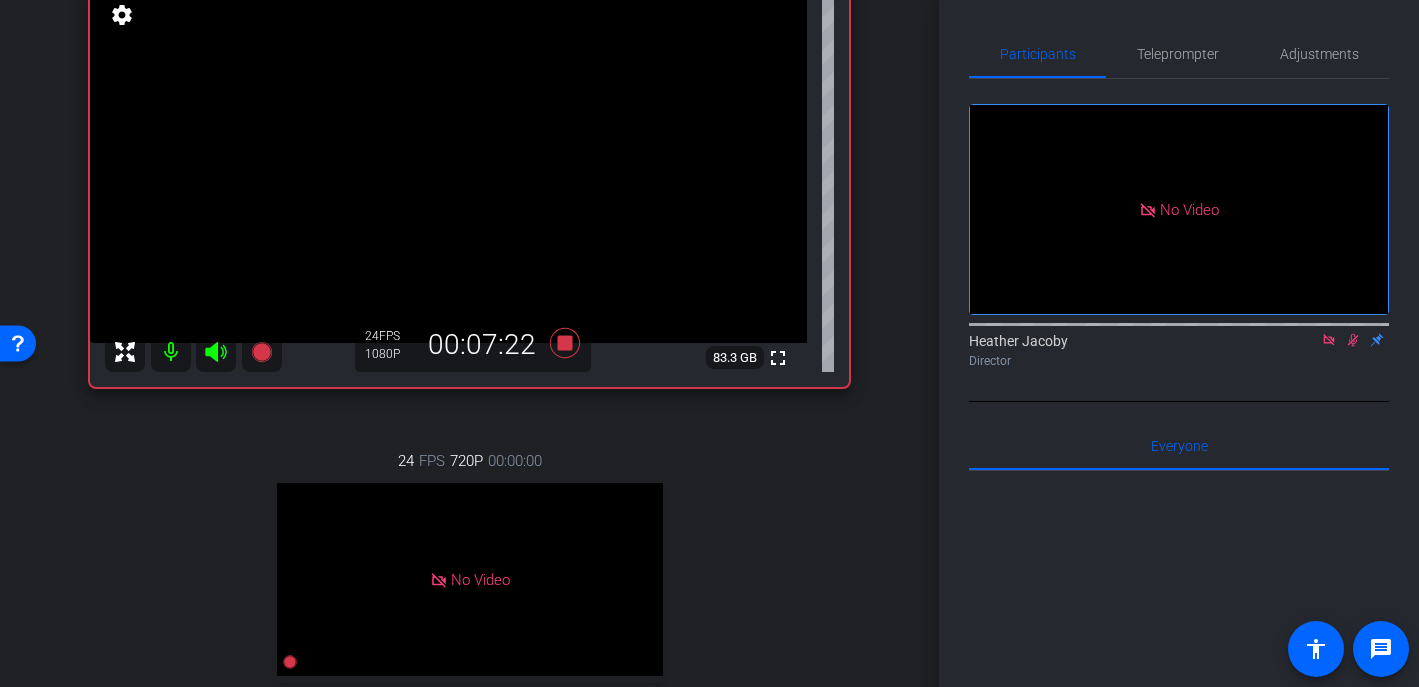 click 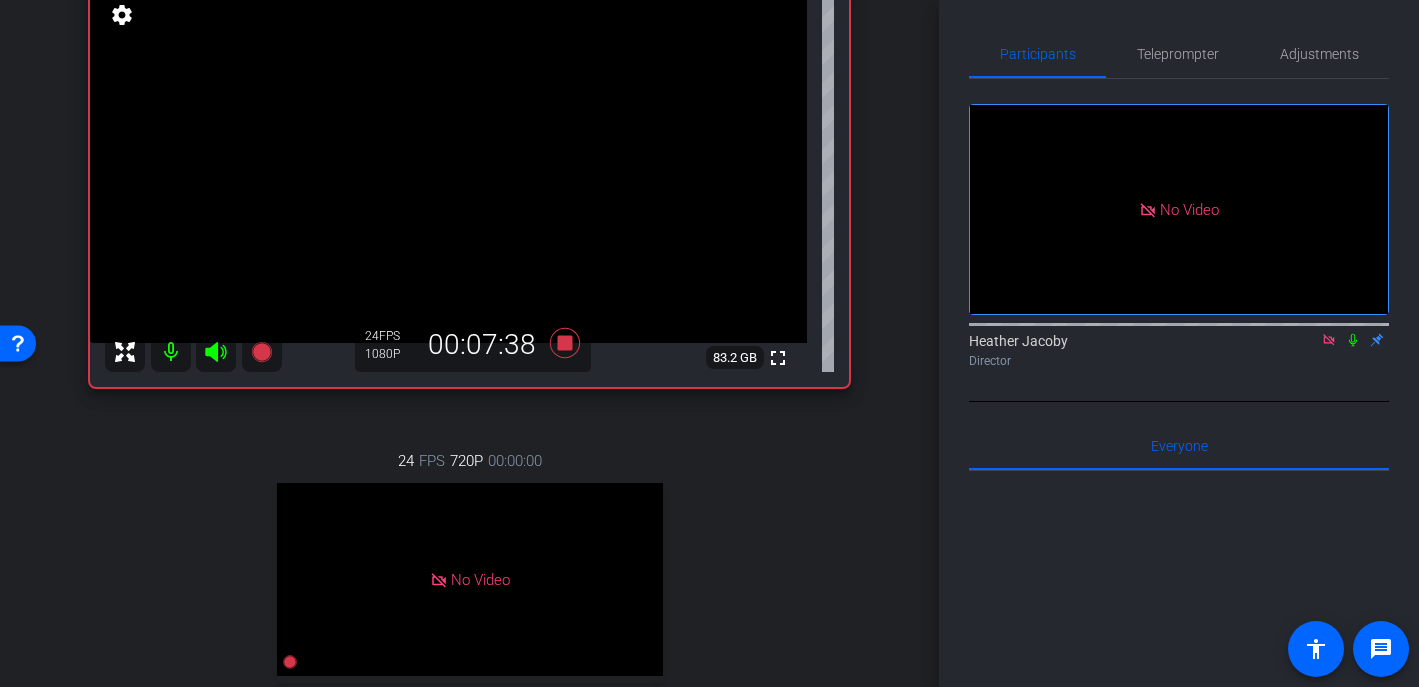 click 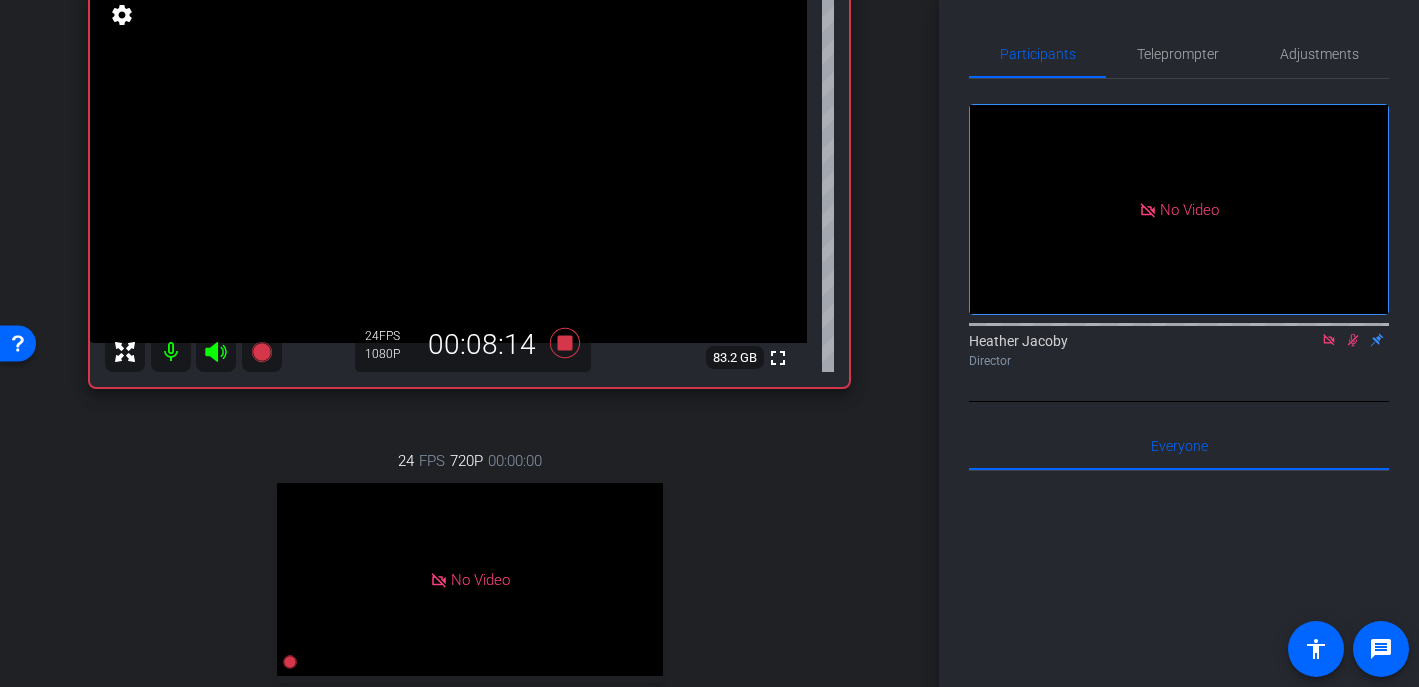 click 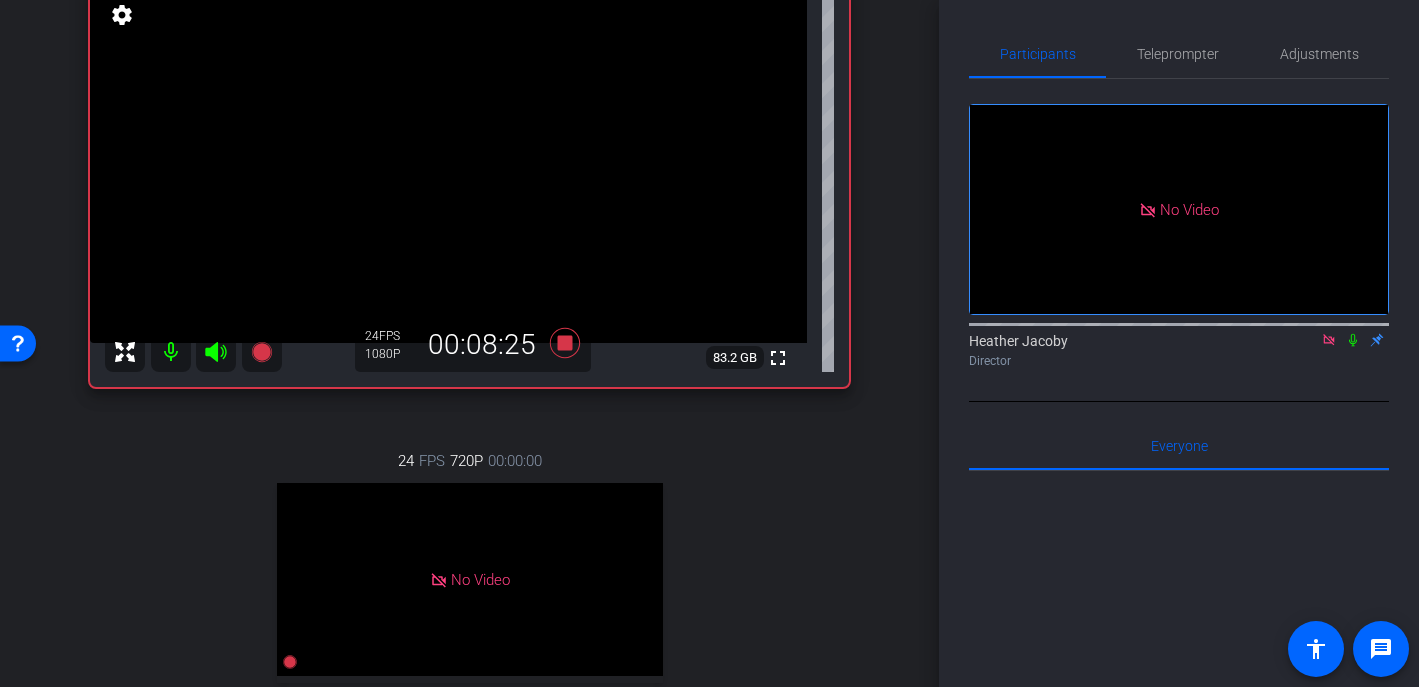 click 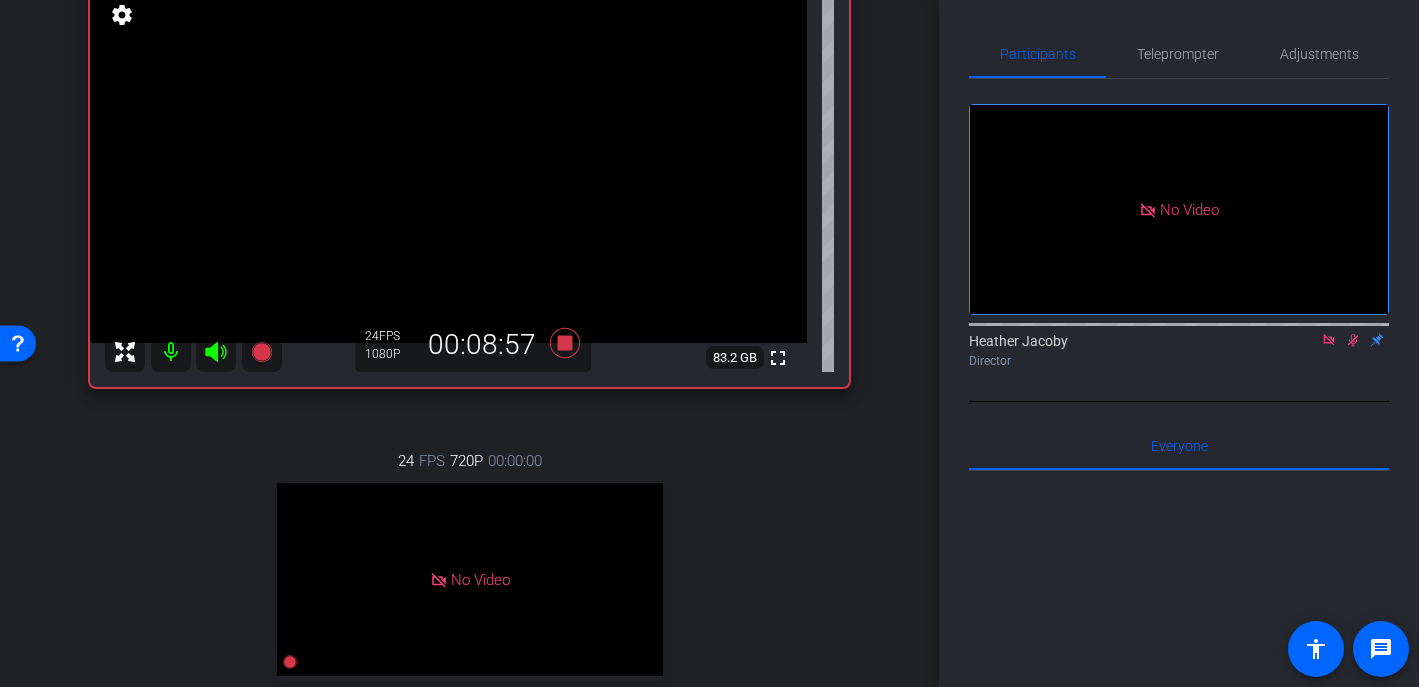 click 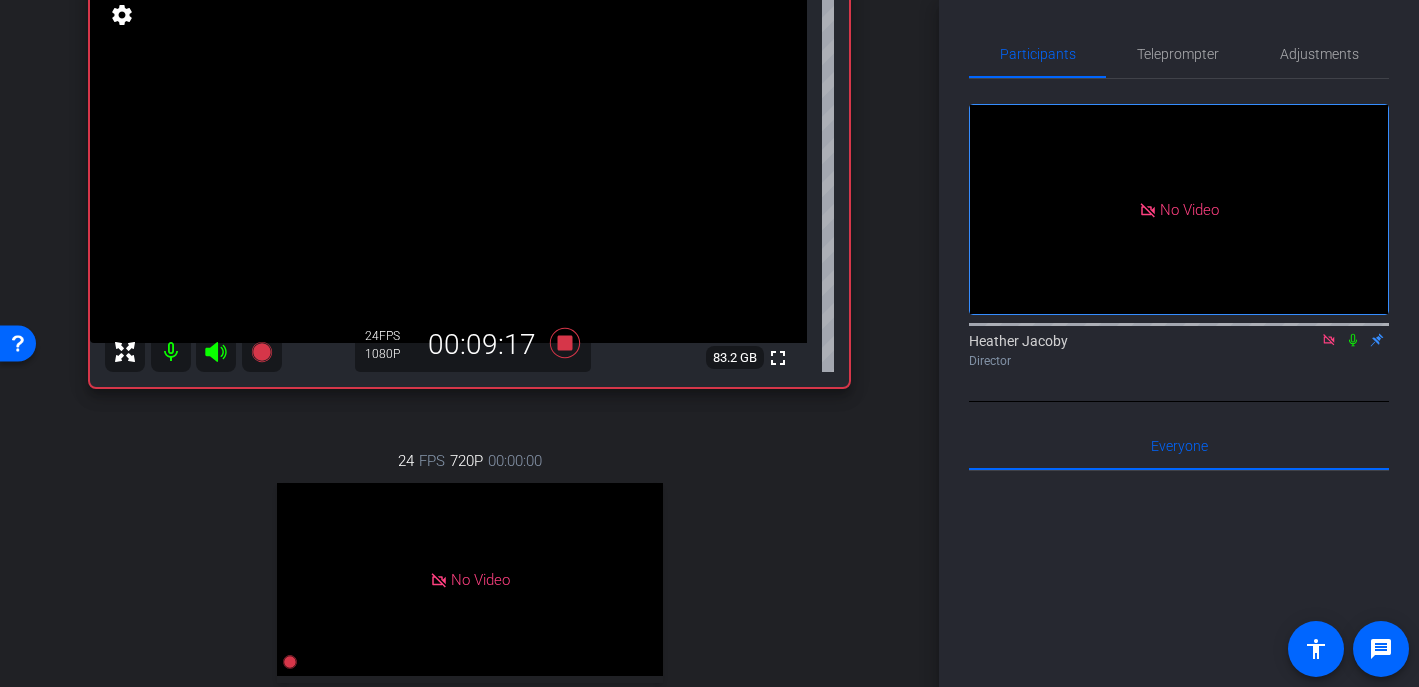 click 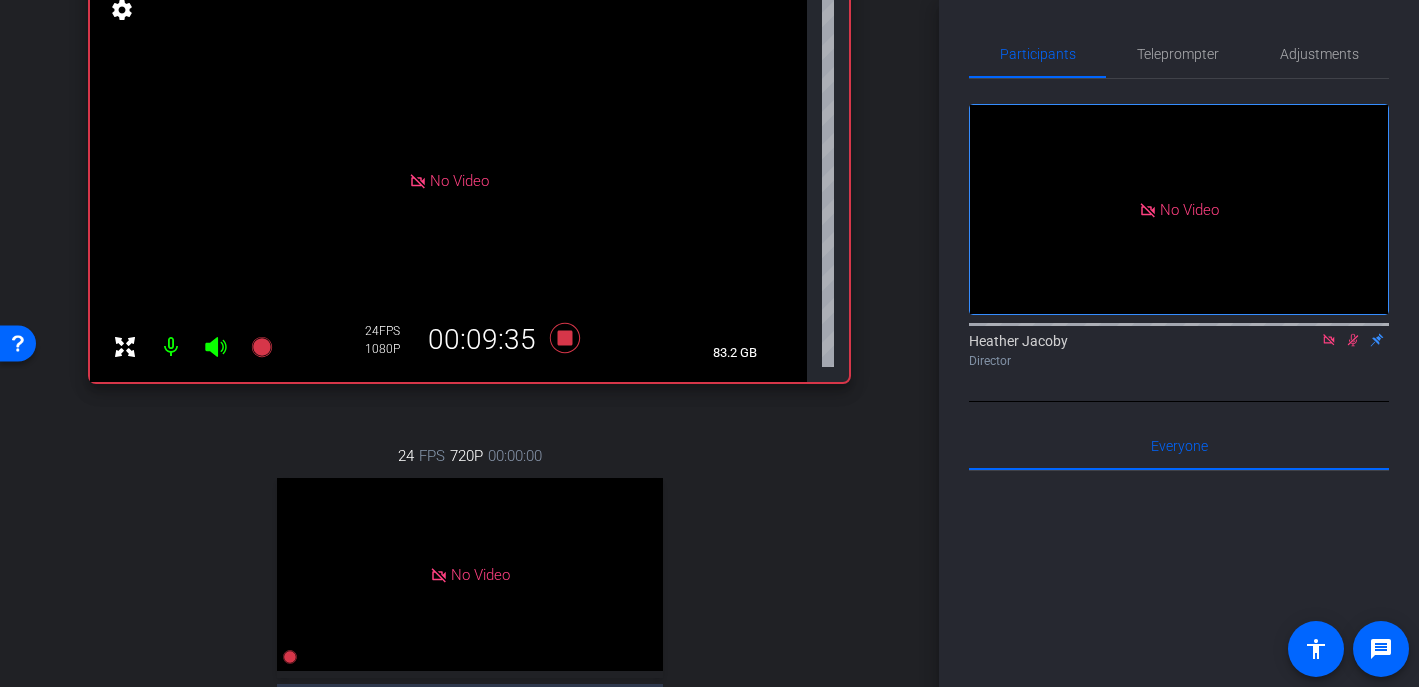 scroll, scrollTop: 252, scrollLeft: 0, axis: vertical 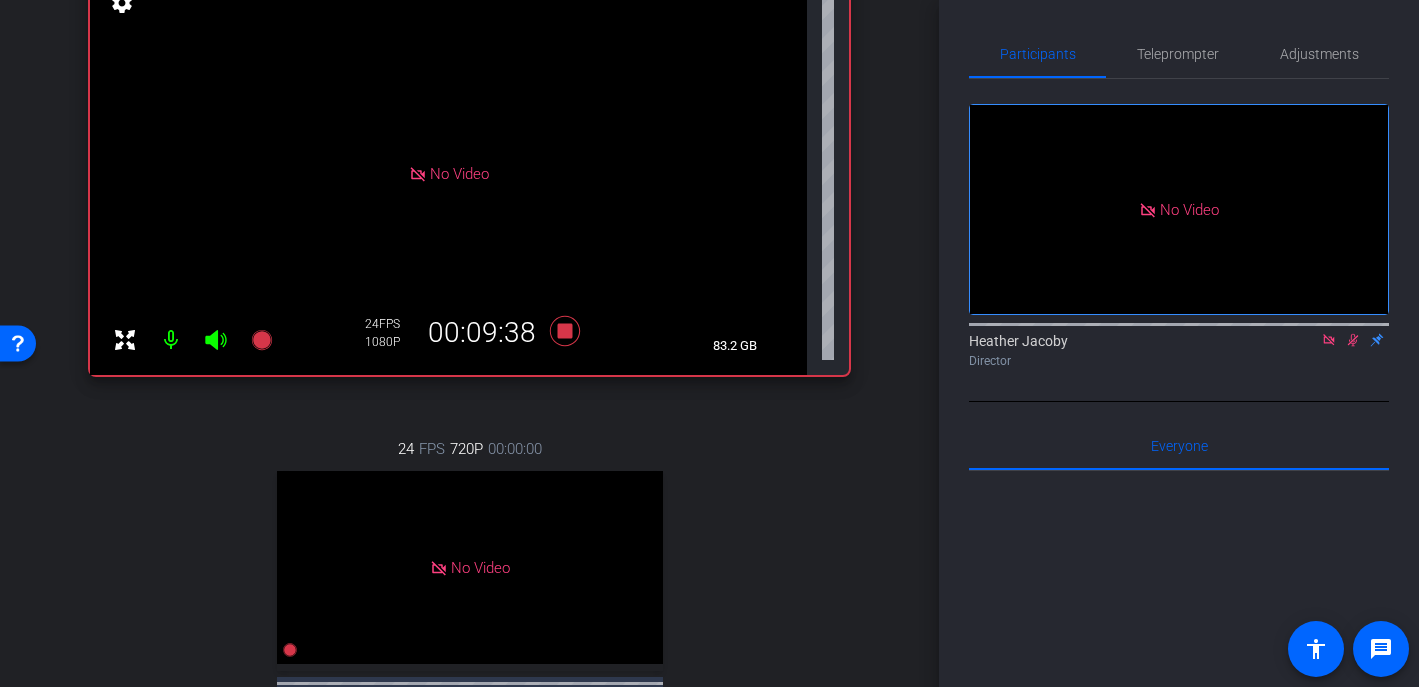 click 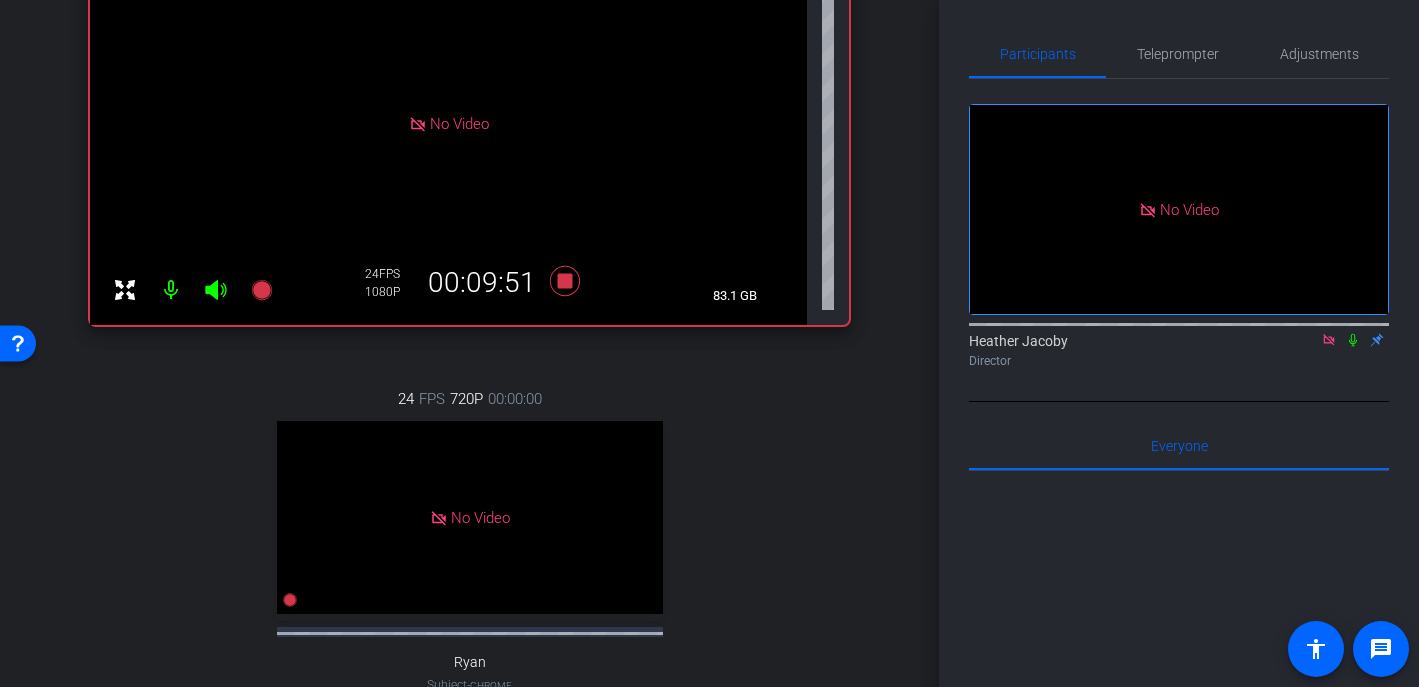 scroll, scrollTop: 298, scrollLeft: 0, axis: vertical 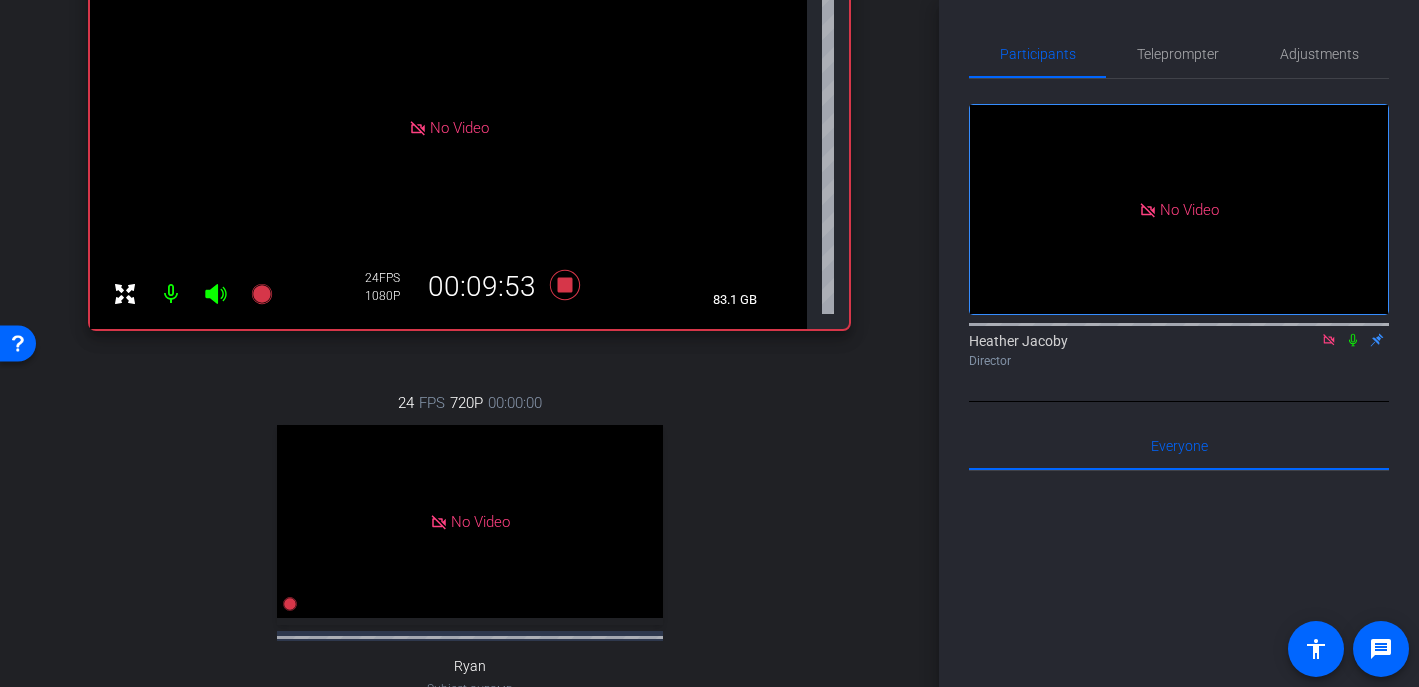 click 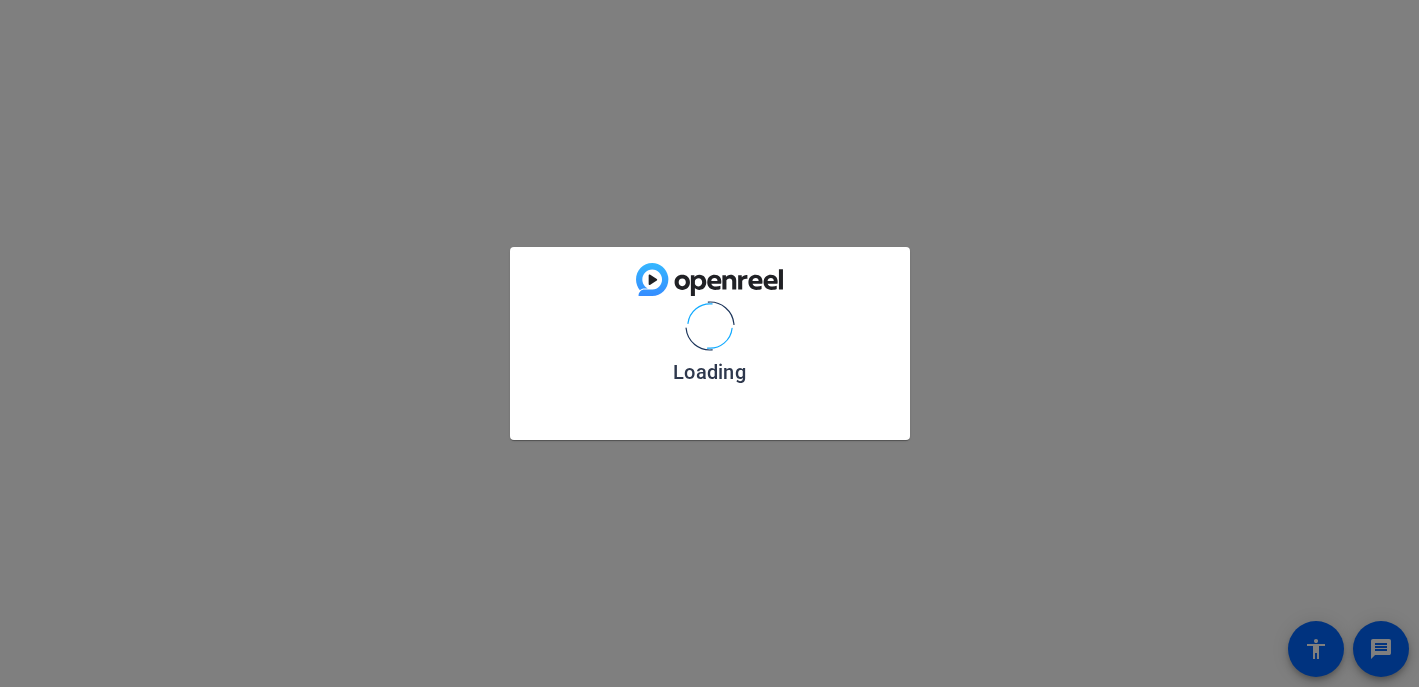 scroll, scrollTop: 0, scrollLeft: 0, axis: both 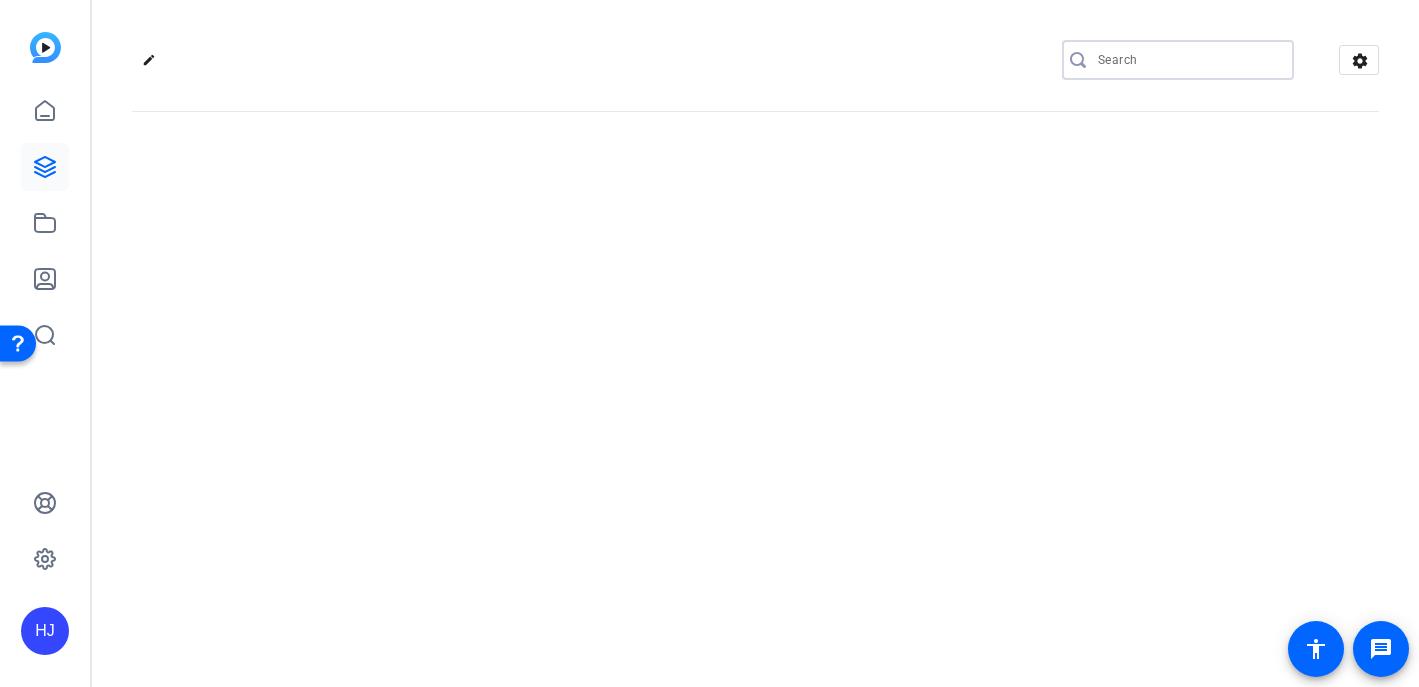click at bounding box center (1188, 60) 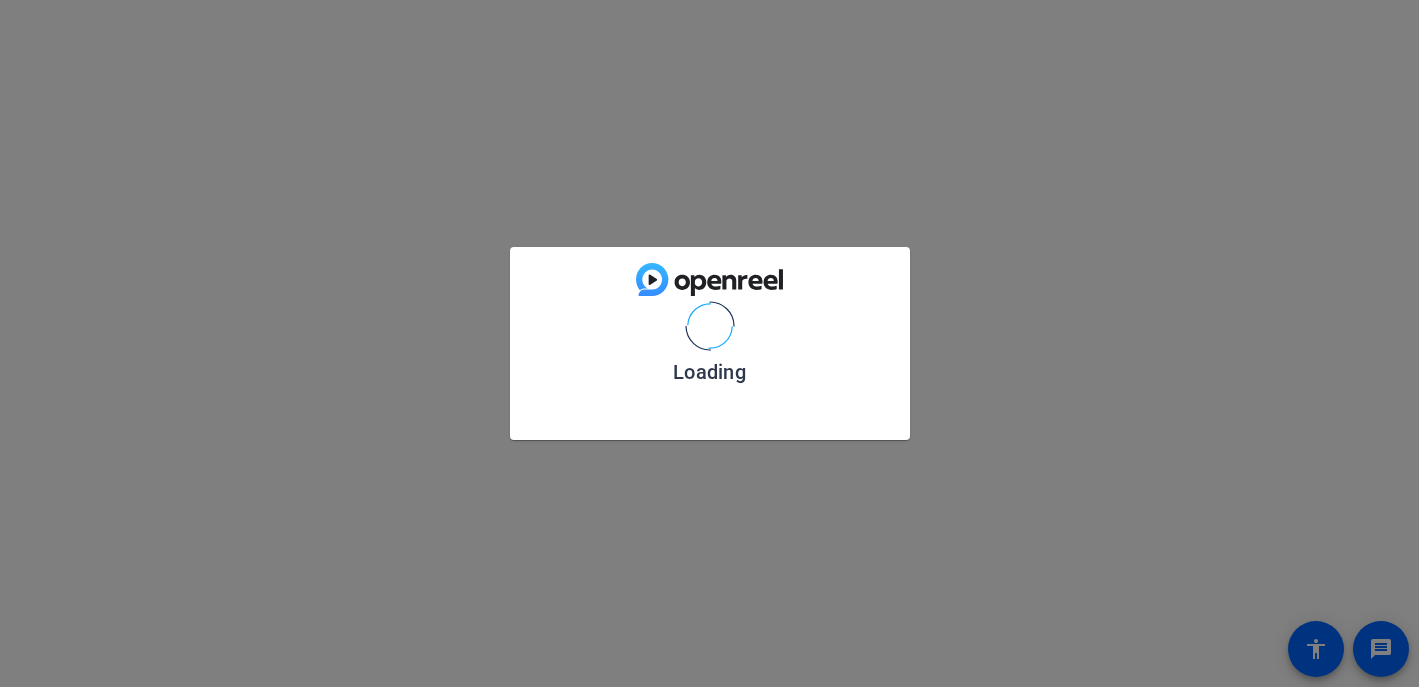 scroll, scrollTop: 0, scrollLeft: 0, axis: both 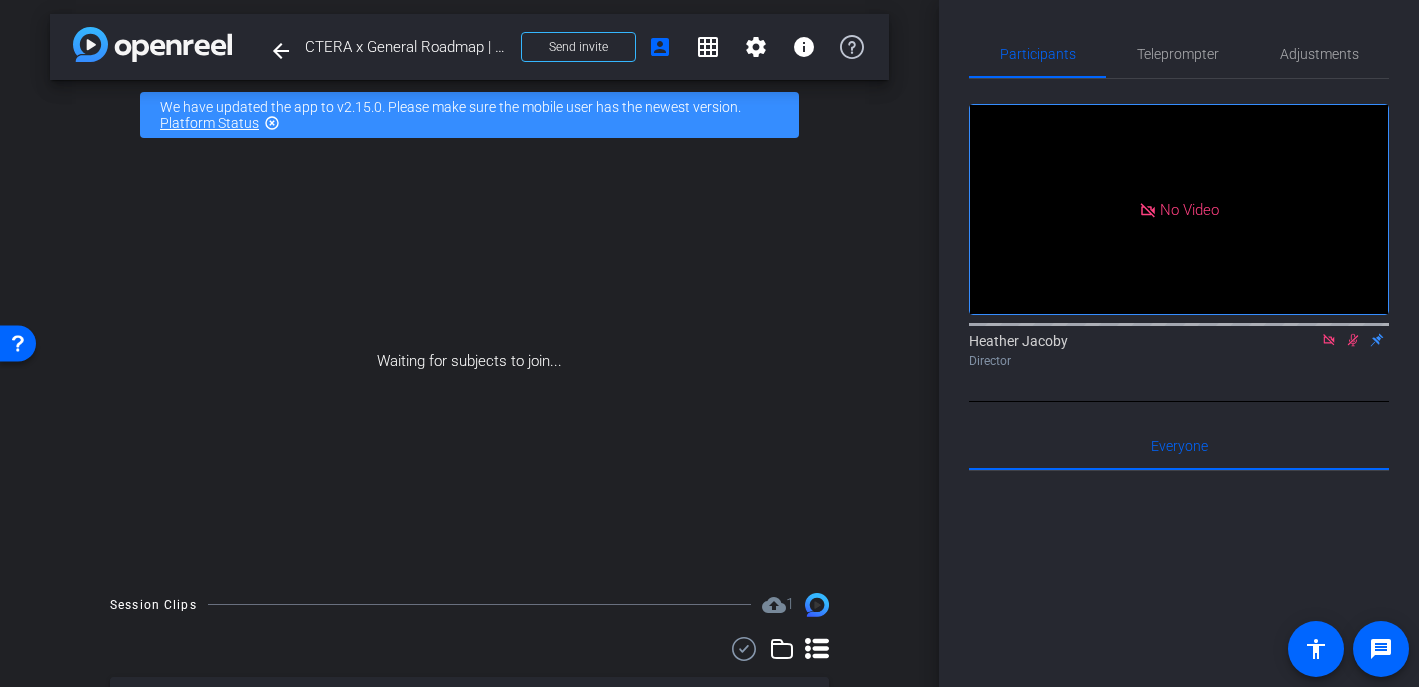 click at bounding box center (152, 44) 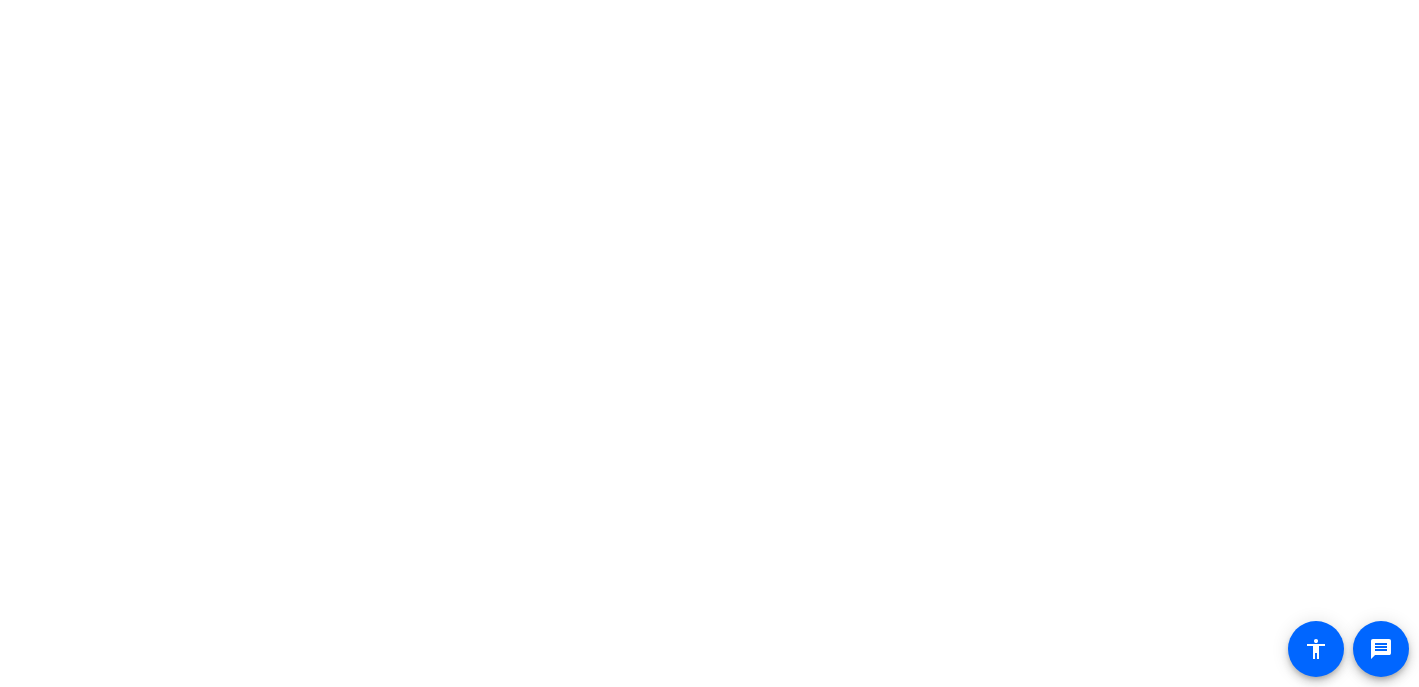 scroll, scrollTop: 0, scrollLeft: 0, axis: both 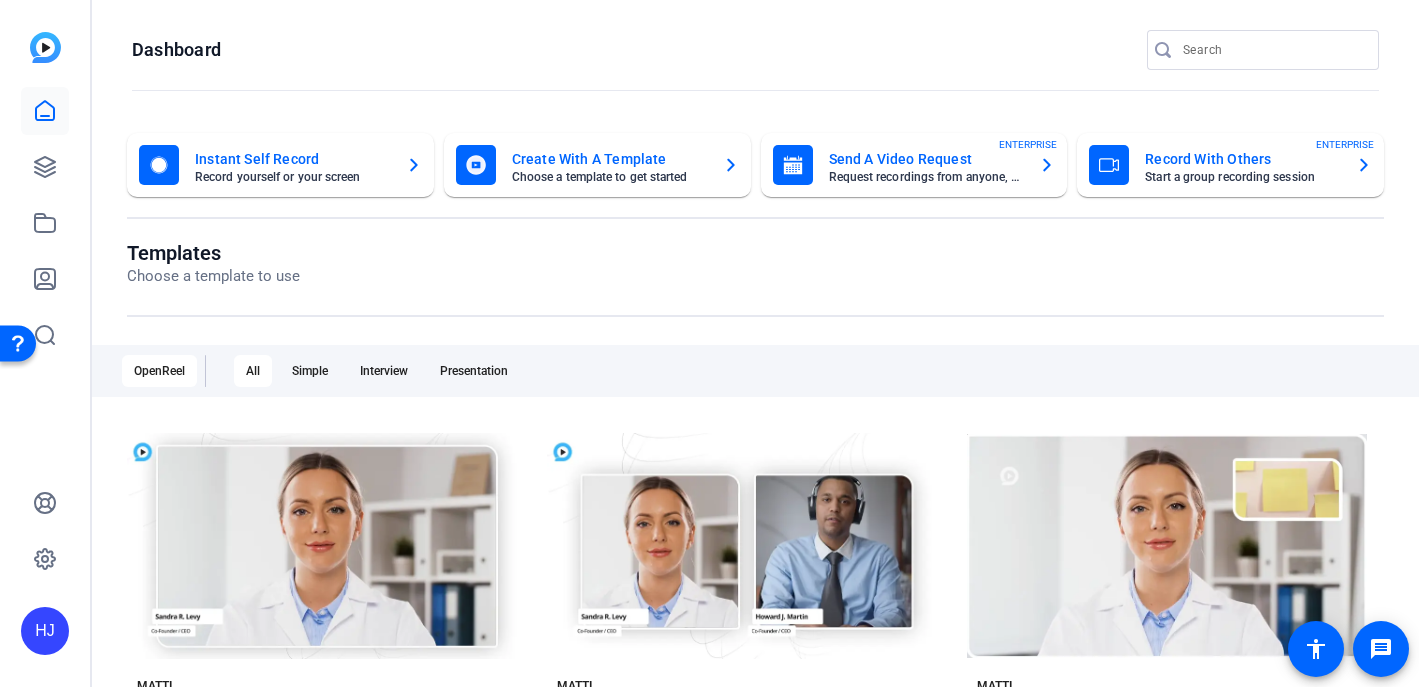 click at bounding box center (1273, 50) 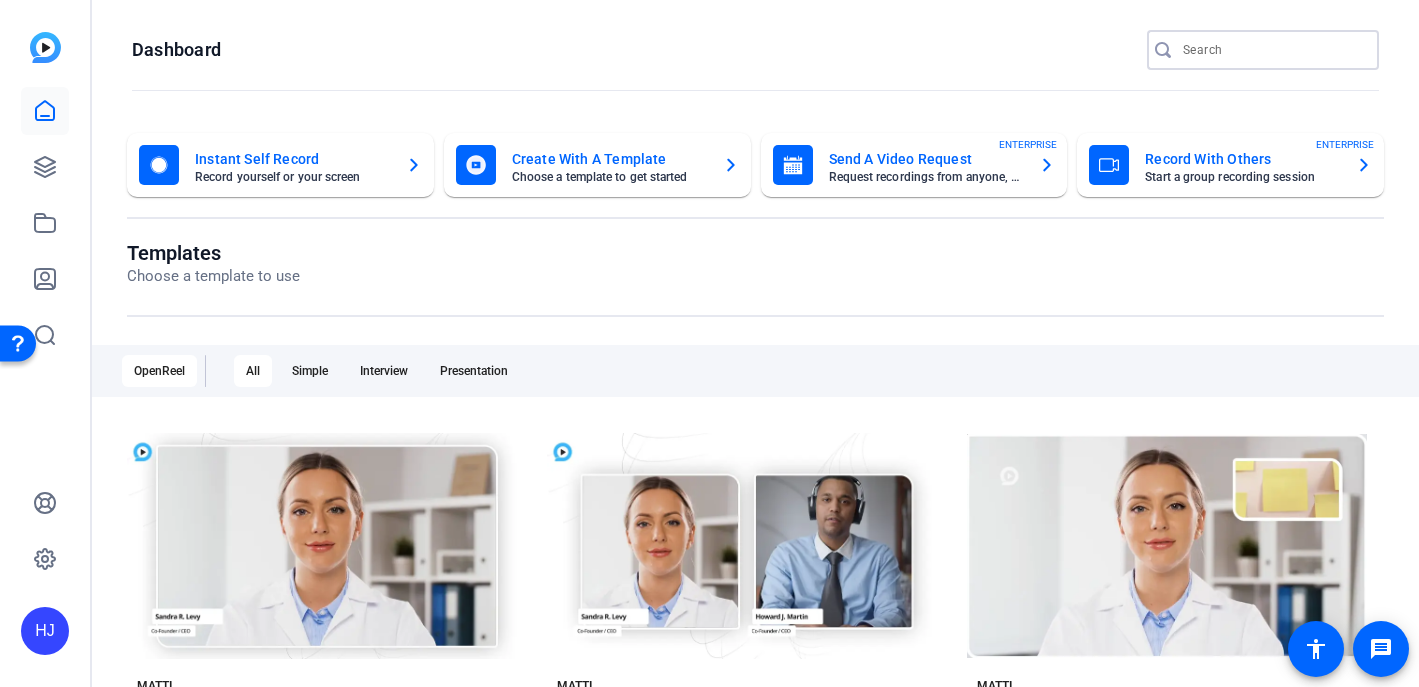 click at bounding box center [1273, 50] 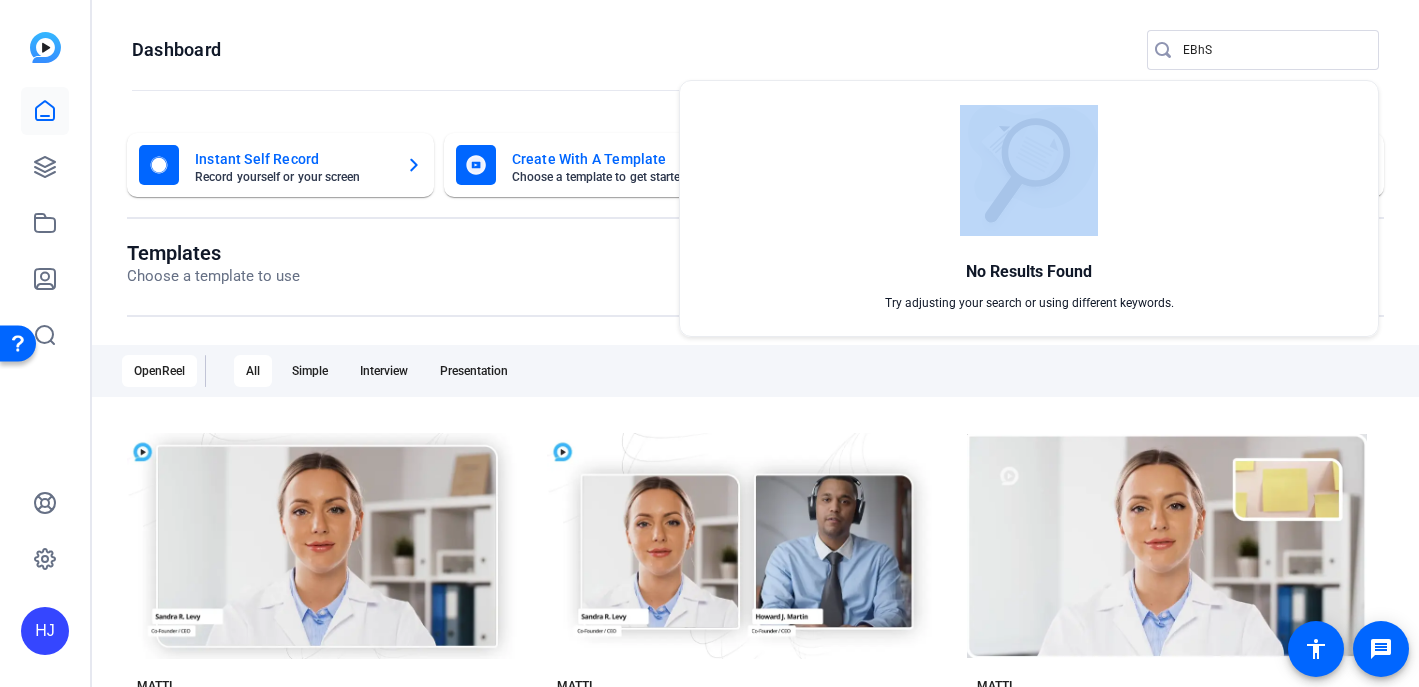 drag, startPoint x: 1236, startPoint y: 52, endPoint x: 1183, endPoint y: 96, distance: 68.88396 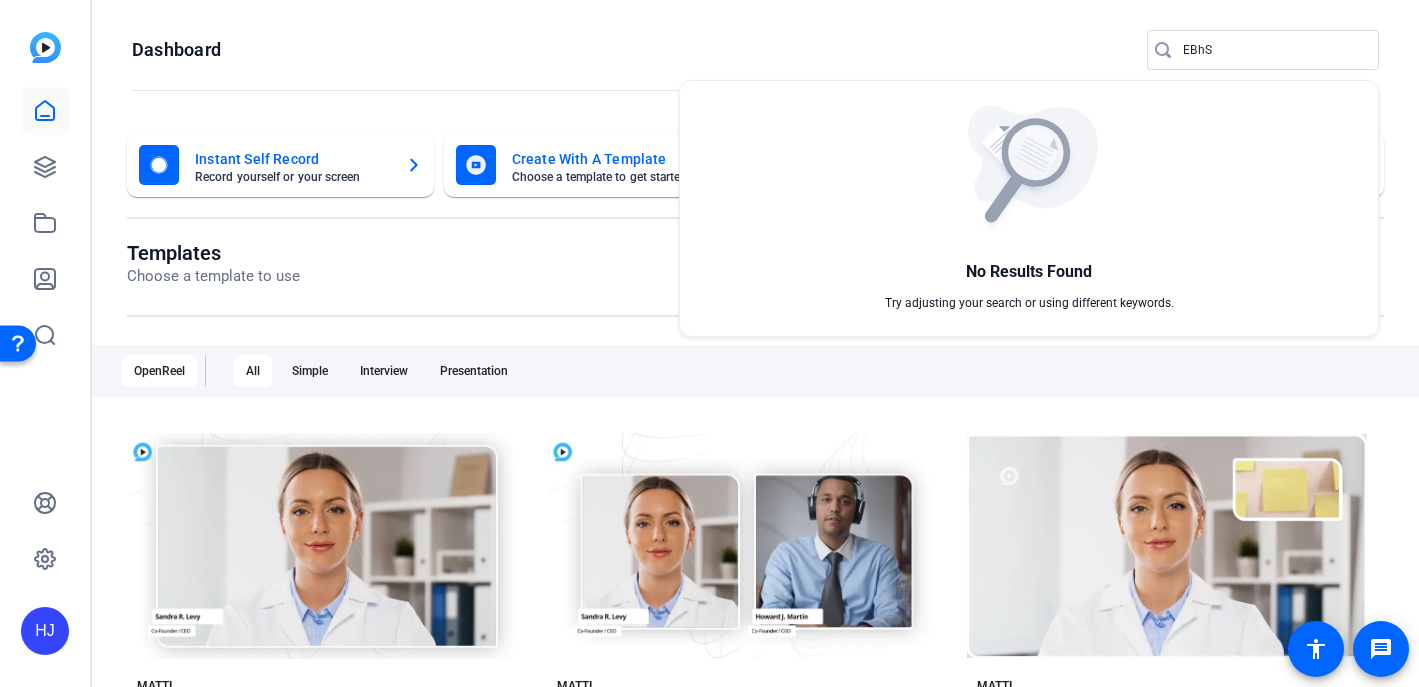 click at bounding box center [709, 343] 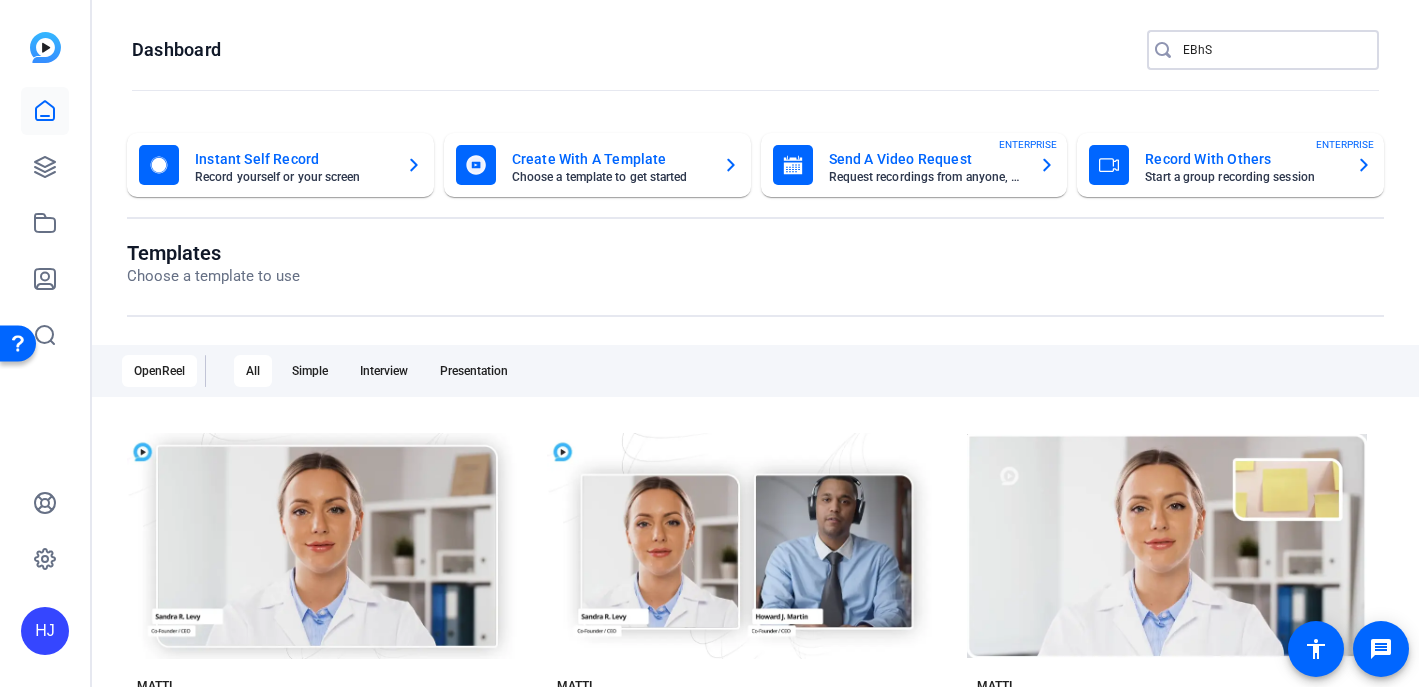 drag, startPoint x: 1223, startPoint y: 46, endPoint x: 1148, endPoint y: 44, distance: 75.026665 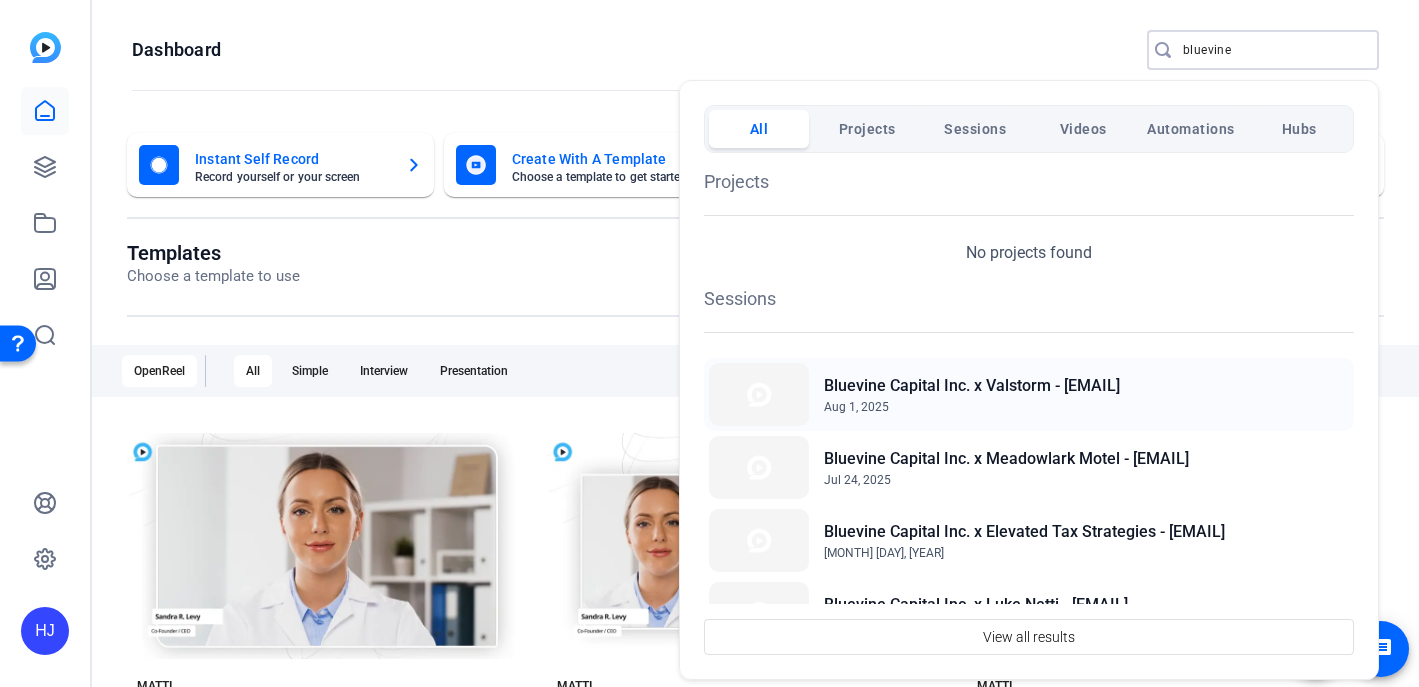 type on "bluevine" 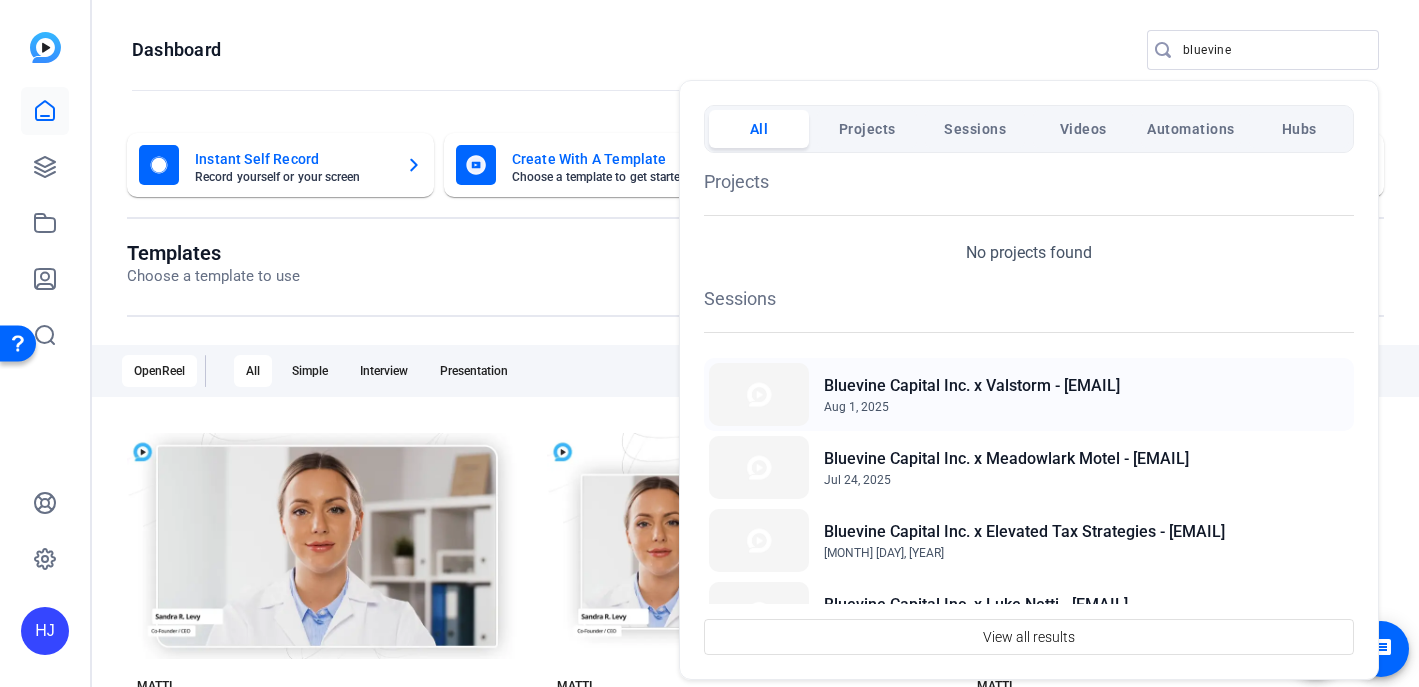 click on "Bluevine Capital Inc. x Valstorm - [EMAIL]" 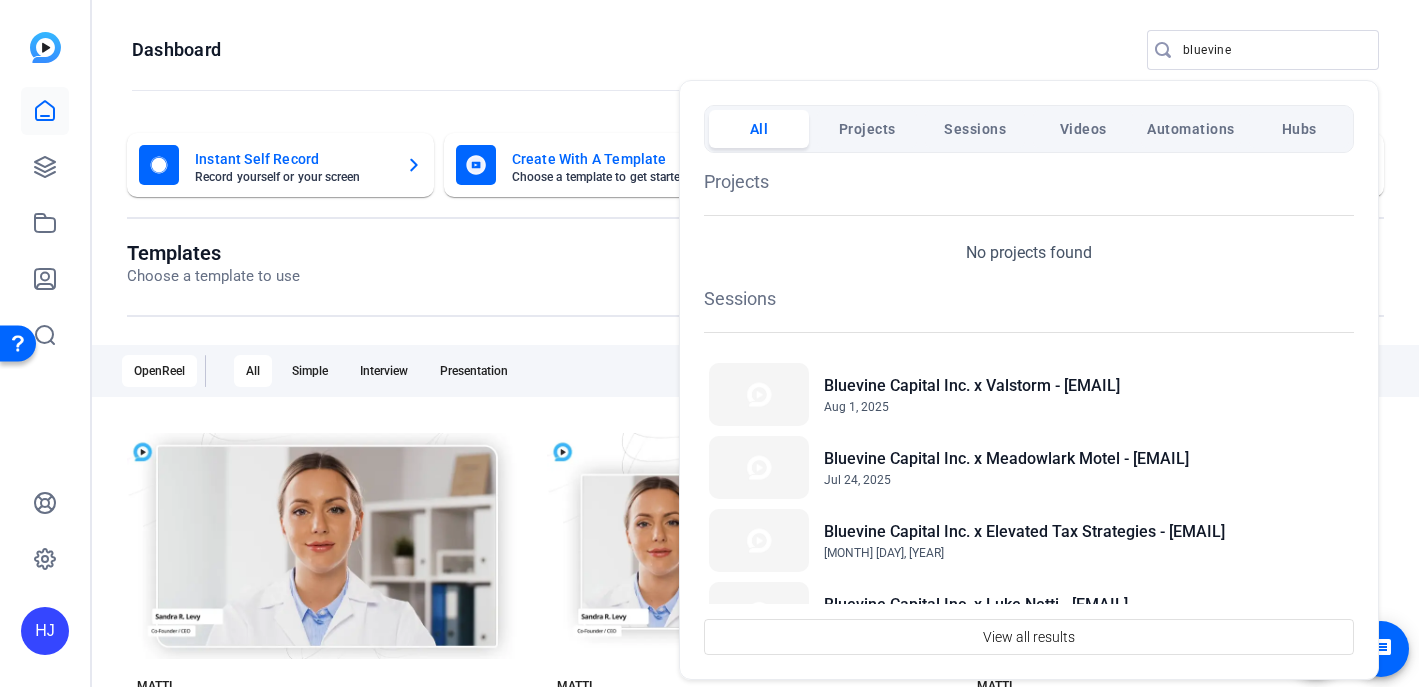 click at bounding box center [709, 343] 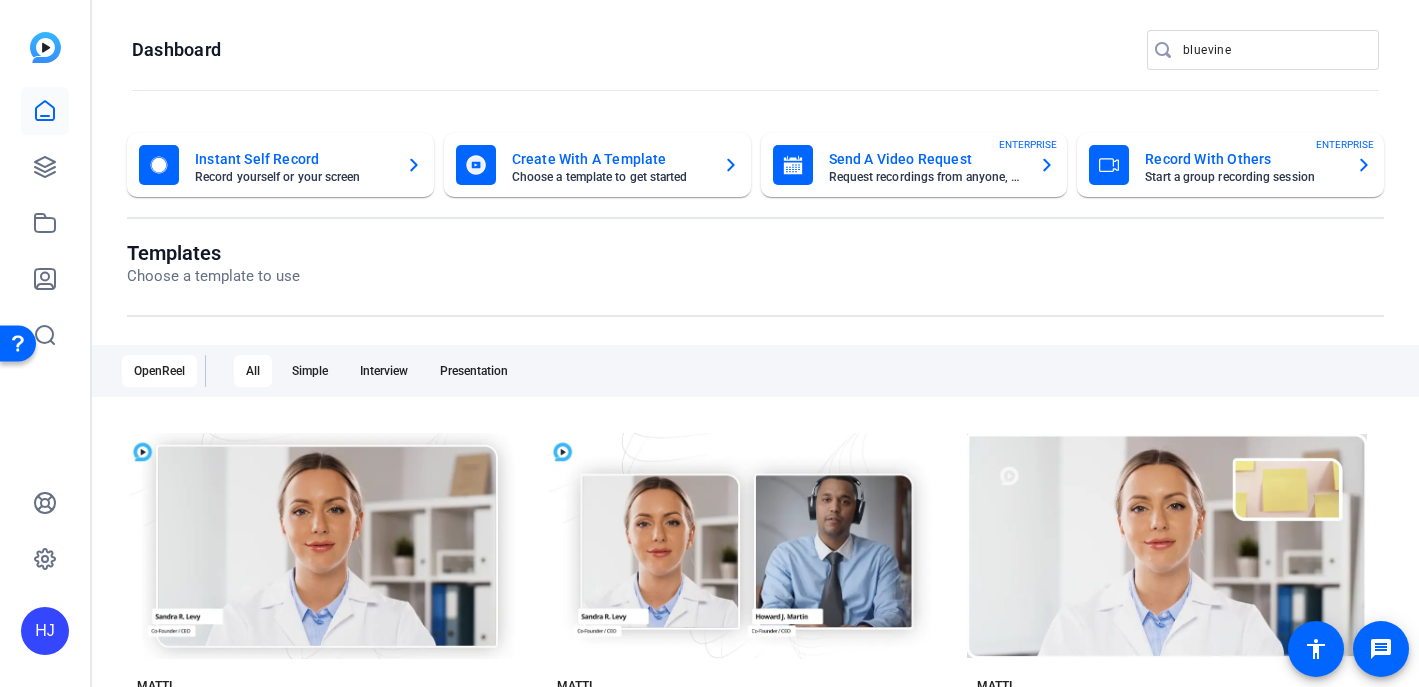 click on "HJ" 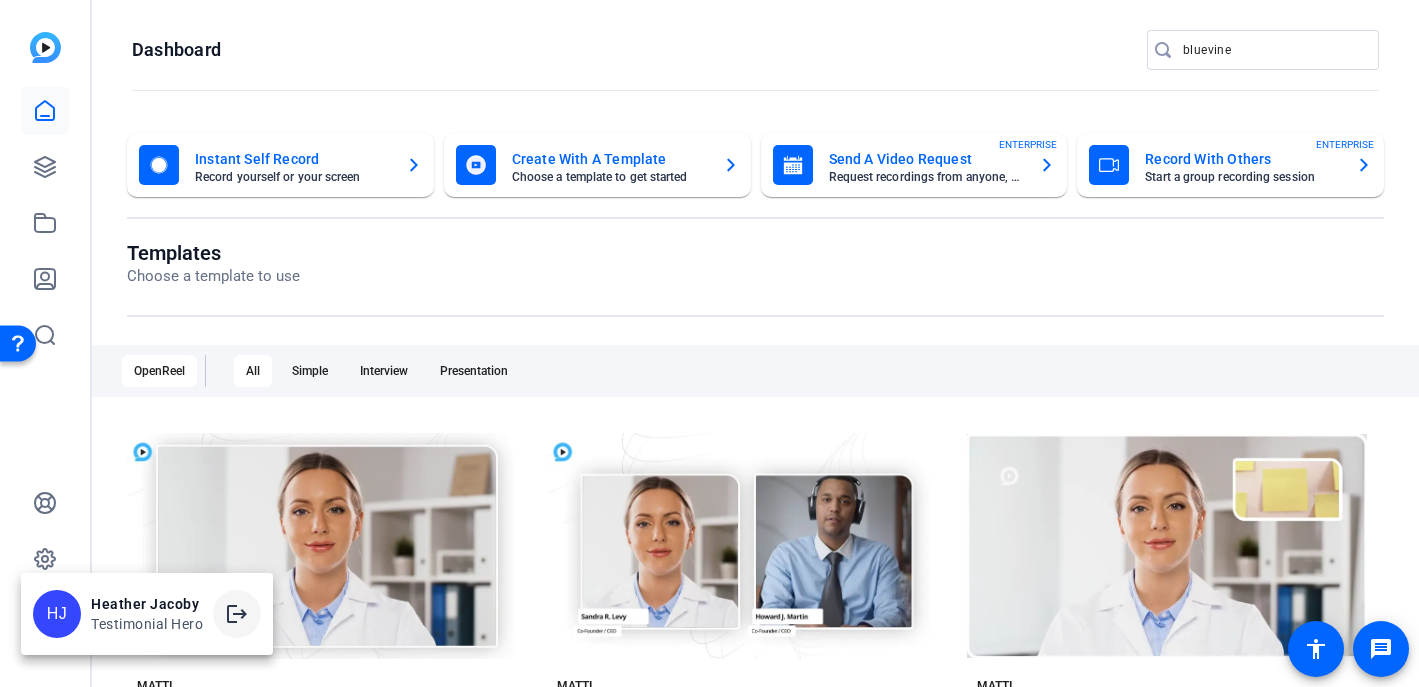 click on "logout" at bounding box center [237, 614] 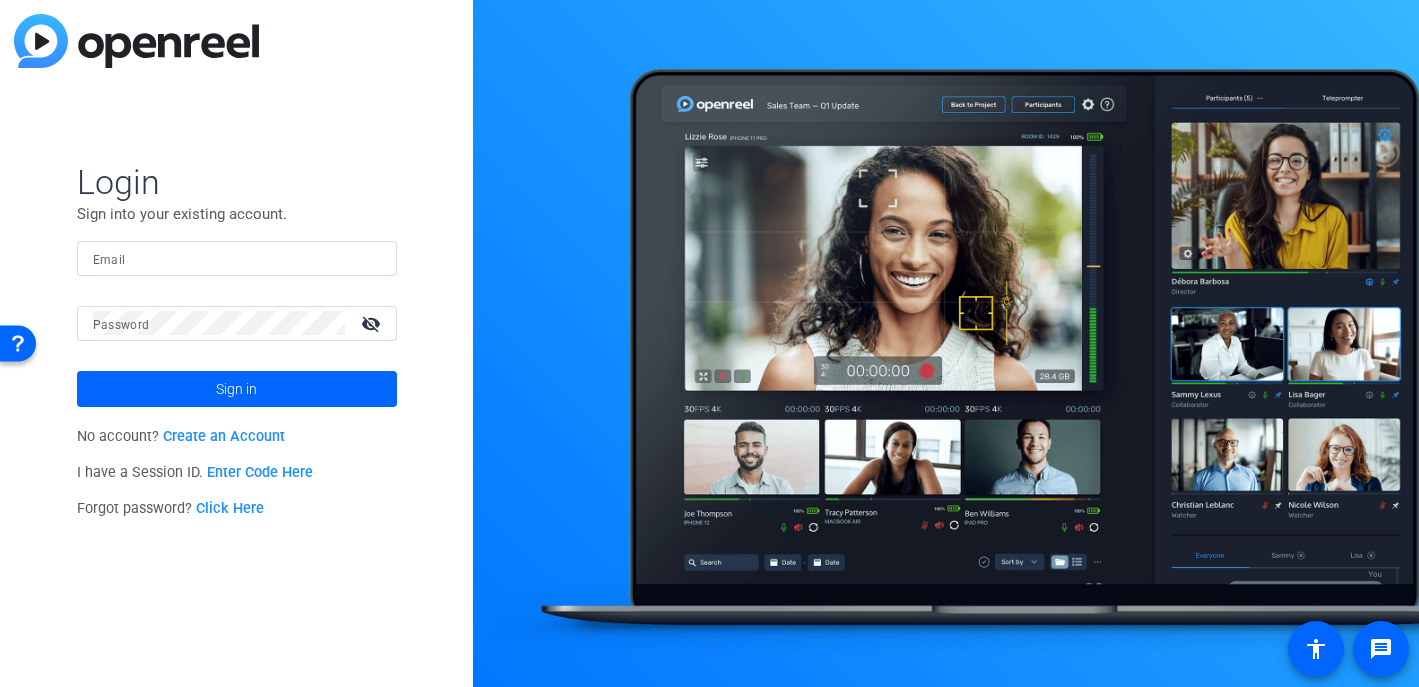 type on "[EMAIL]" 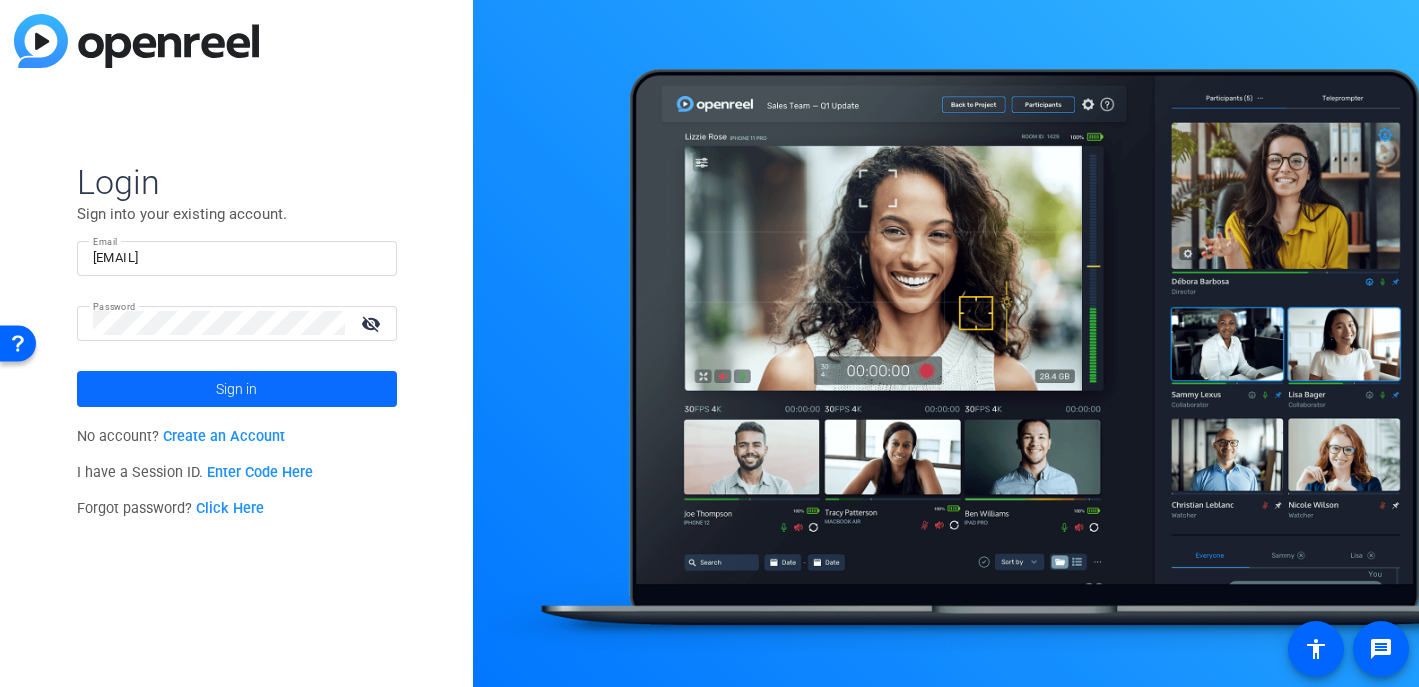 click 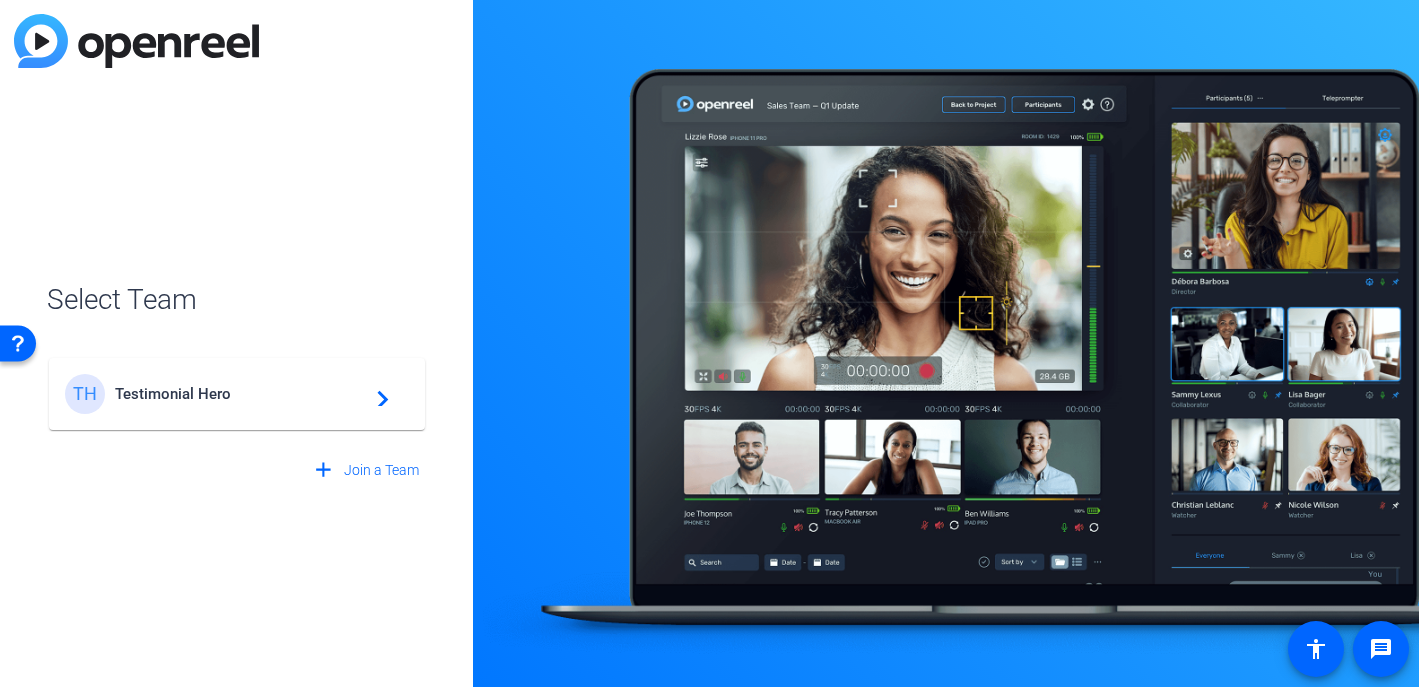 click on "Testimonial Hero" 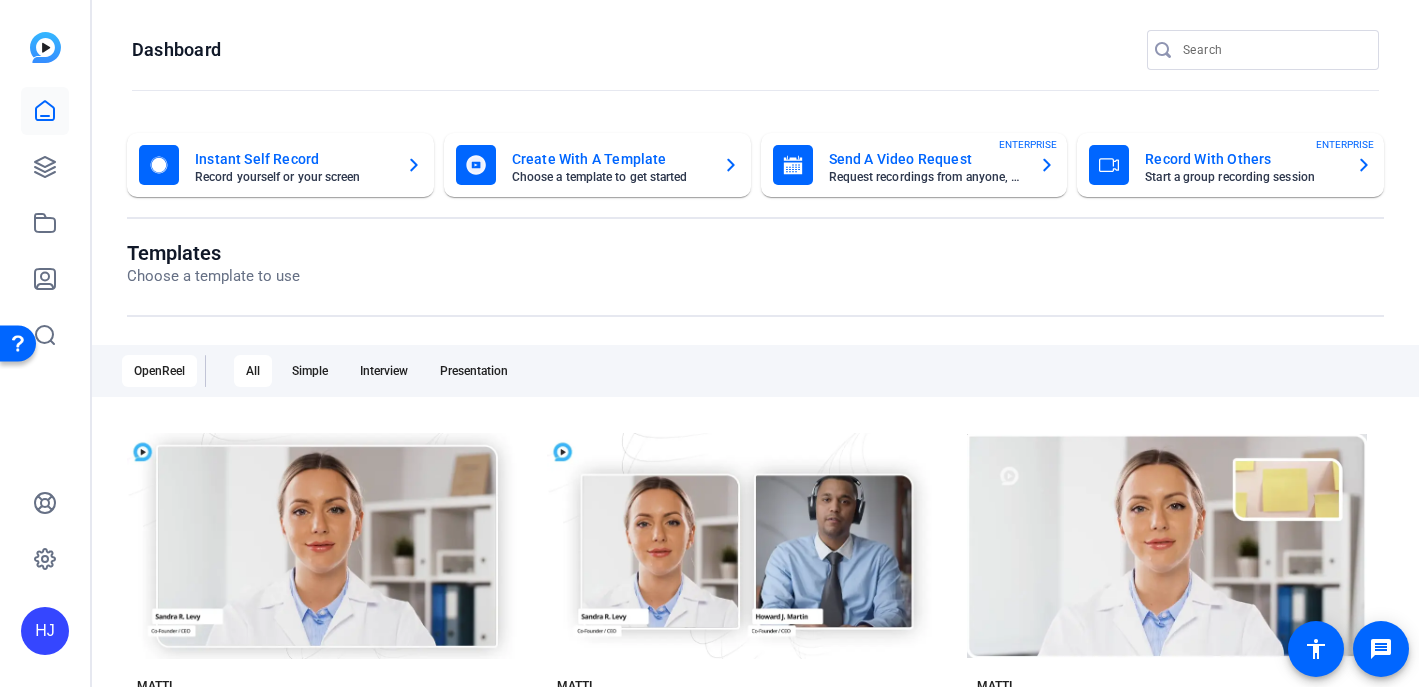 click 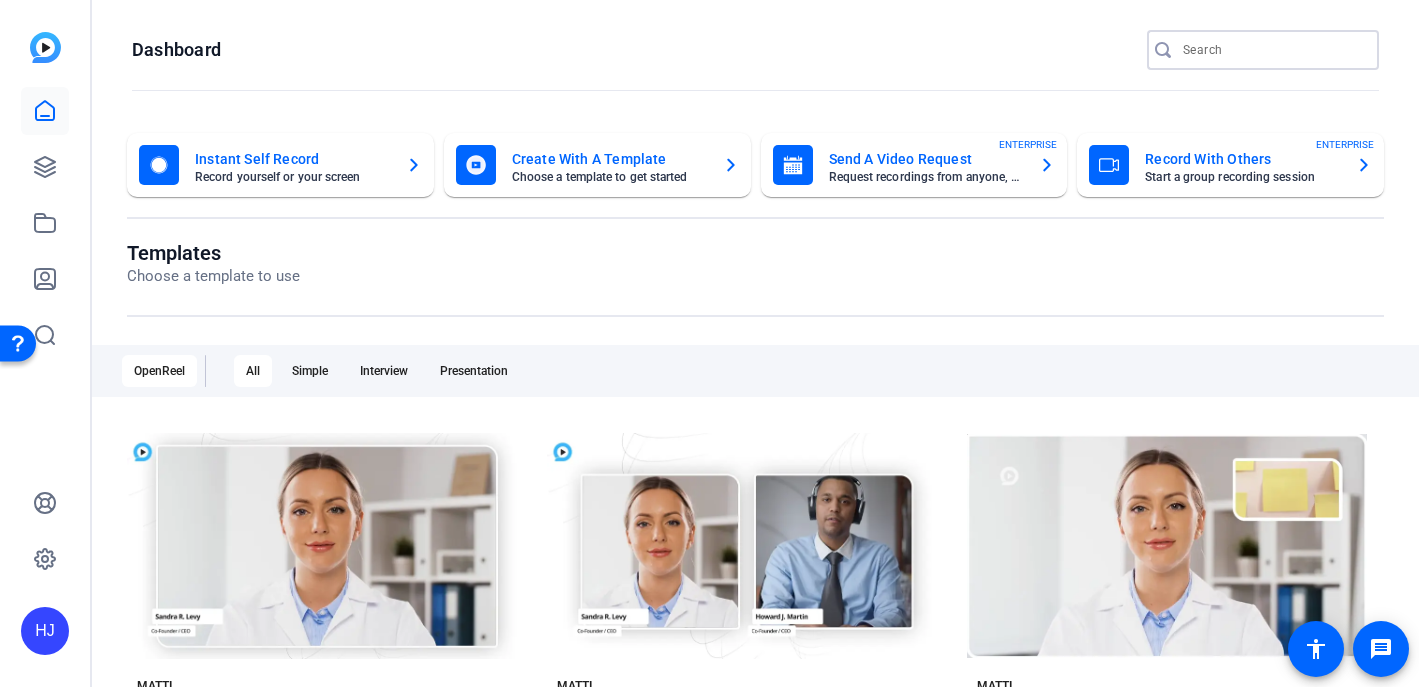 click at bounding box center [1273, 50] 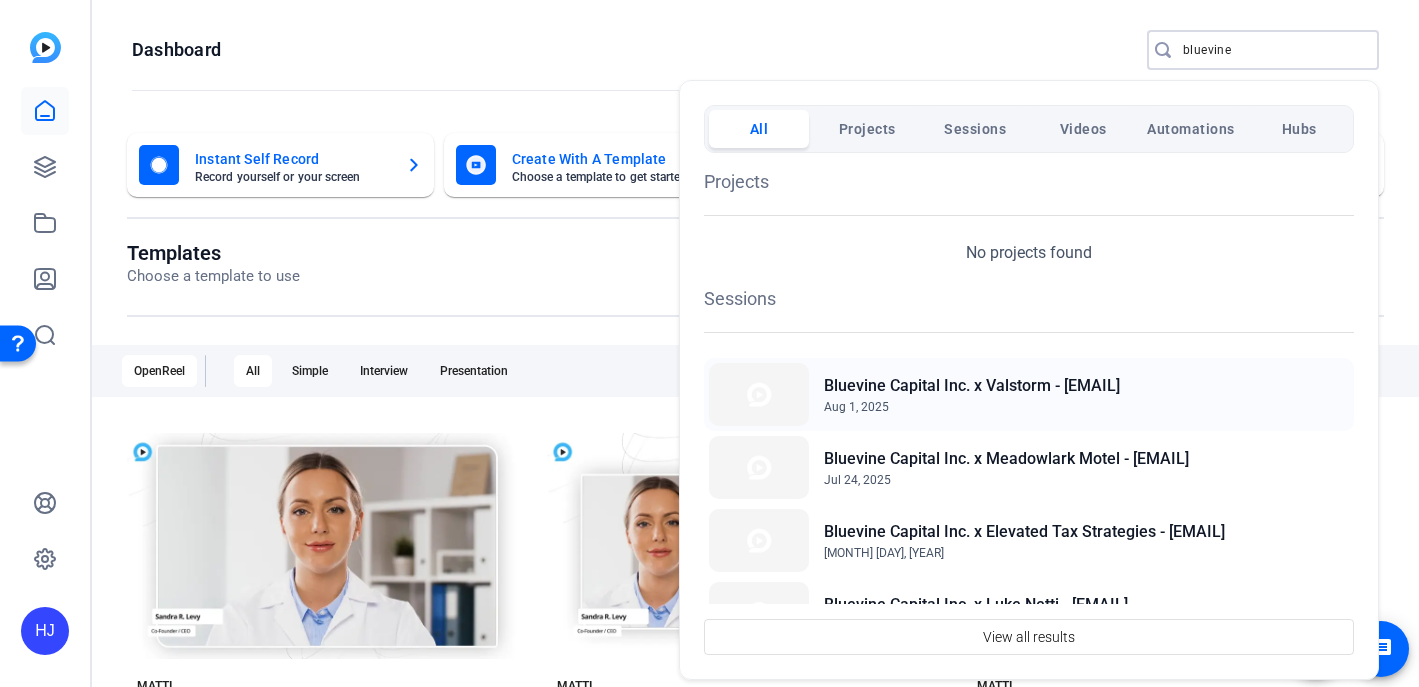 type on "bluevine" 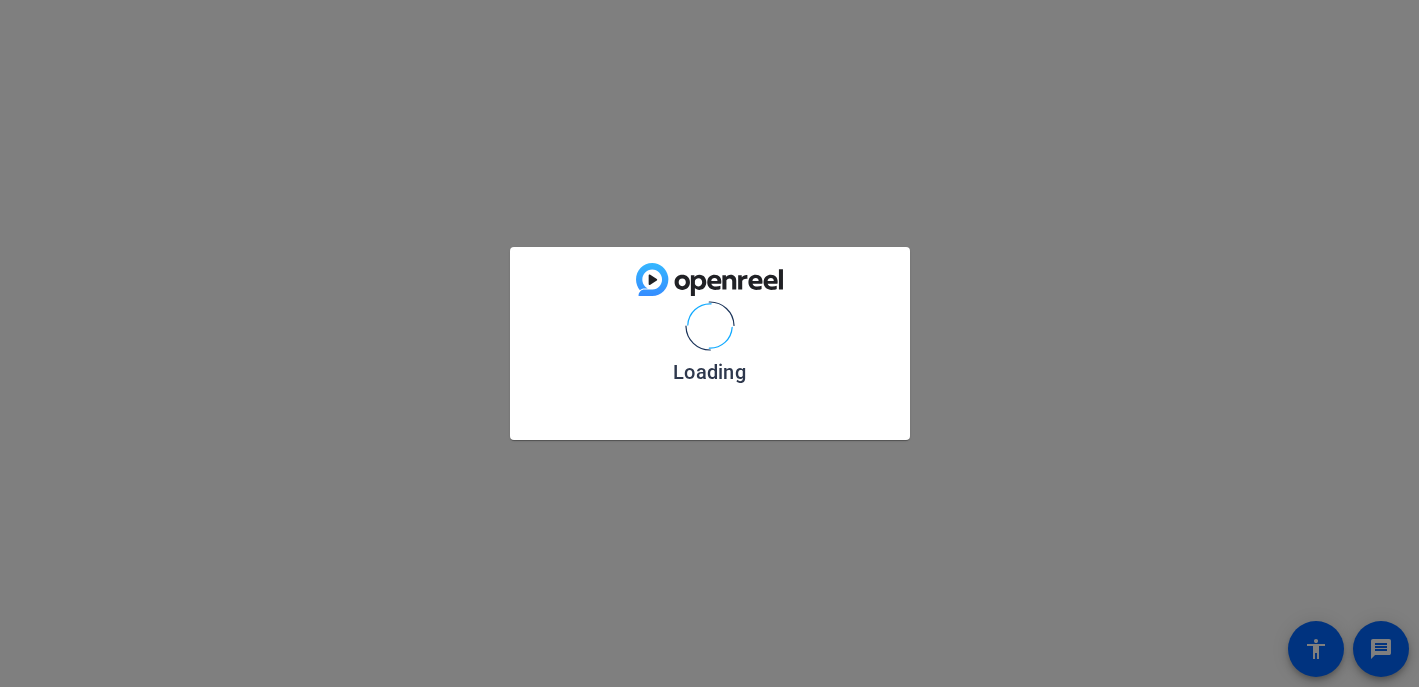 scroll, scrollTop: 0, scrollLeft: 0, axis: both 